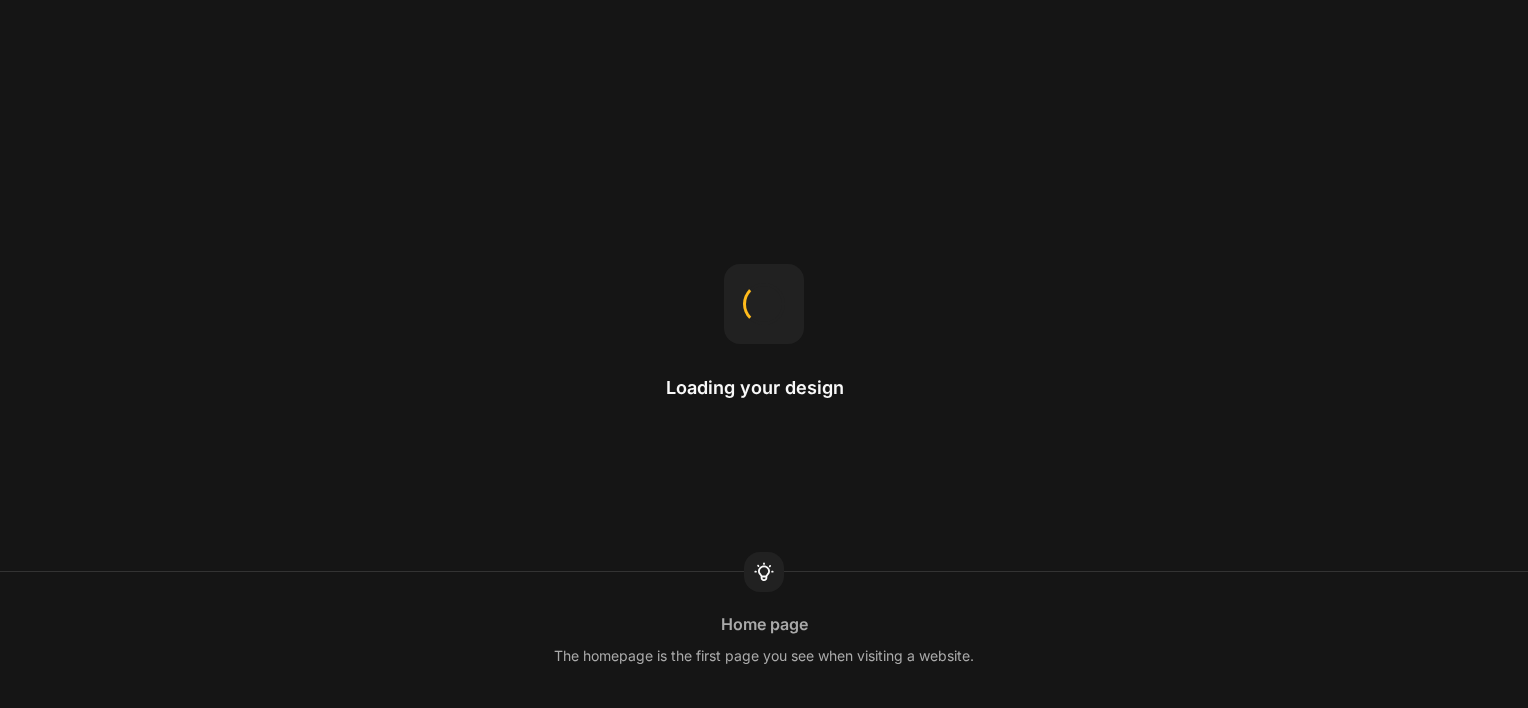 scroll, scrollTop: 0, scrollLeft: 0, axis: both 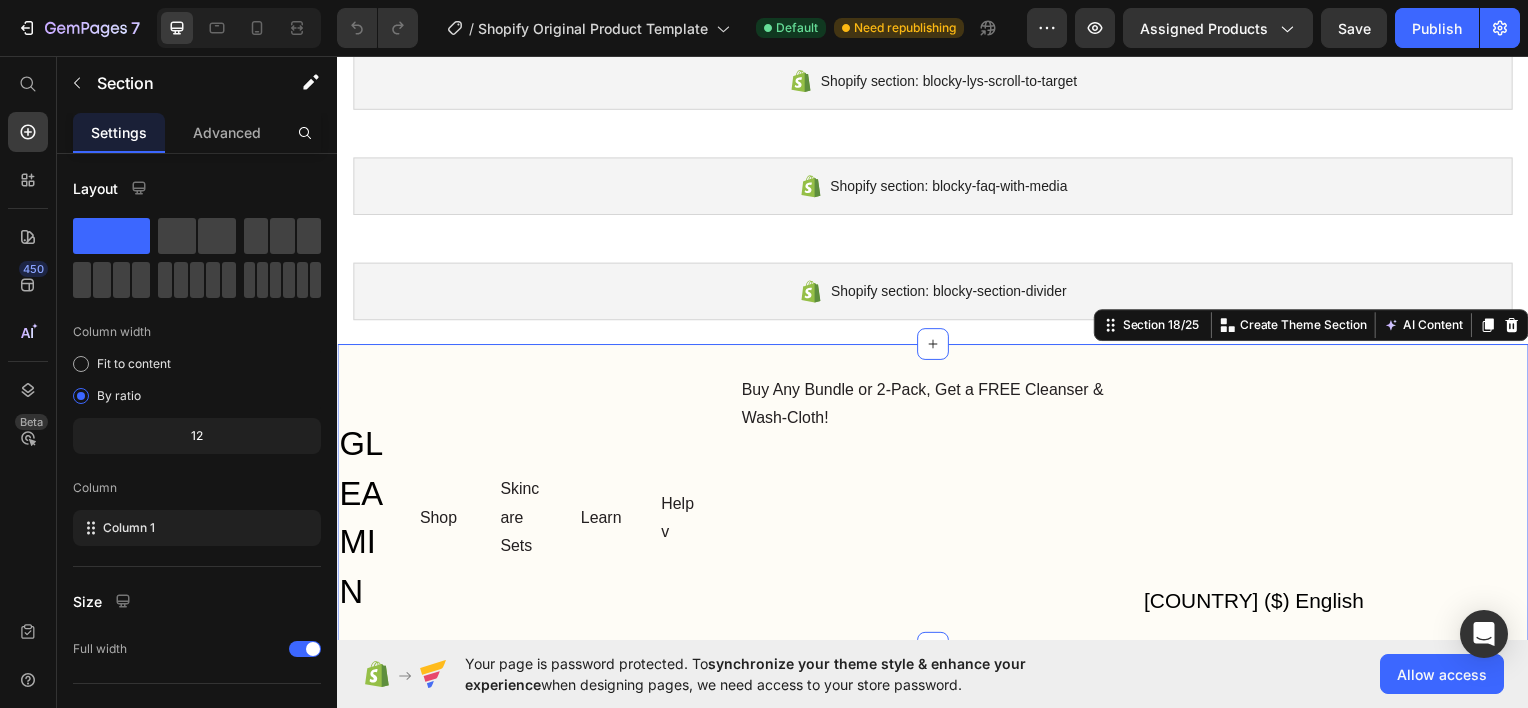 click on "GLEAMIN Heading Shop Text Block Skincare Sets Text Block Learn Text Block Help v Text Block Row Buy Any Bundle or 2-Pack, Get a FREE Cleanser & Wash-Cloth! Text Block Row United States ($) English Text Block Row Section 18/25   You can create reusable sections Create Theme Section AI Content Write with GemAI What would you like to describe here? Tone and Voice Persuasive Product Getting products... Show more Generate" at bounding box center [937, 498] 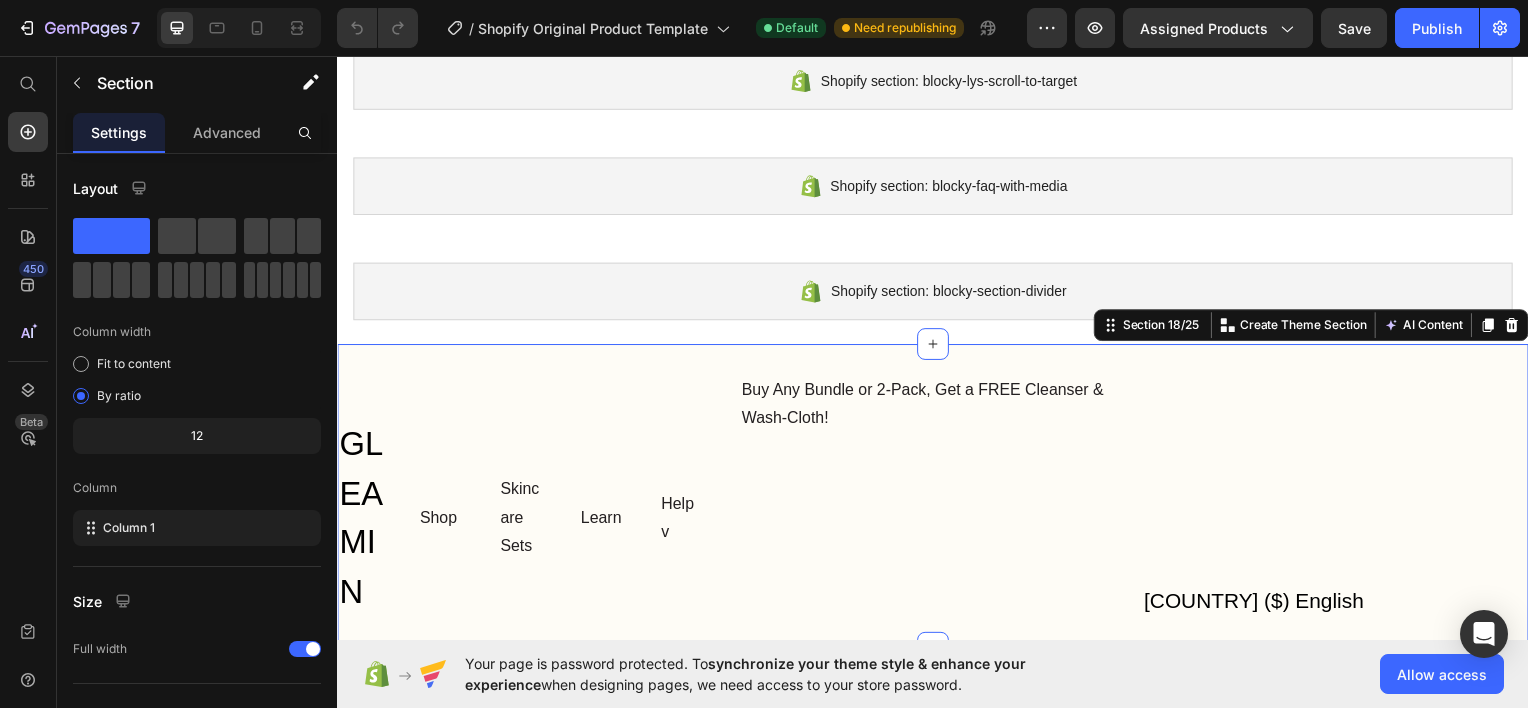 click 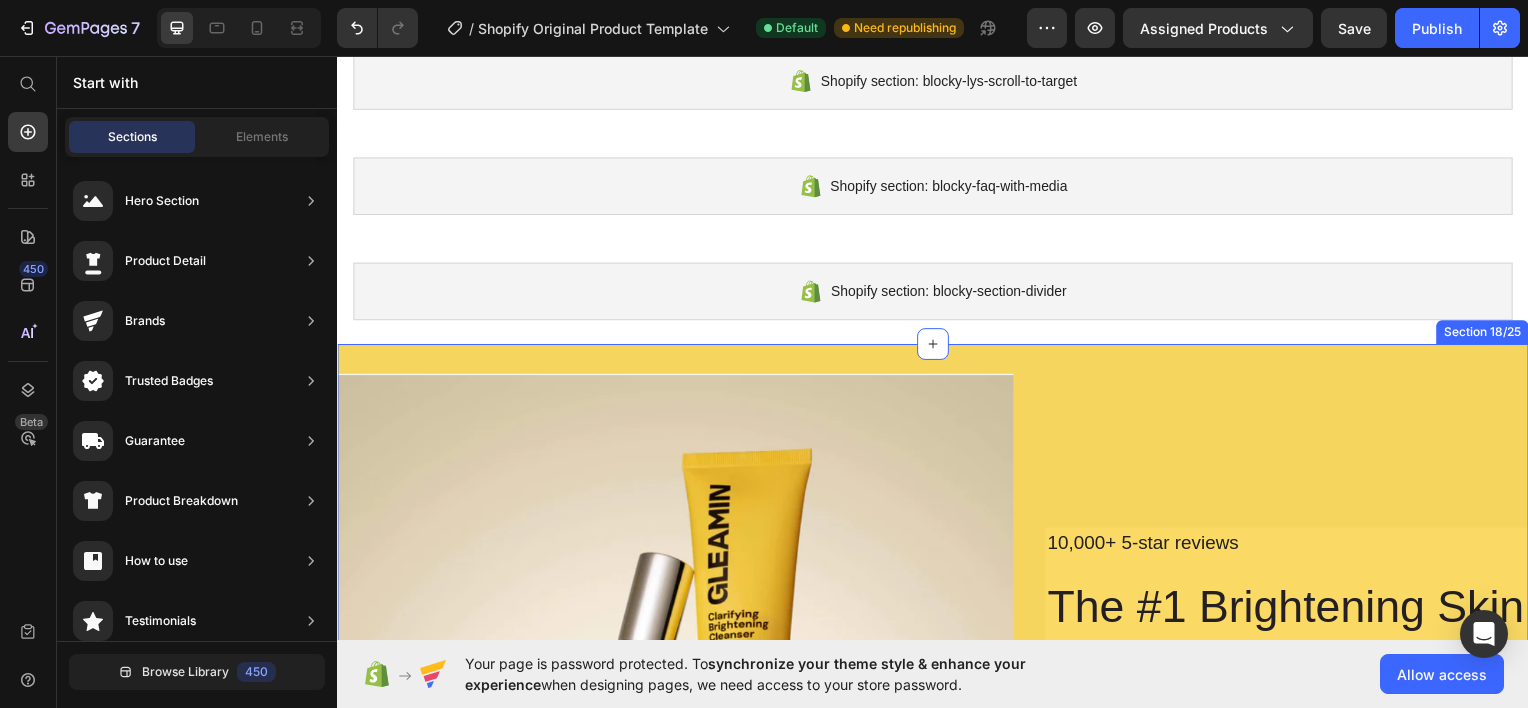 click on "Image 10,000+ 5-star reviews Text Block The #1 Brightening Skin System. Heading The ultimate routine for clear, bright, and confident skin. Text Block Learn more Button Shop all Button Row Row Section 18/25" at bounding box center (937, 715) 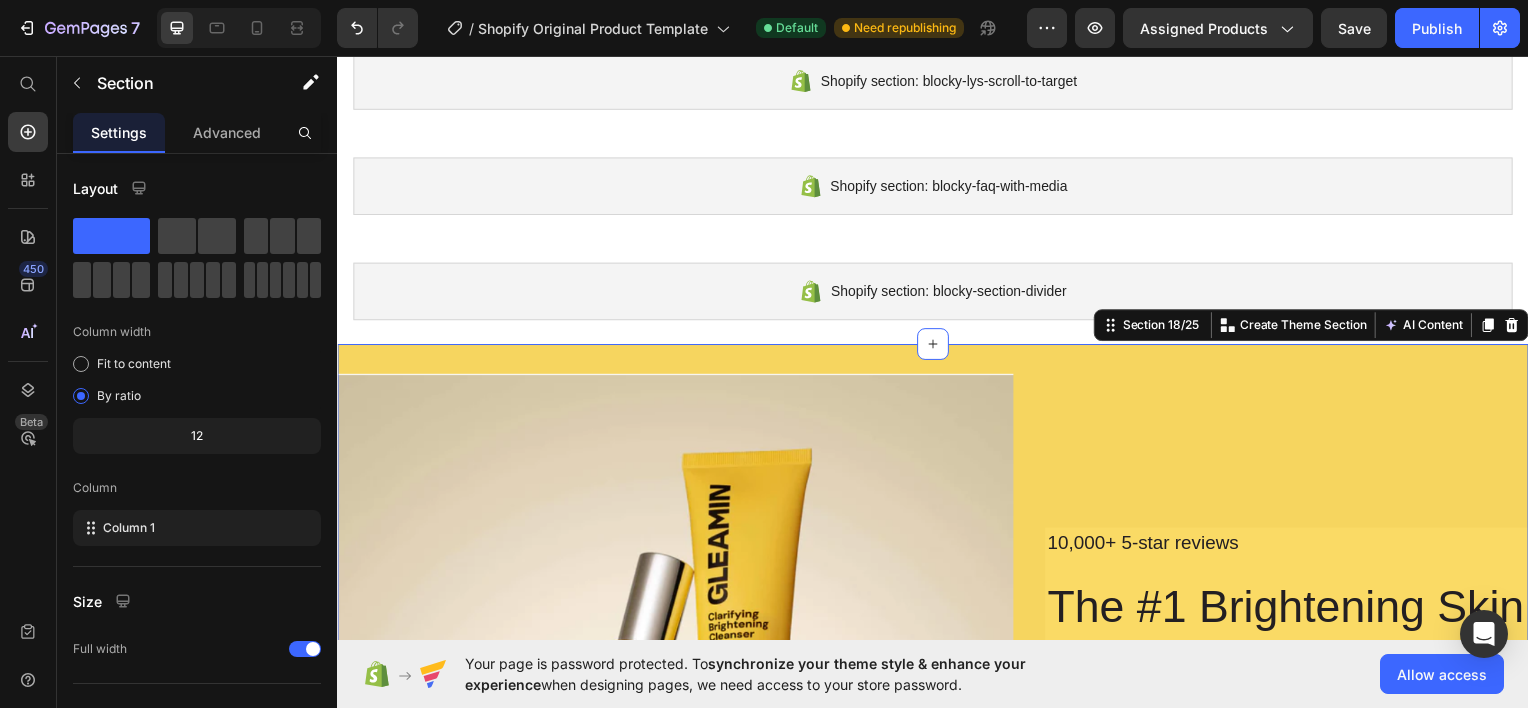 click 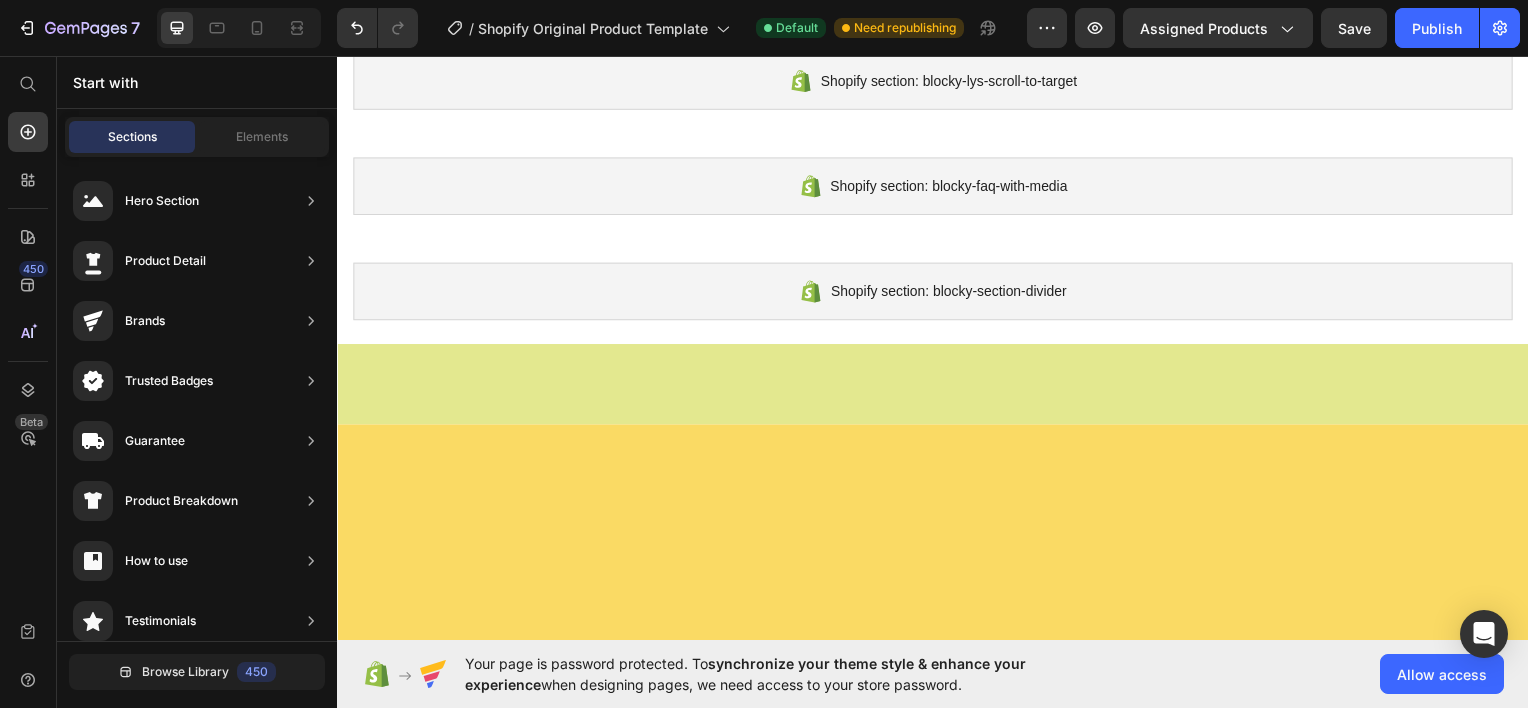 click at bounding box center (937, 387) 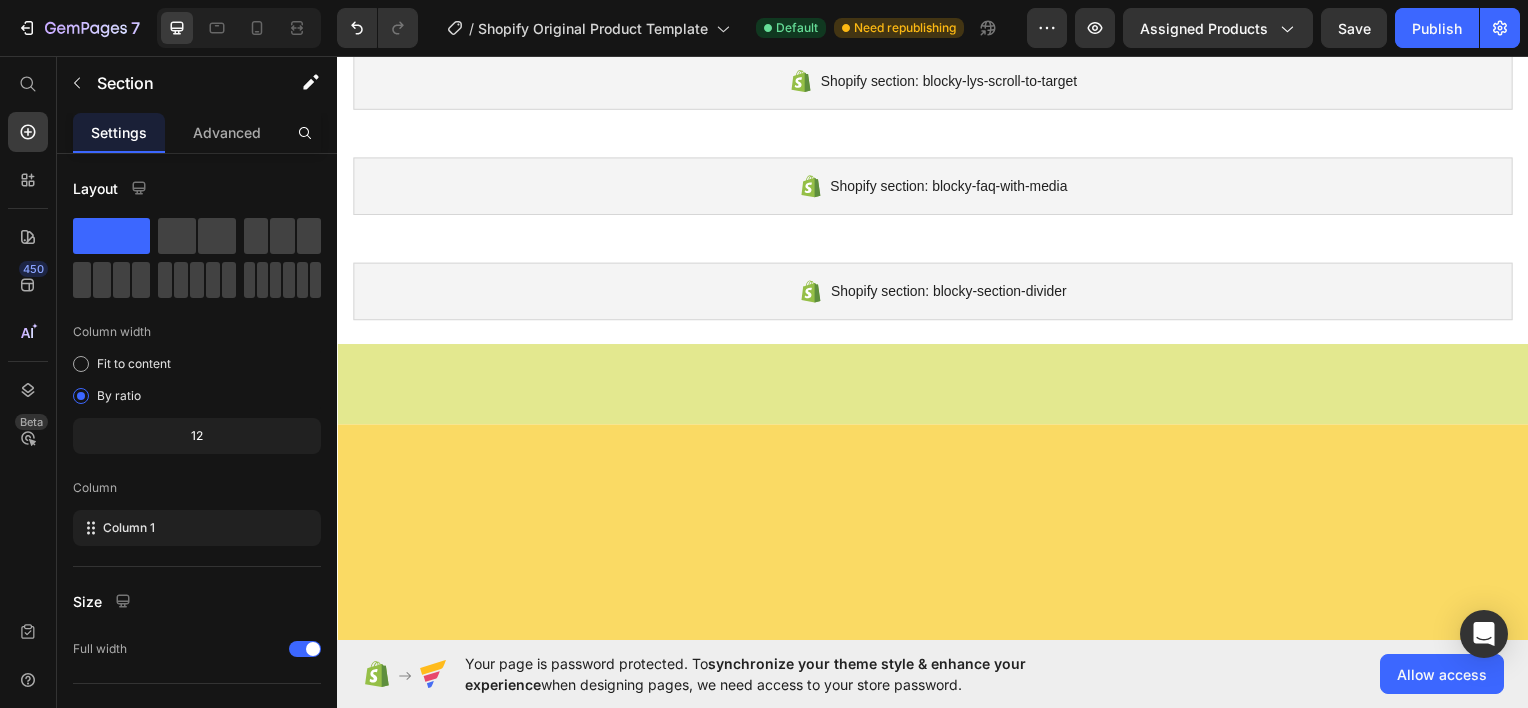 click at bounding box center (937, 617) 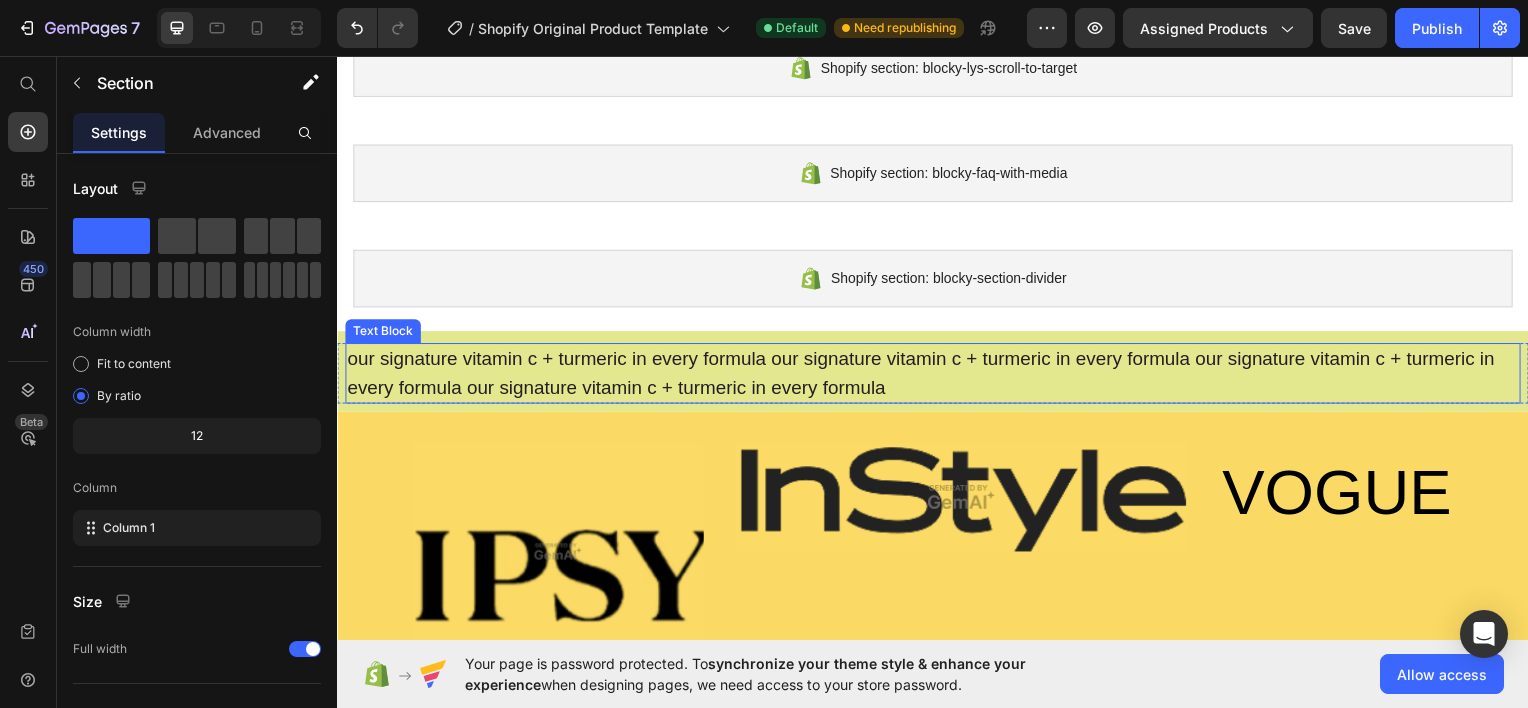 scroll, scrollTop: 1549, scrollLeft: 0, axis: vertical 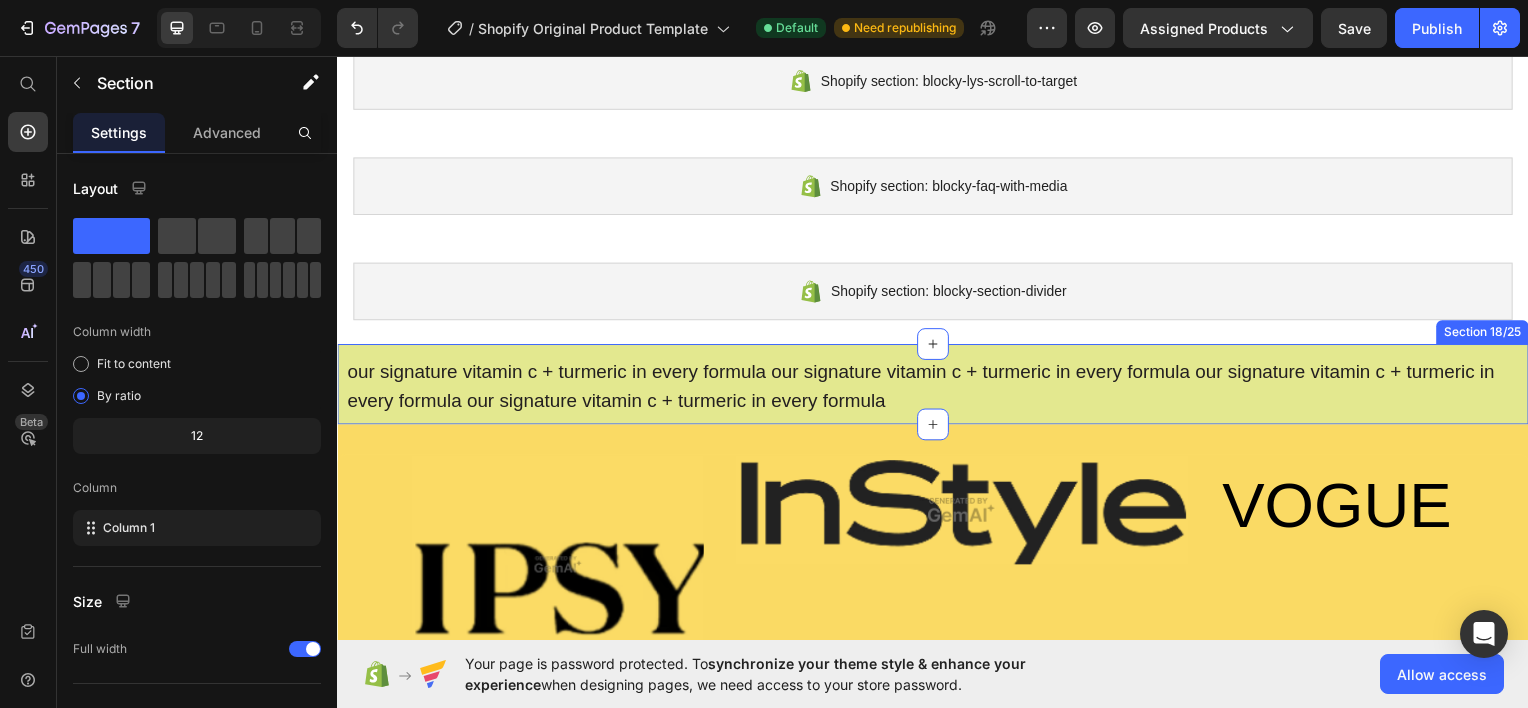 click on "our signature vitamin c + turmeric in every formula  our signature vitamin c + turmeric in every formula  our signature vitamin c + turmeric in every formula  our signature vitamin c + turmeric in every formula Text Block Row Section 18/25" at bounding box center (937, 385) 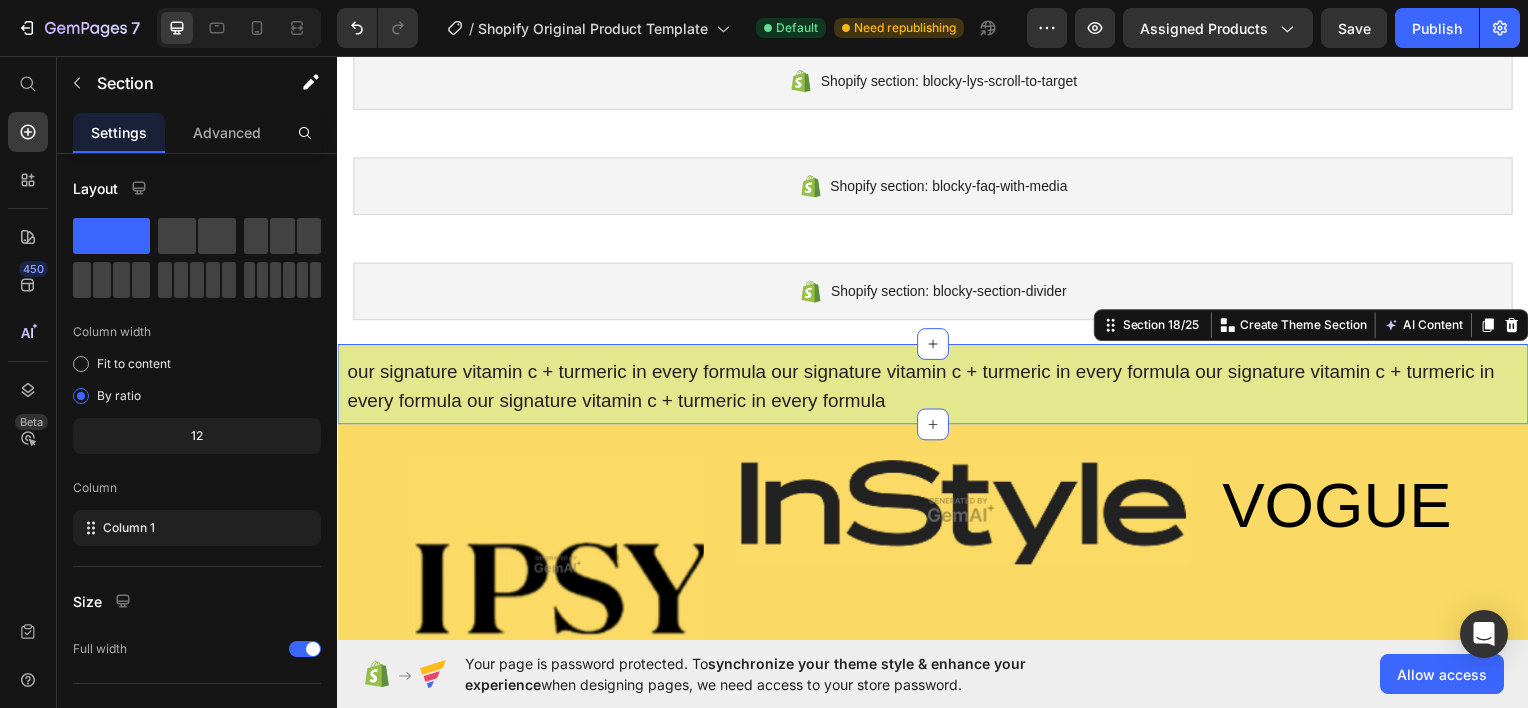 click at bounding box center (1520, 326) 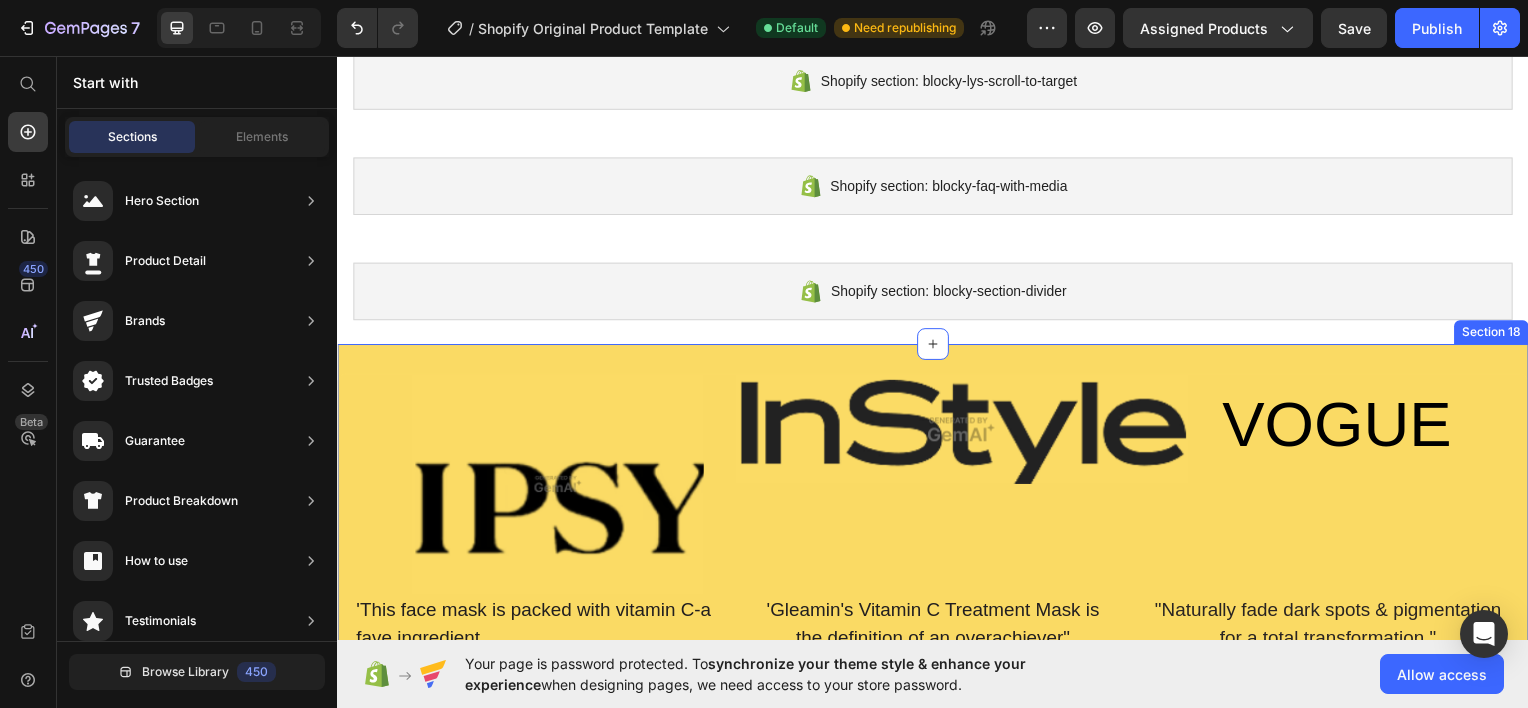 click on "Image Image VOGUE Heading Row 'This face mask is packed with vitamin C-a fave ingredient Text Block 'Gleamin's Vitamin C Treatment Mask is the definition of an  overachiever" Text Block "Naturally fade dark spots & pigmentation for a total transformation." Text Block Row Row Section 18" at bounding box center (937, 537) 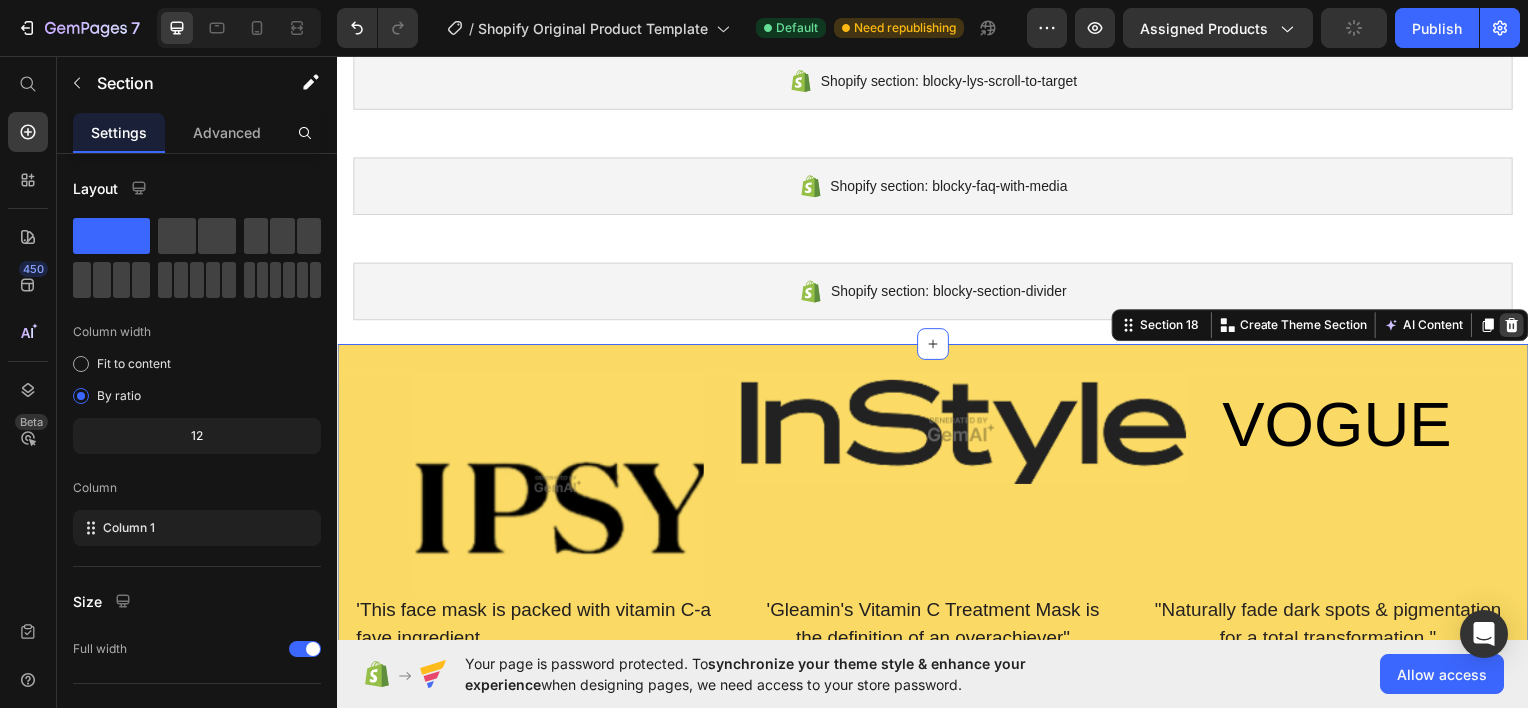 click 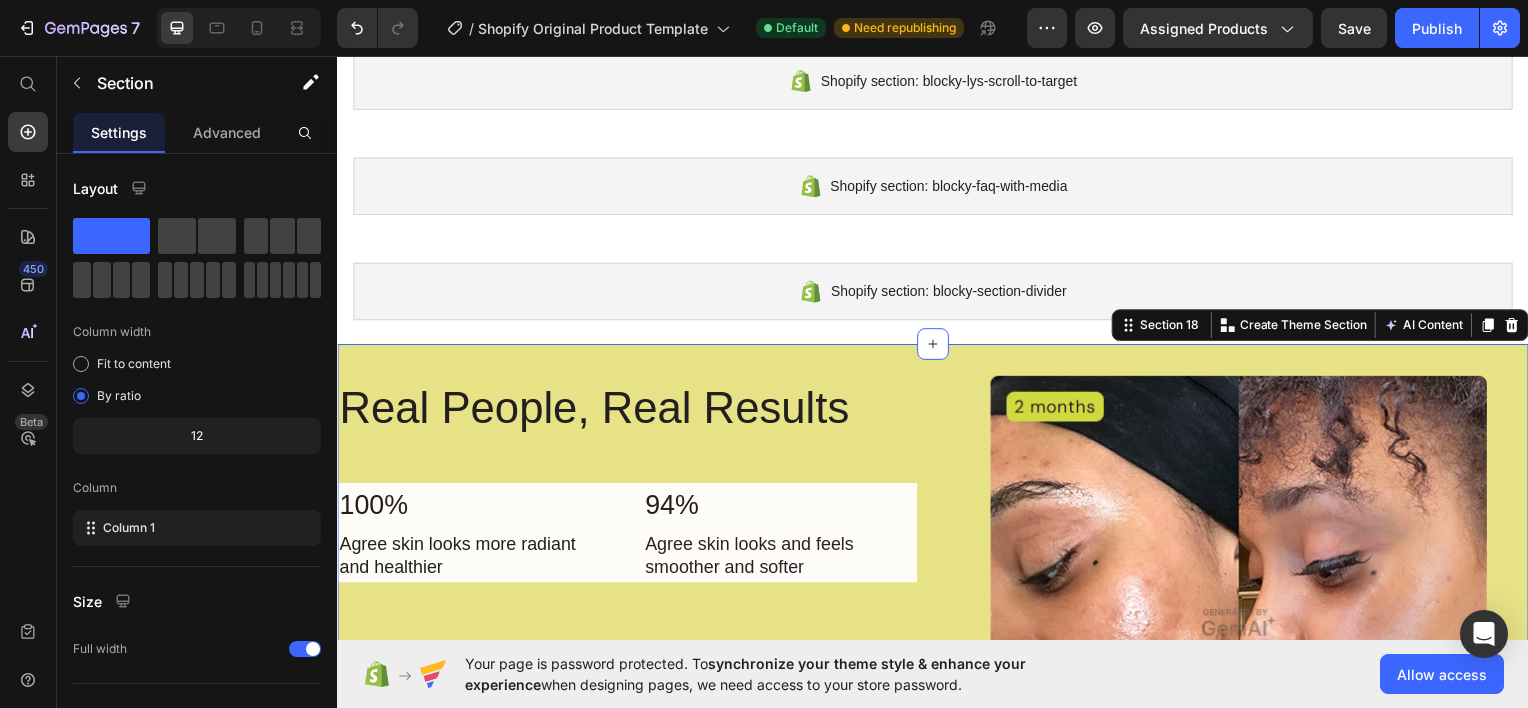 click on "Real People, Real Results Heading 100% Text Block Agree skin looks more radiant and healthier Text Block 94% Text Block Agree skin looks and feels smoother and softer Text Block Row 93% Text Block Agree the mask fades dark. spots and age spots Text Block 91% Text Block Agree the mask reduces  pigmentation Text Block Row Row Row Image Row Section 18   You can create reusable sections Create Theme Section AI Content Write with GemAI What would you like to describe here? Tone and Voice Persuasive Product Vitamin C Serum Show more Generate" at bounding box center (937, 625) 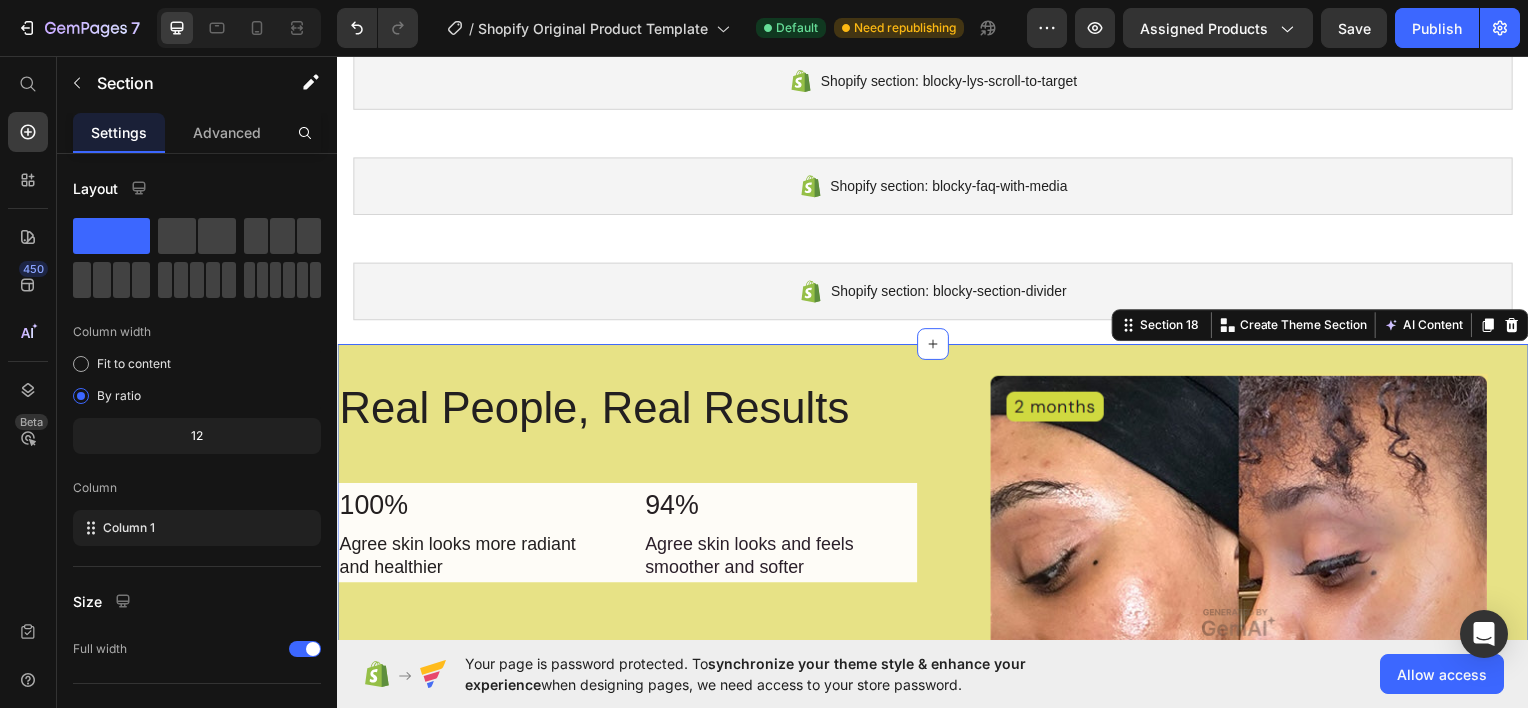 click 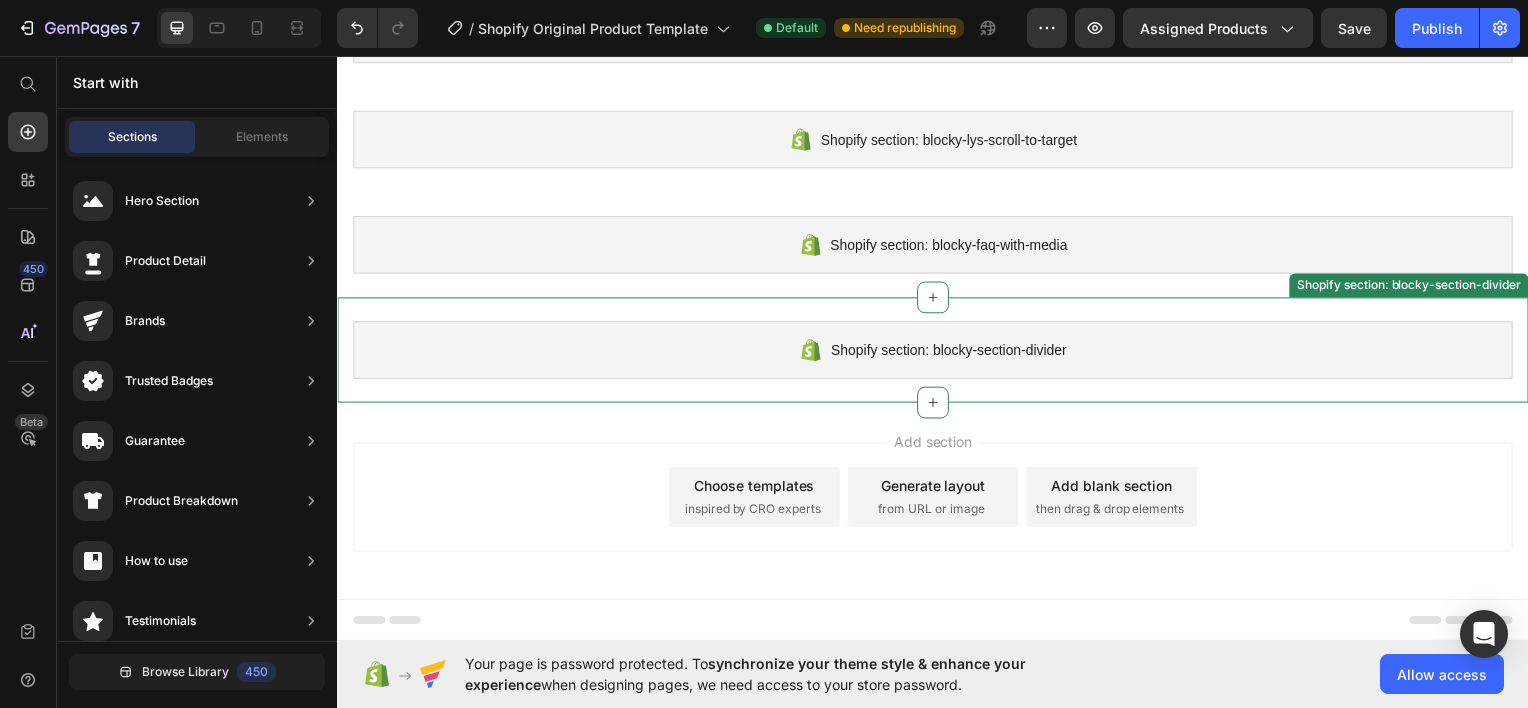 scroll, scrollTop: 1486, scrollLeft: 0, axis: vertical 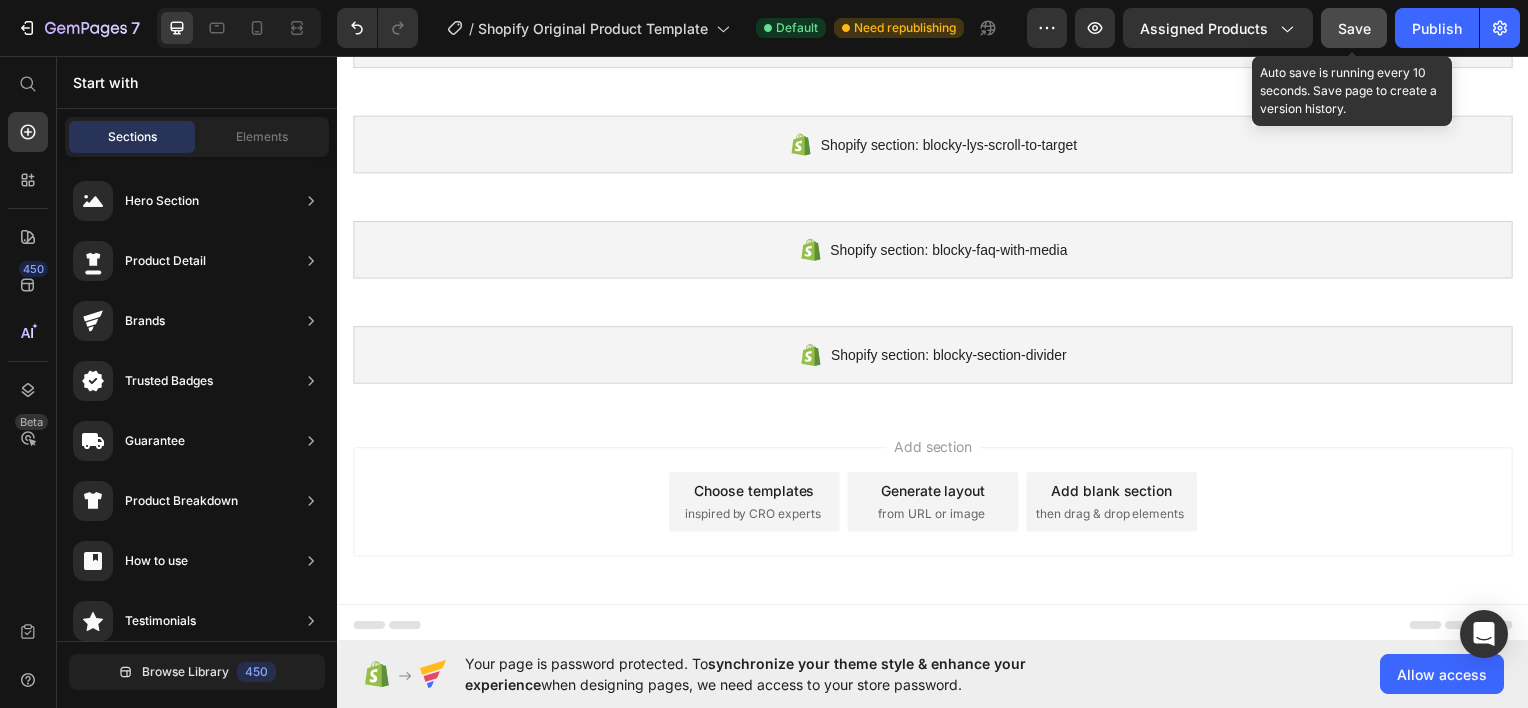 click on "Save" 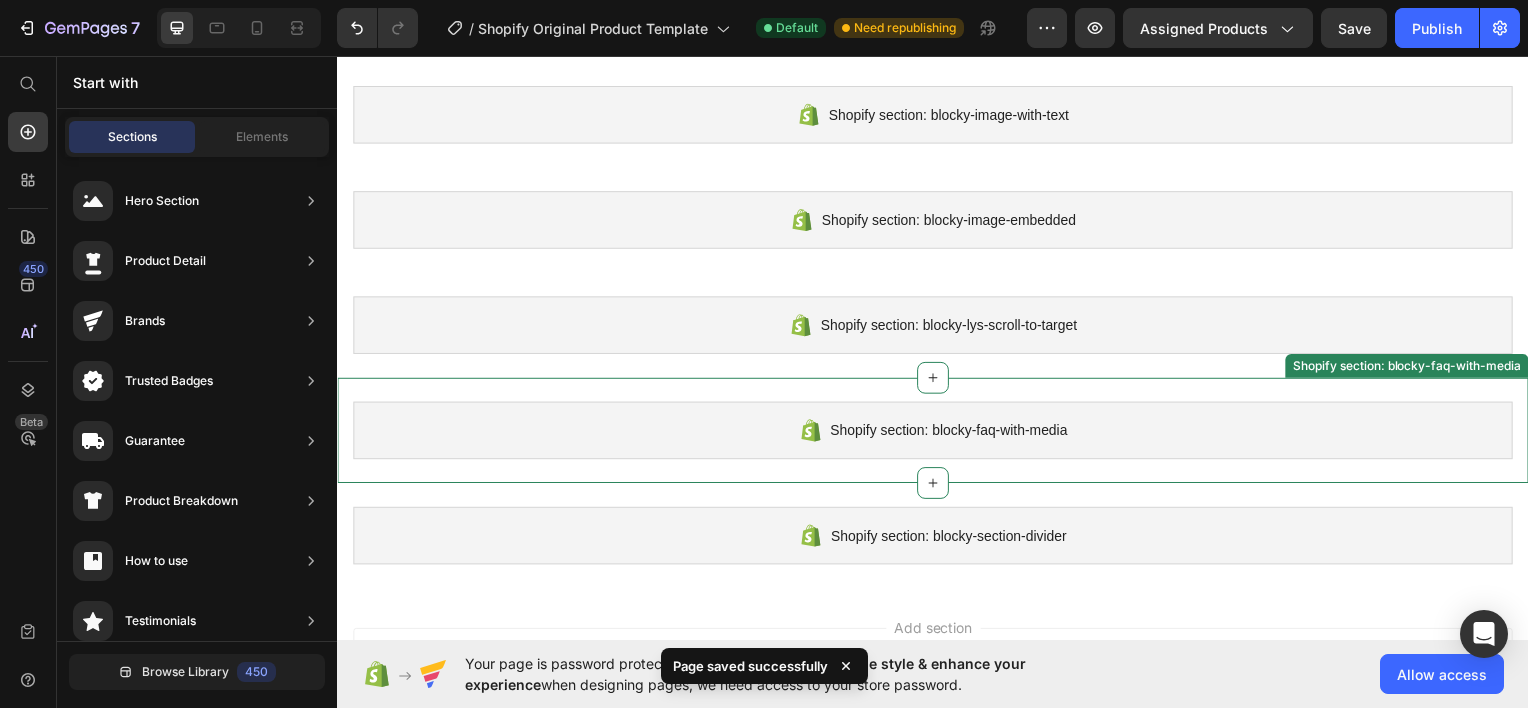 scroll, scrollTop: 1486, scrollLeft: 0, axis: vertical 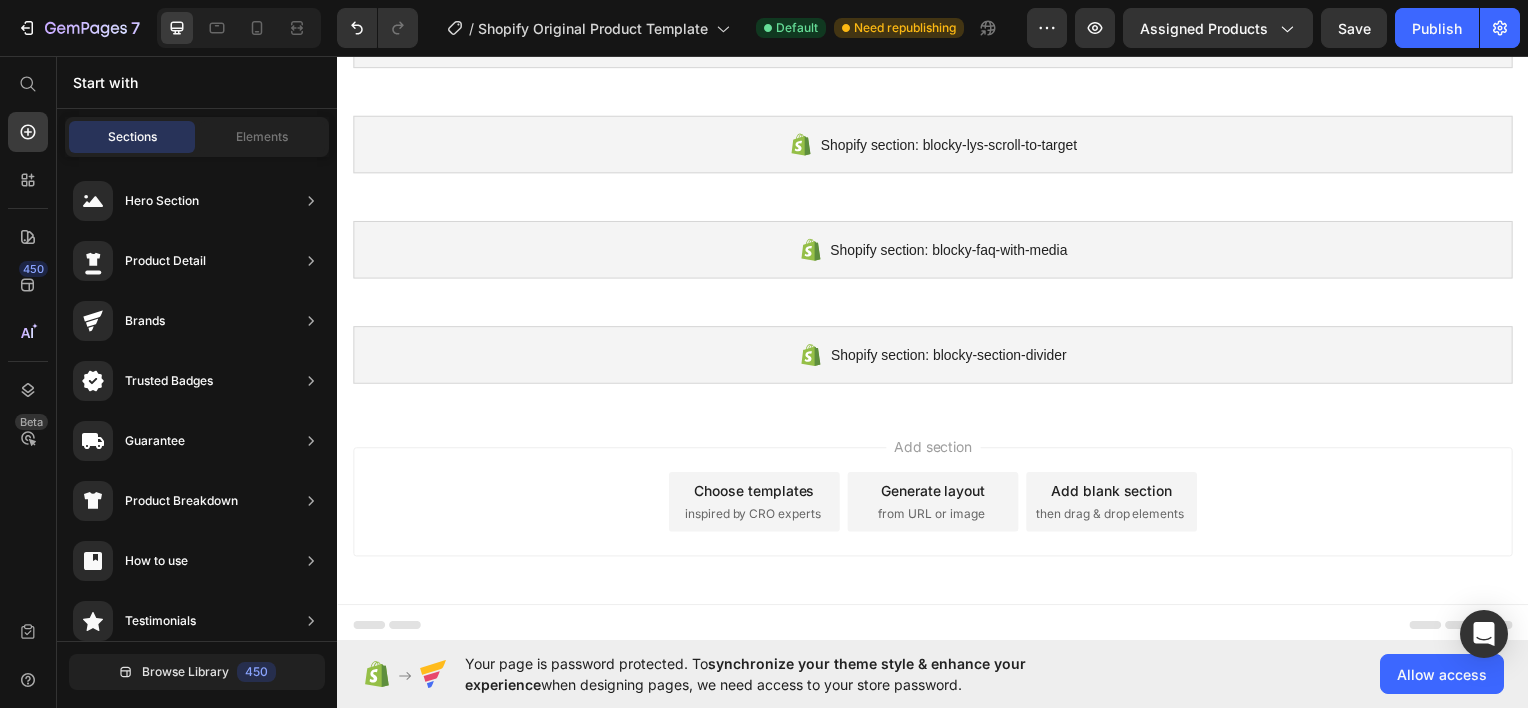 click on "Generate layout" at bounding box center (937, 492) 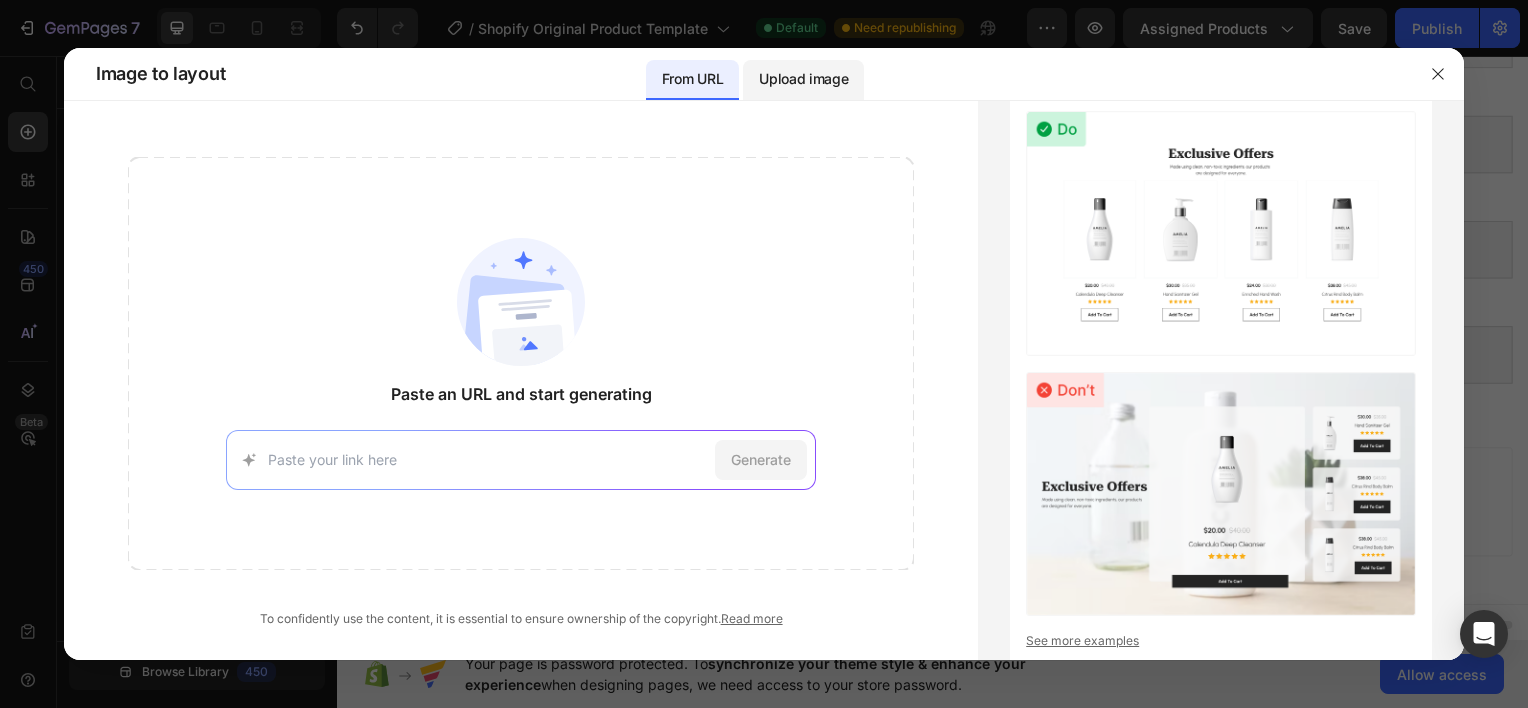 click on "Upload image" at bounding box center (803, 79) 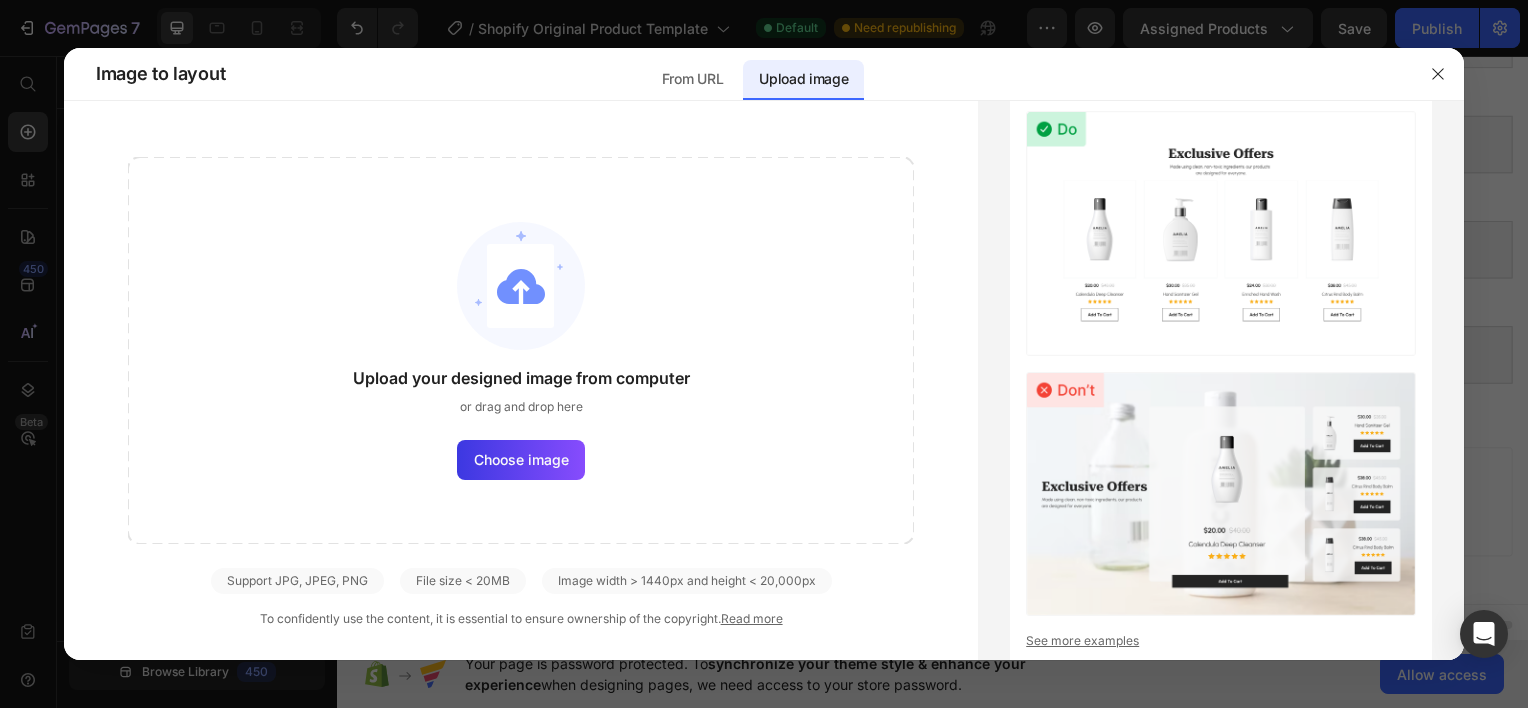 drag, startPoint x: 569, startPoint y: 423, endPoint x: 536, endPoint y: 460, distance: 49.57822 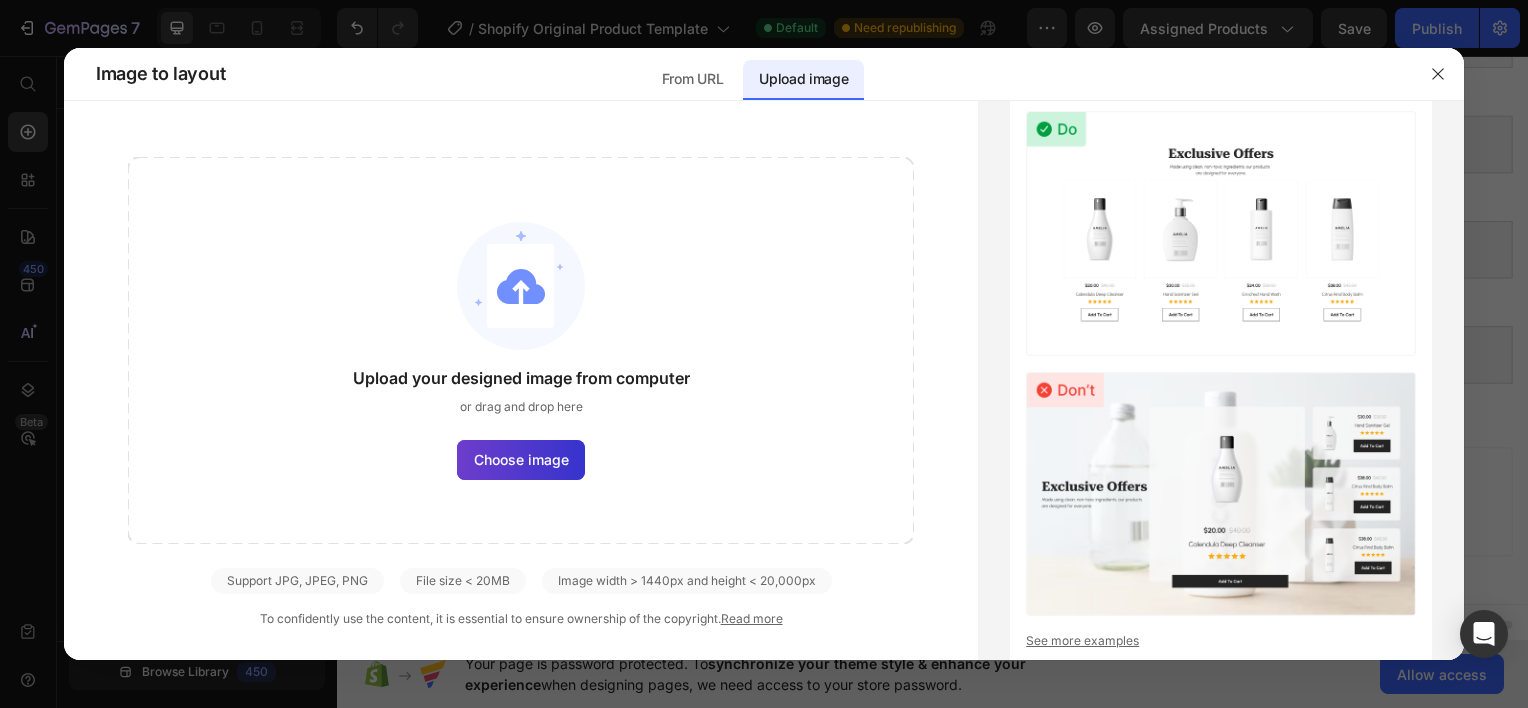 click on "Upload your designed image from computer or drag and drop here Choose image" 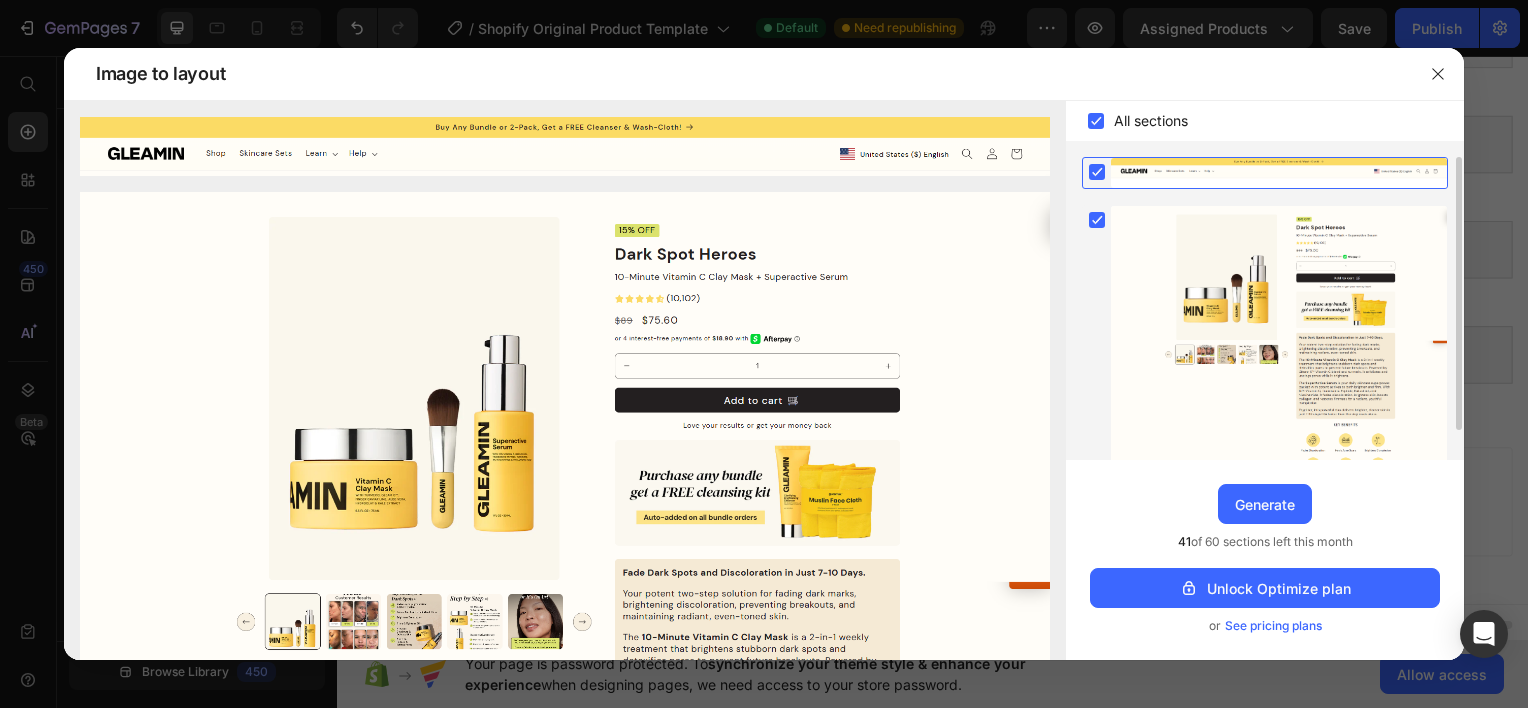 click 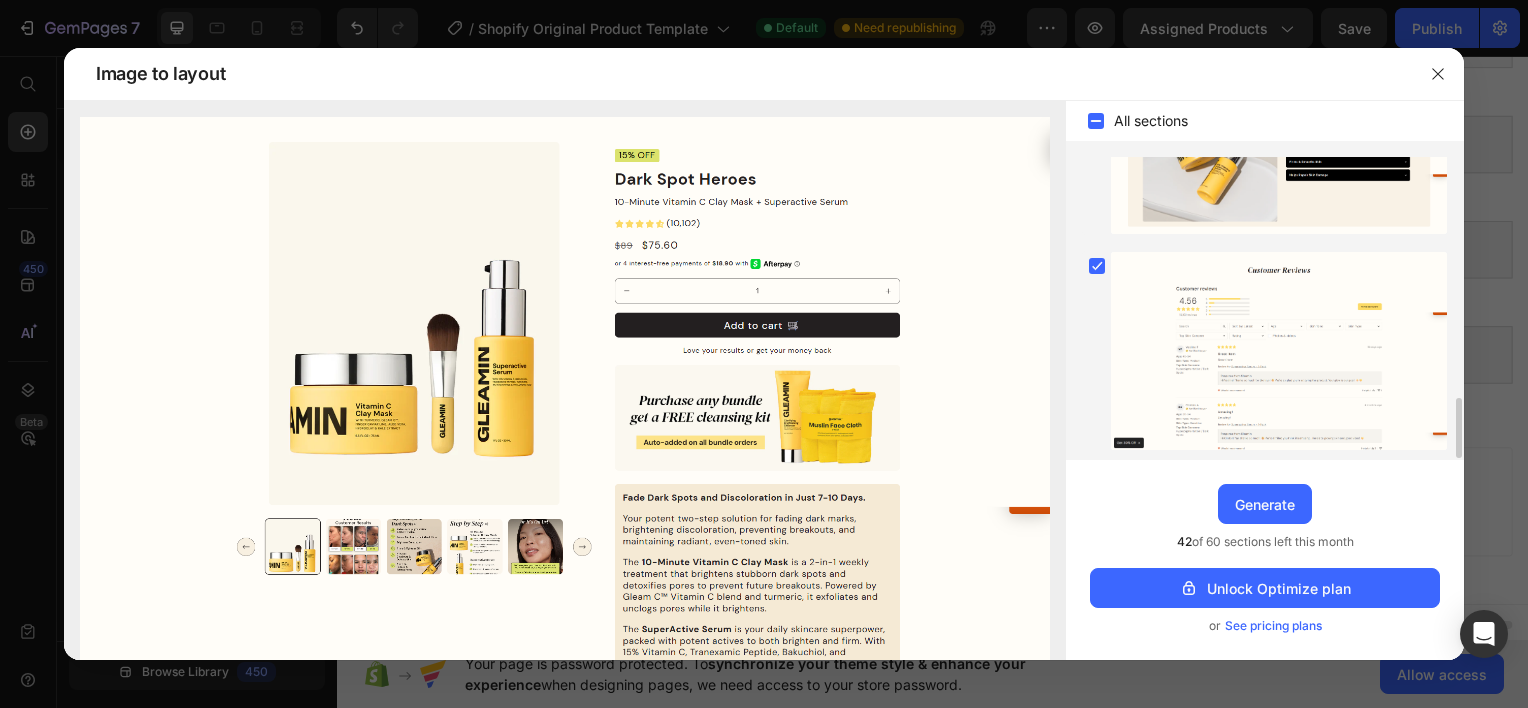 scroll, scrollTop: 1206, scrollLeft: 0, axis: vertical 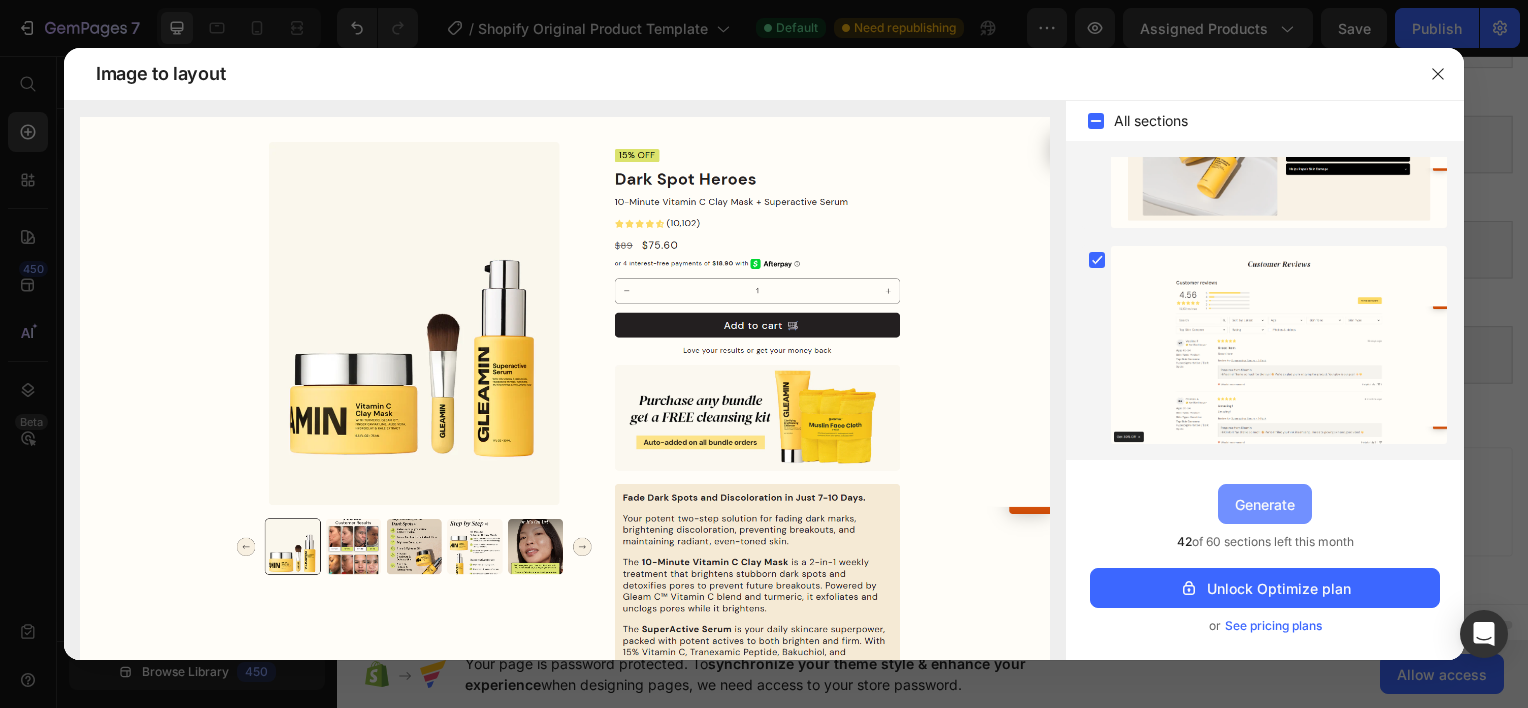 click on "Generate" at bounding box center (1265, 504) 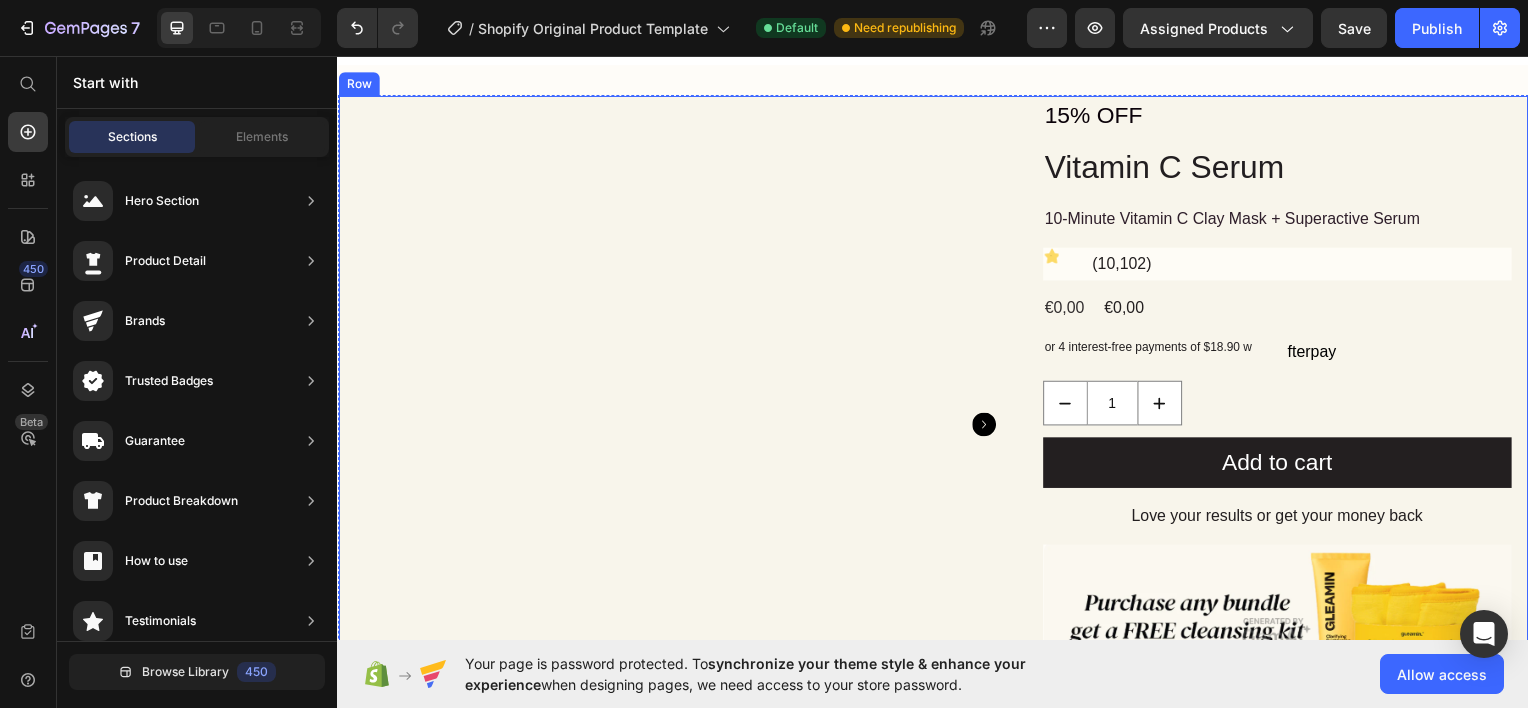 scroll, scrollTop: 1886, scrollLeft: 0, axis: vertical 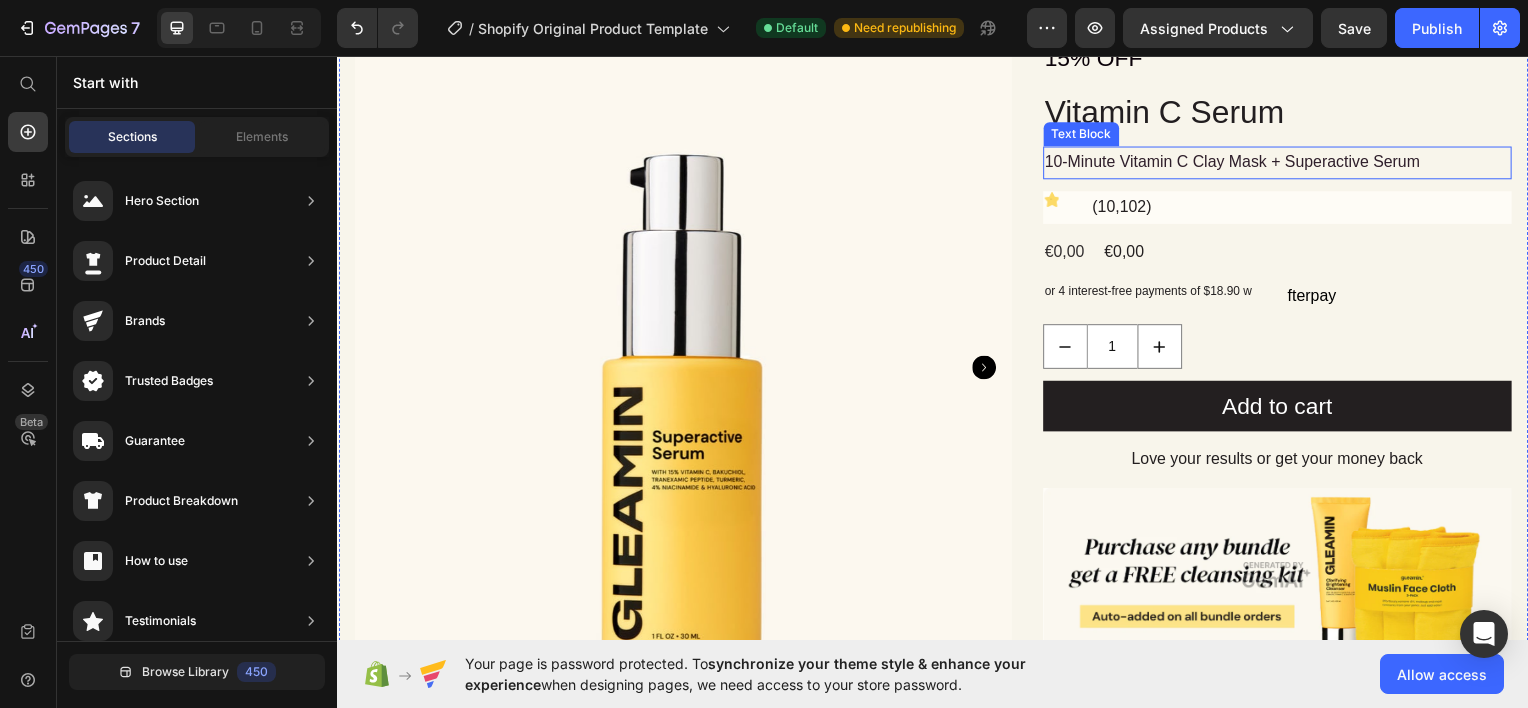 click on "10-Minute Vitamin C Clay Mask + Superactive Serum" at bounding box center (1284, 162) 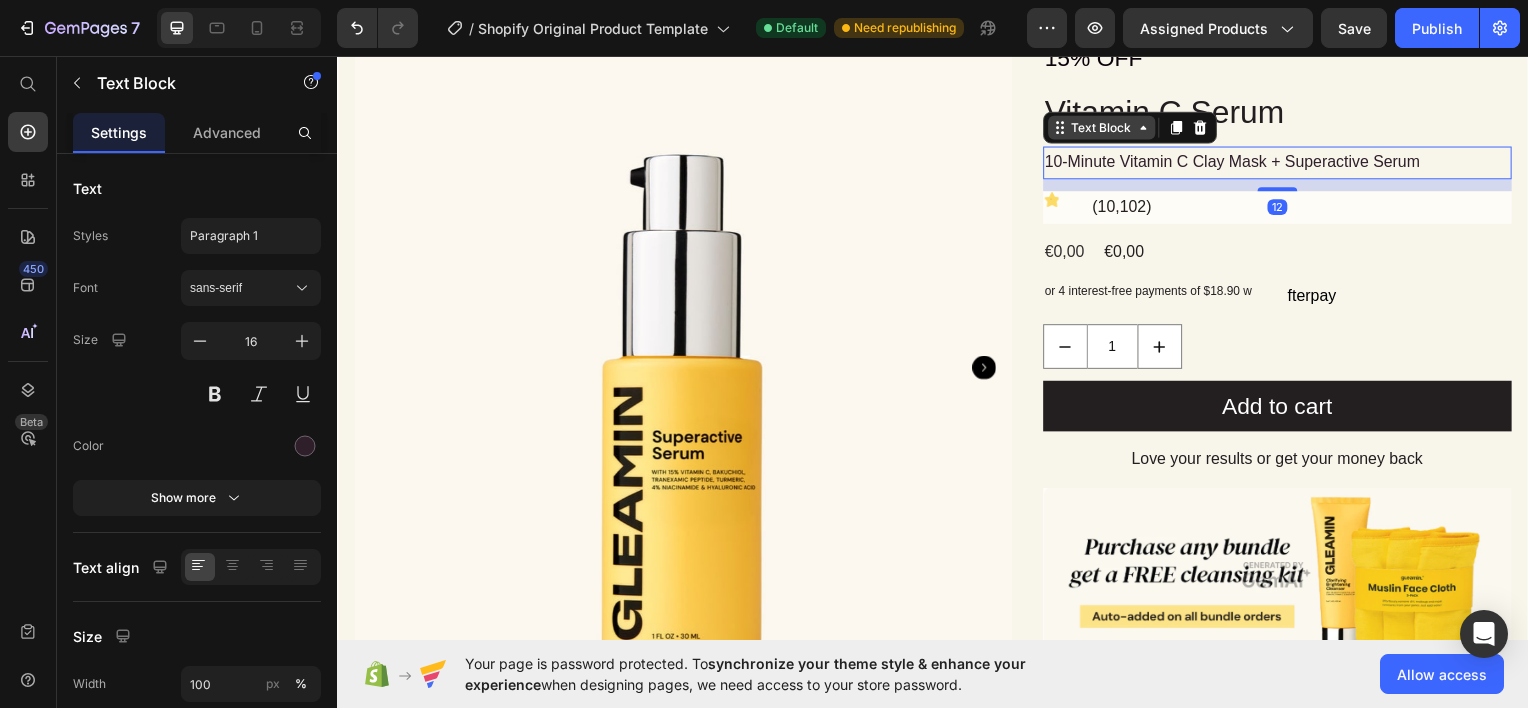 click on "Text Block" at bounding box center [1107, 127] 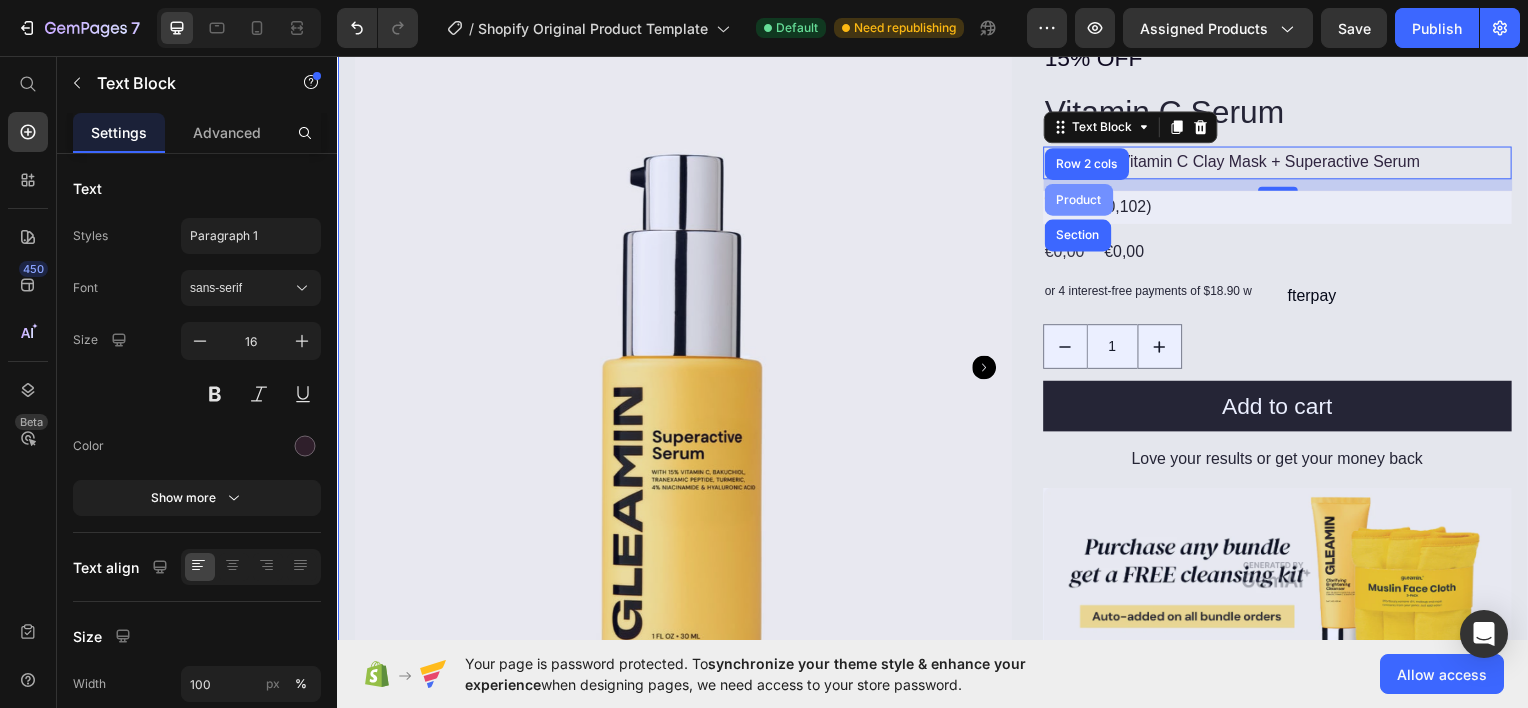 click on "Product" at bounding box center (1083, 200) 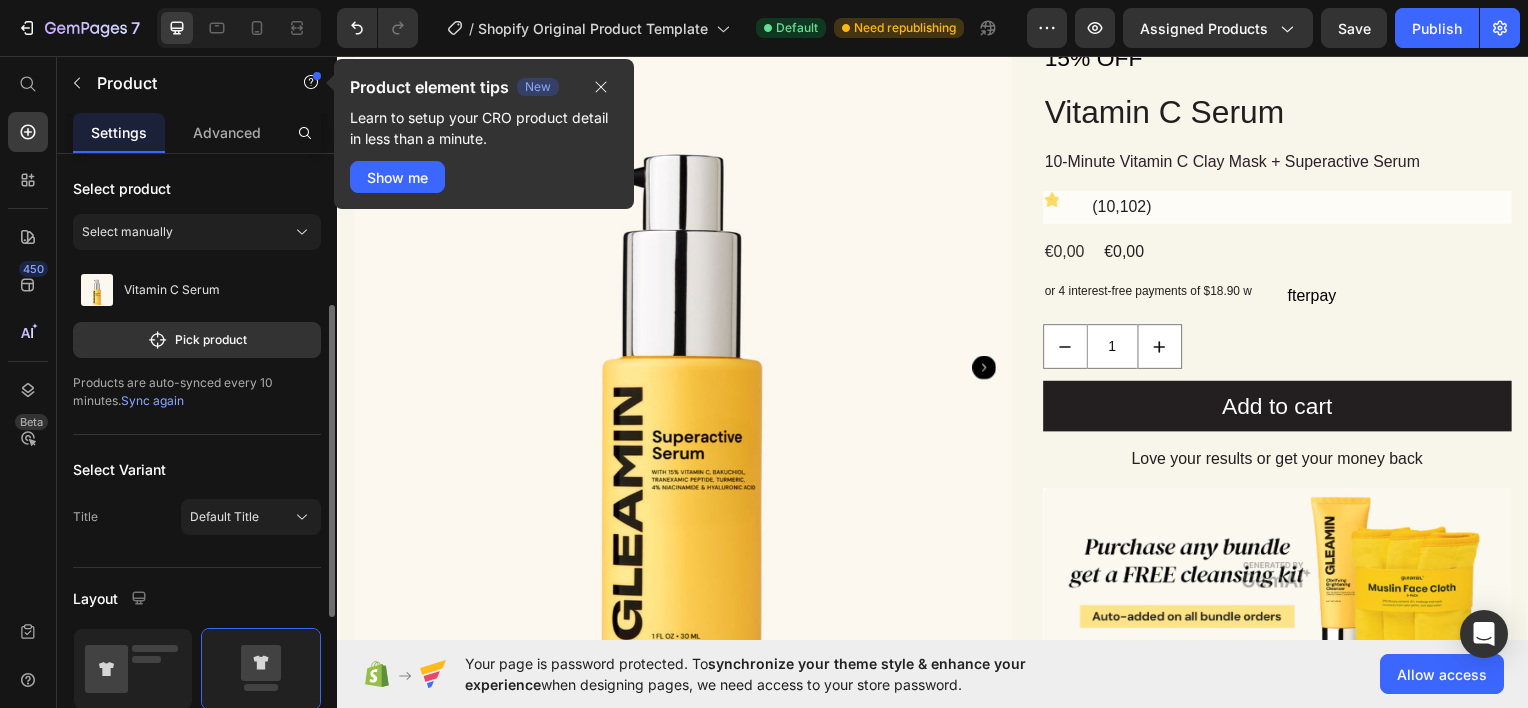 scroll, scrollTop: 100, scrollLeft: 0, axis: vertical 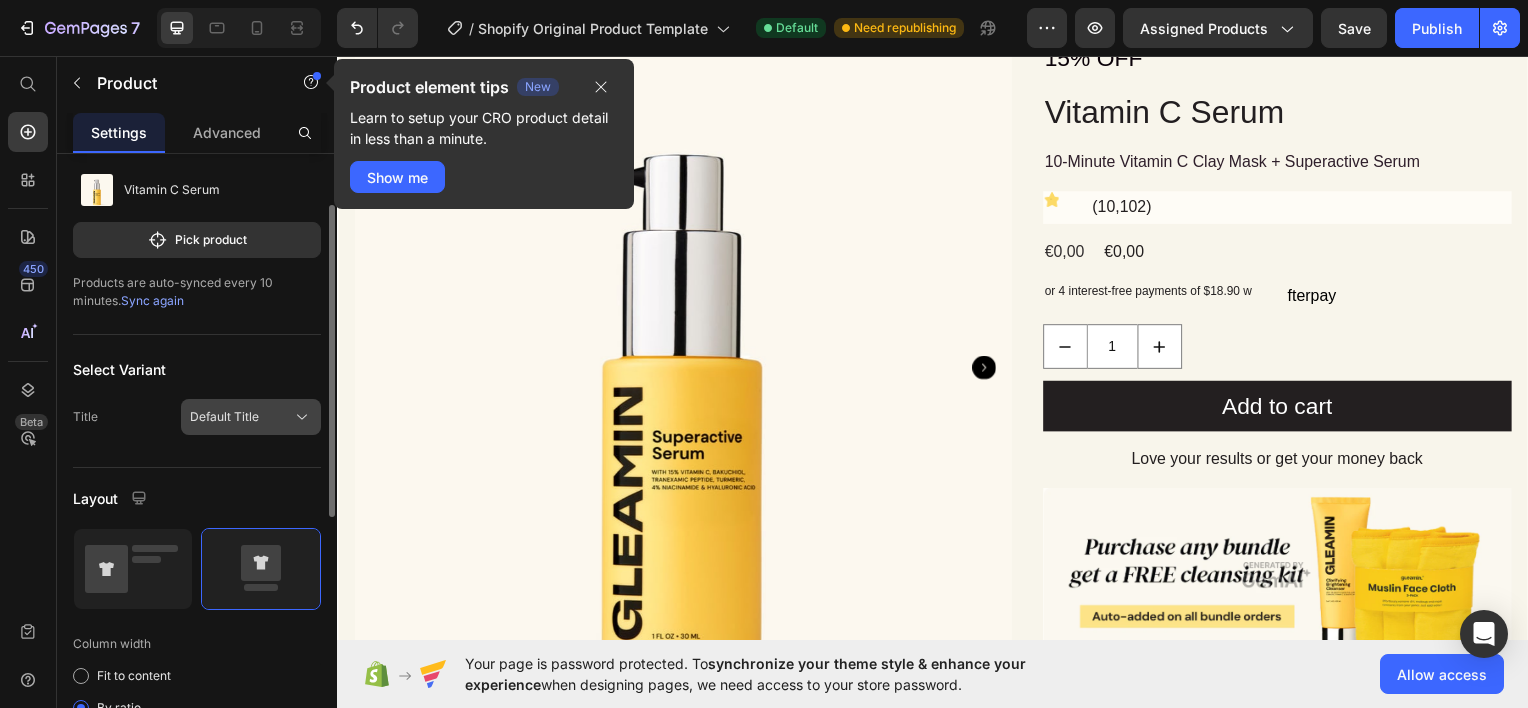 click on "Default Title" 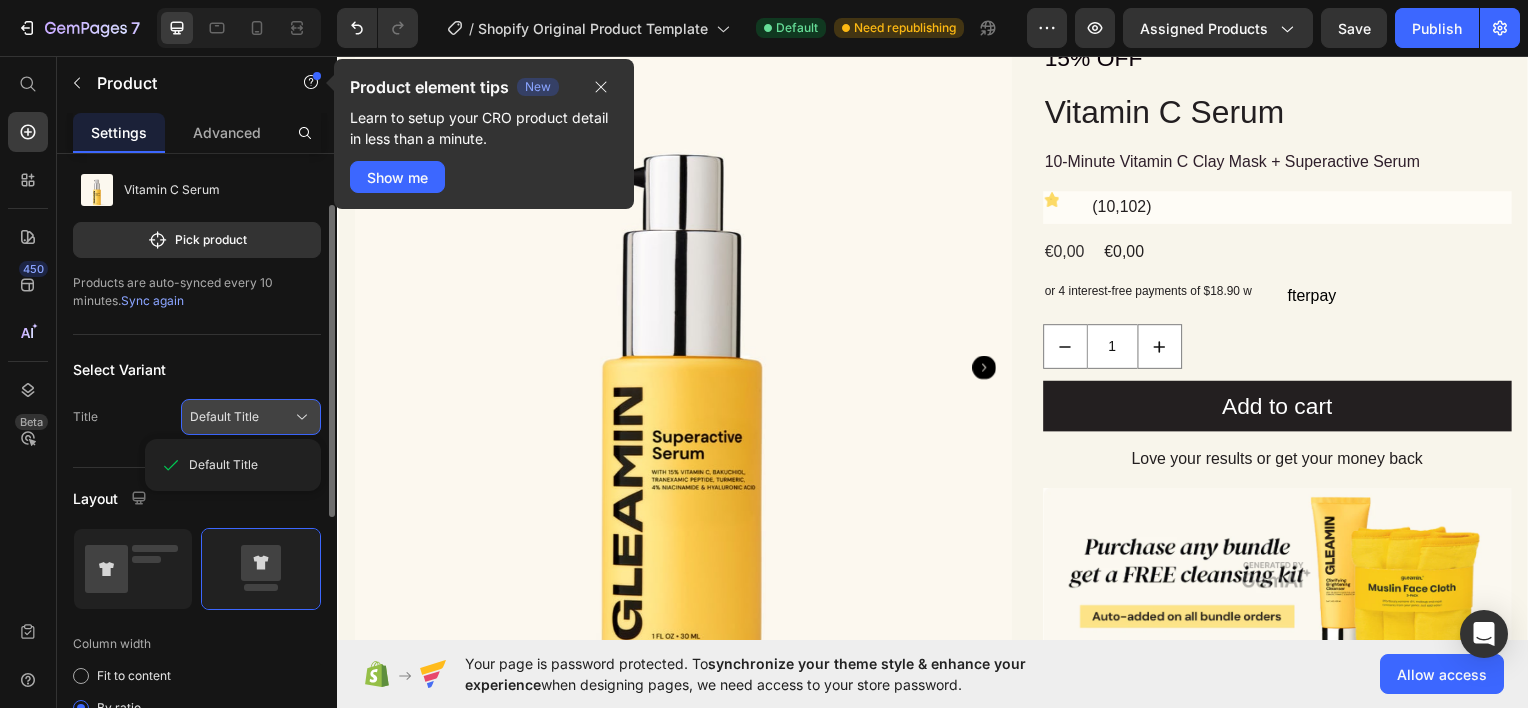 click on "Default Title" 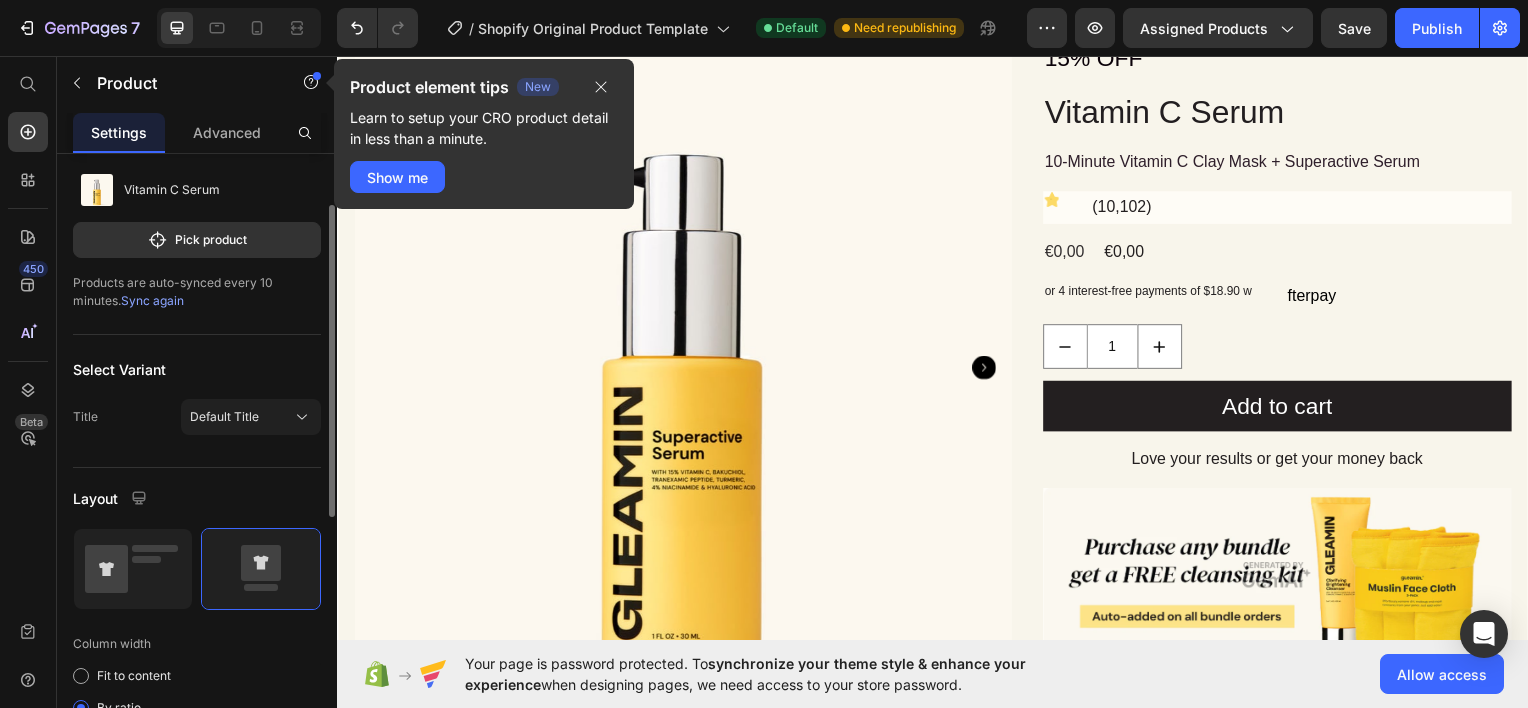 scroll, scrollTop: 0, scrollLeft: 0, axis: both 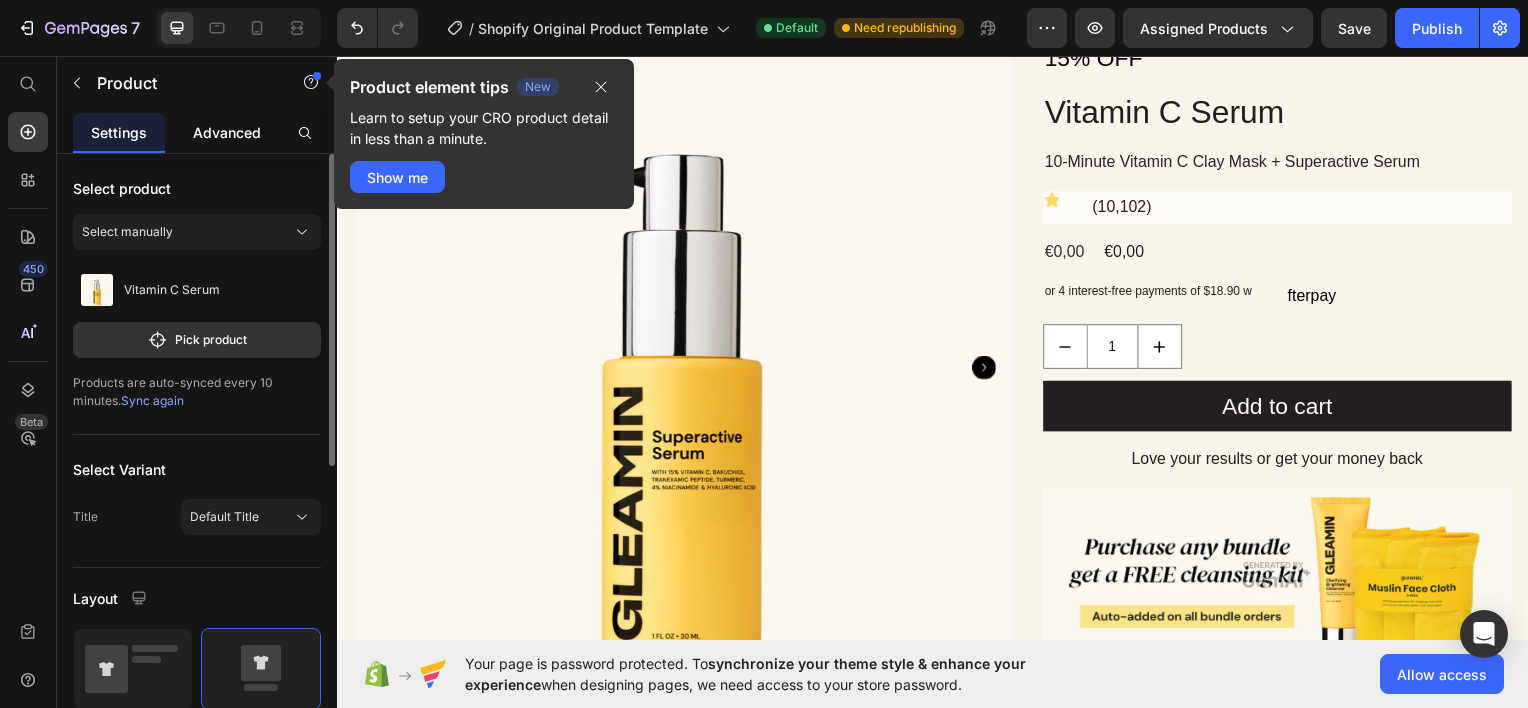 click on "Advanced" at bounding box center (227, 132) 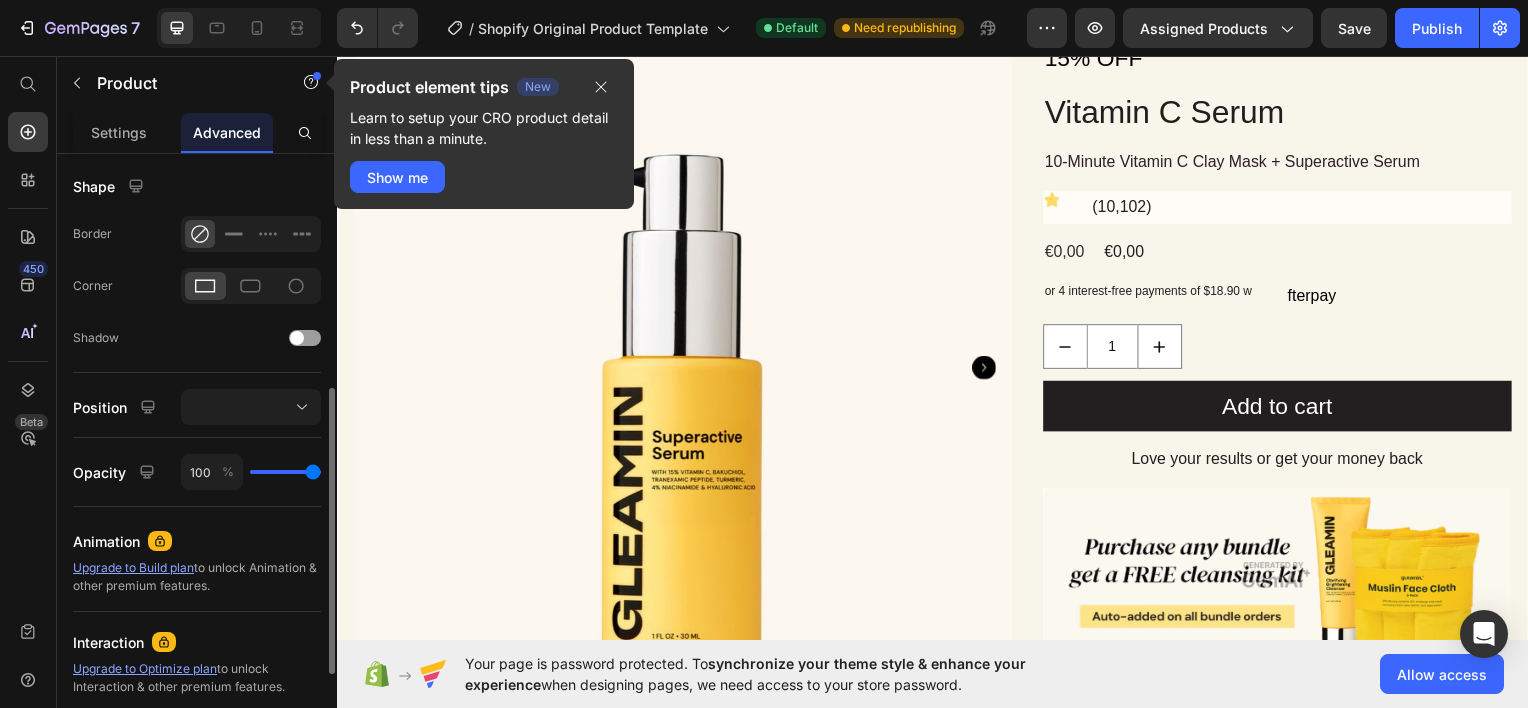 scroll, scrollTop: 0, scrollLeft: 0, axis: both 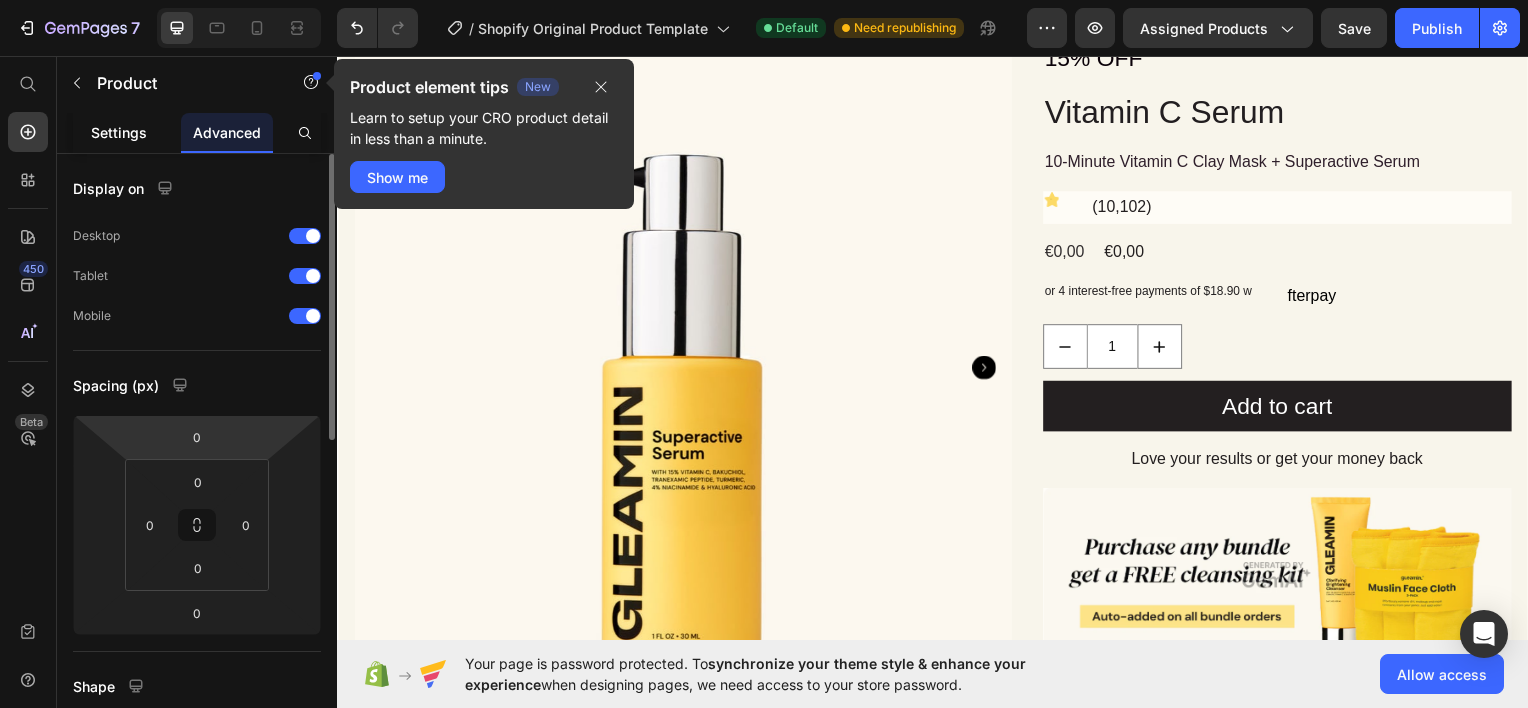 click on "Settings" at bounding box center [119, 132] 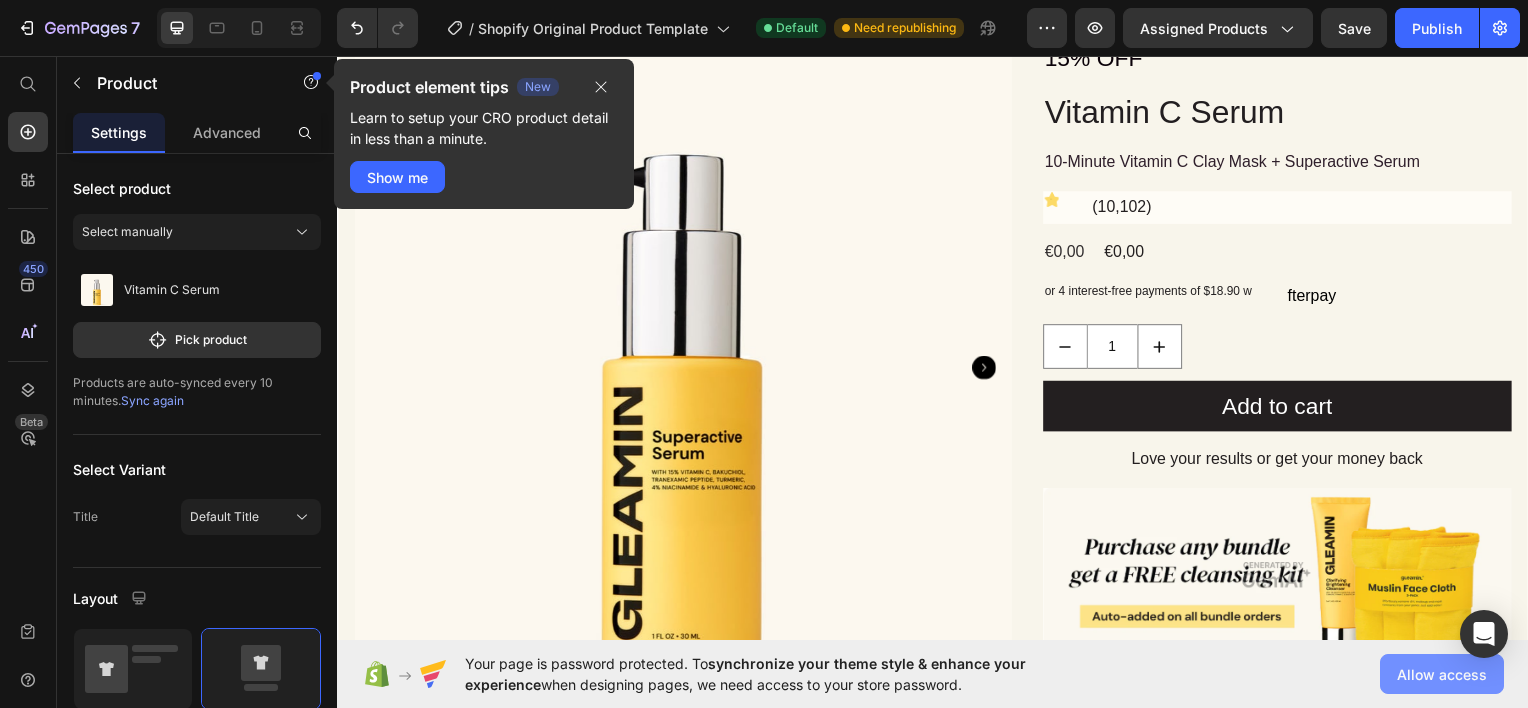 click on "Allow access" 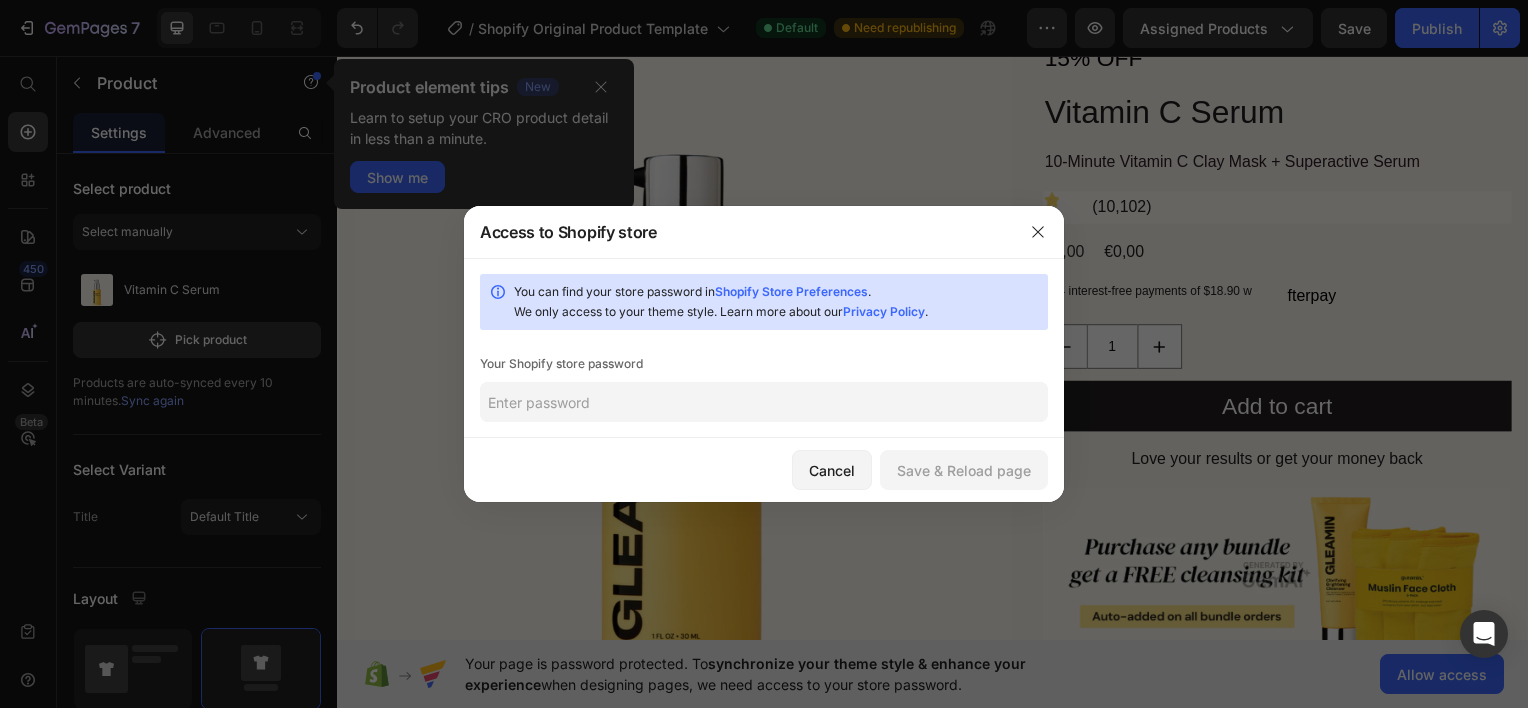click on "Your Shopify store password" at bounding box center [764, 364] 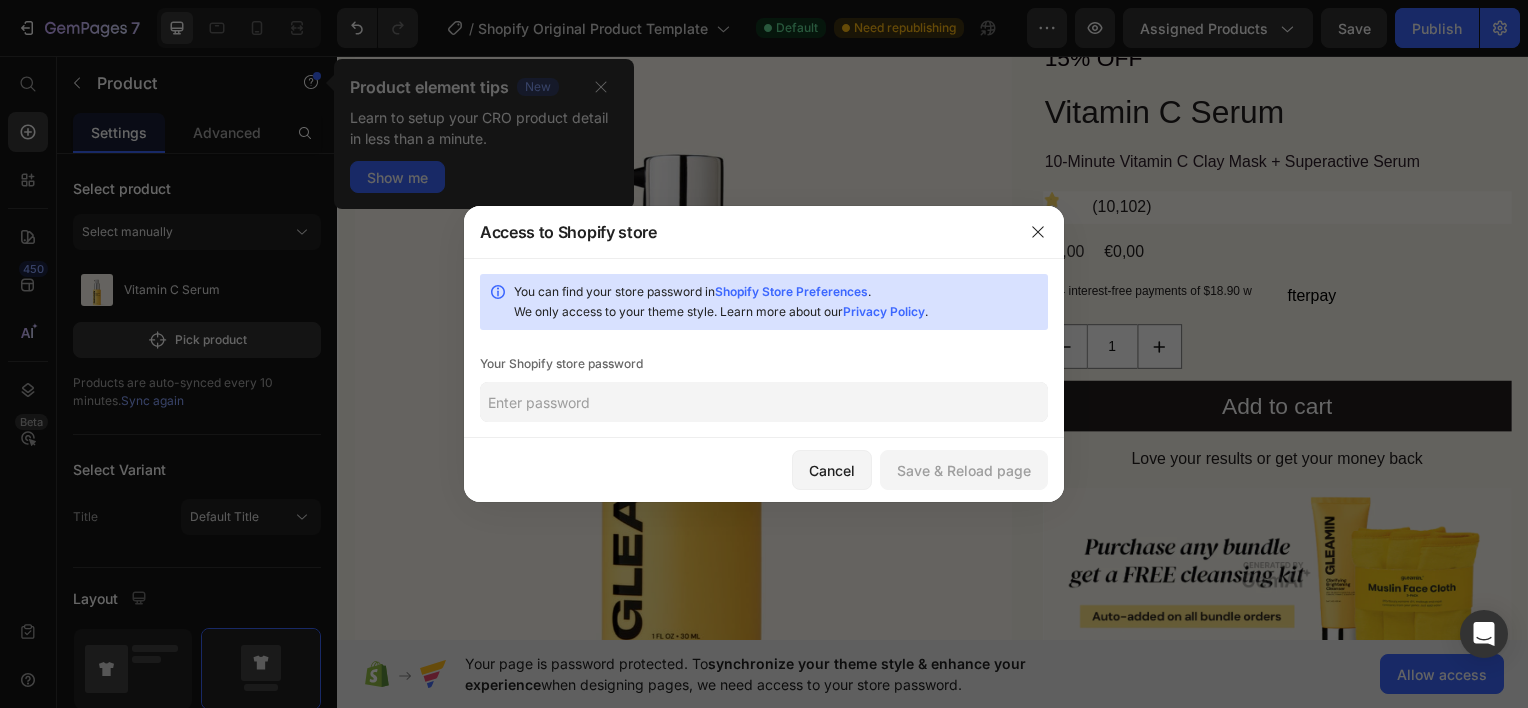 click 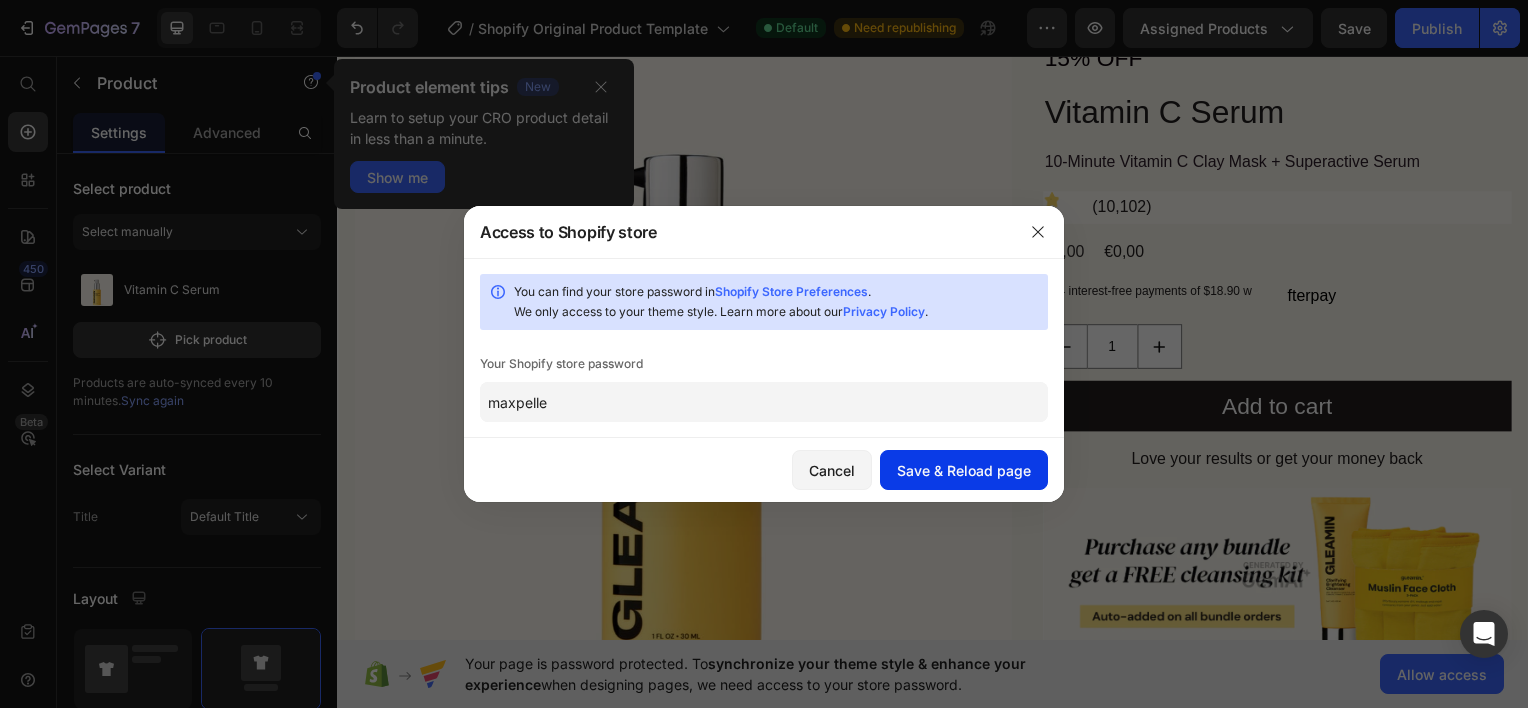 type on "maxpelle" 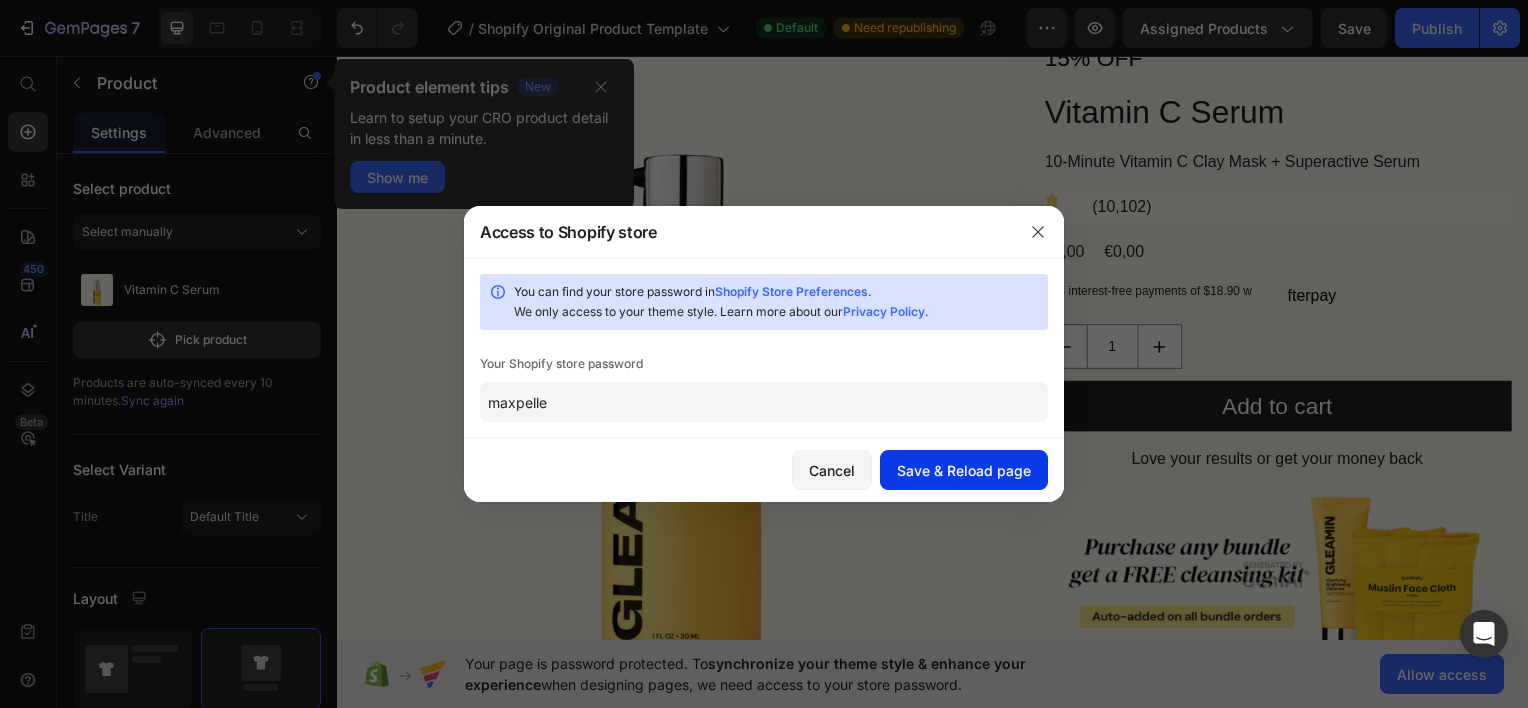 click on "Save & Reload page" at bounding box center [964, 470] 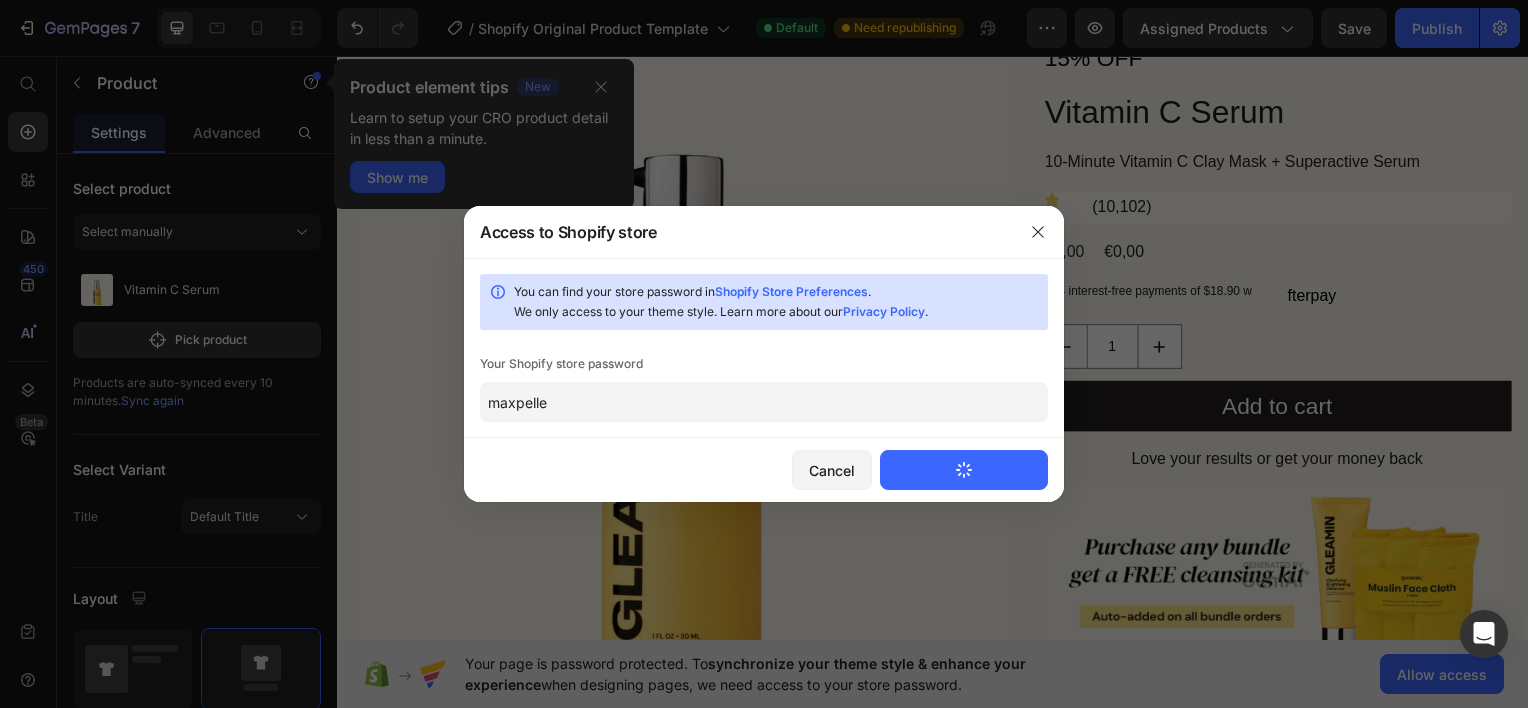 type 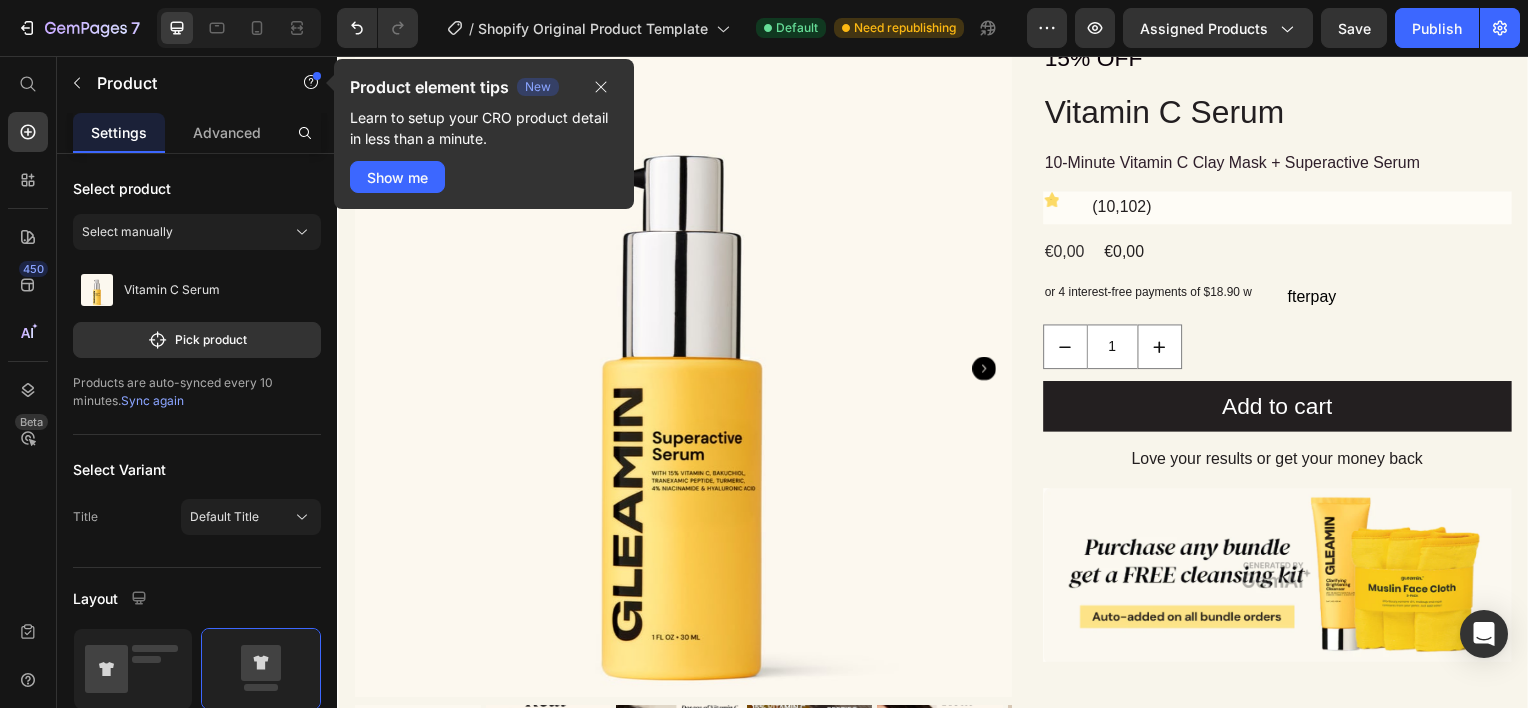 scroll, scrollTop: 0, scrollLeft: 0, axis: both 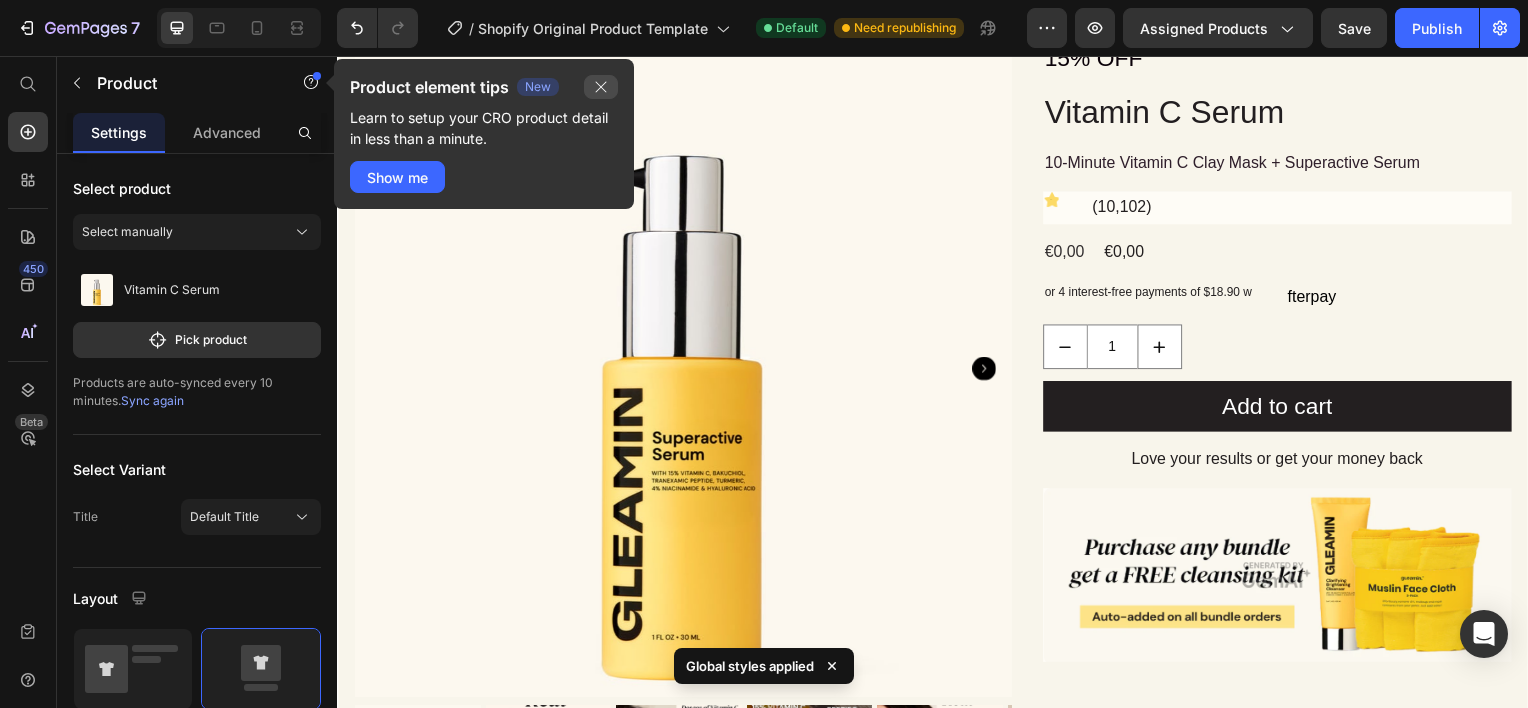 click 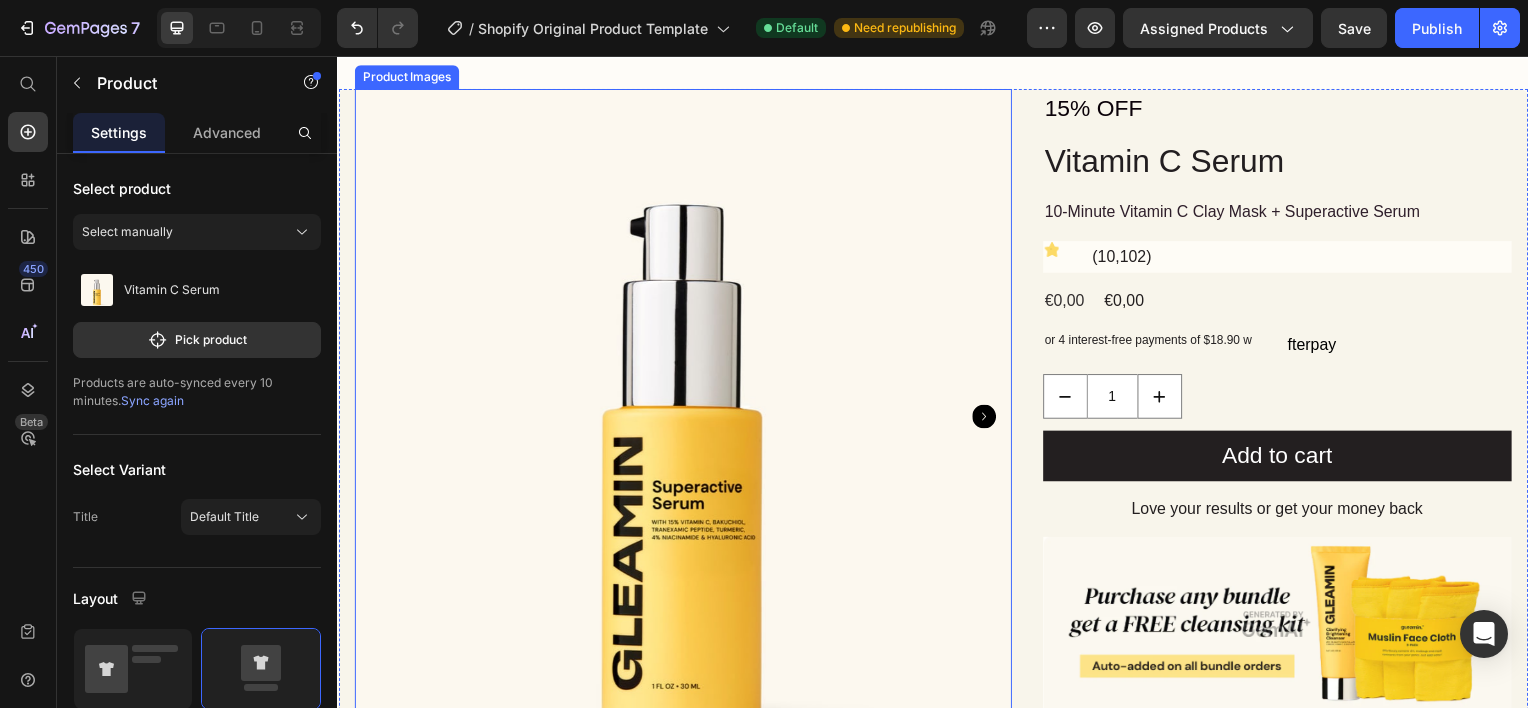 scroll, scrollTop: 1800, scrollLeft: 0, axis: vertical 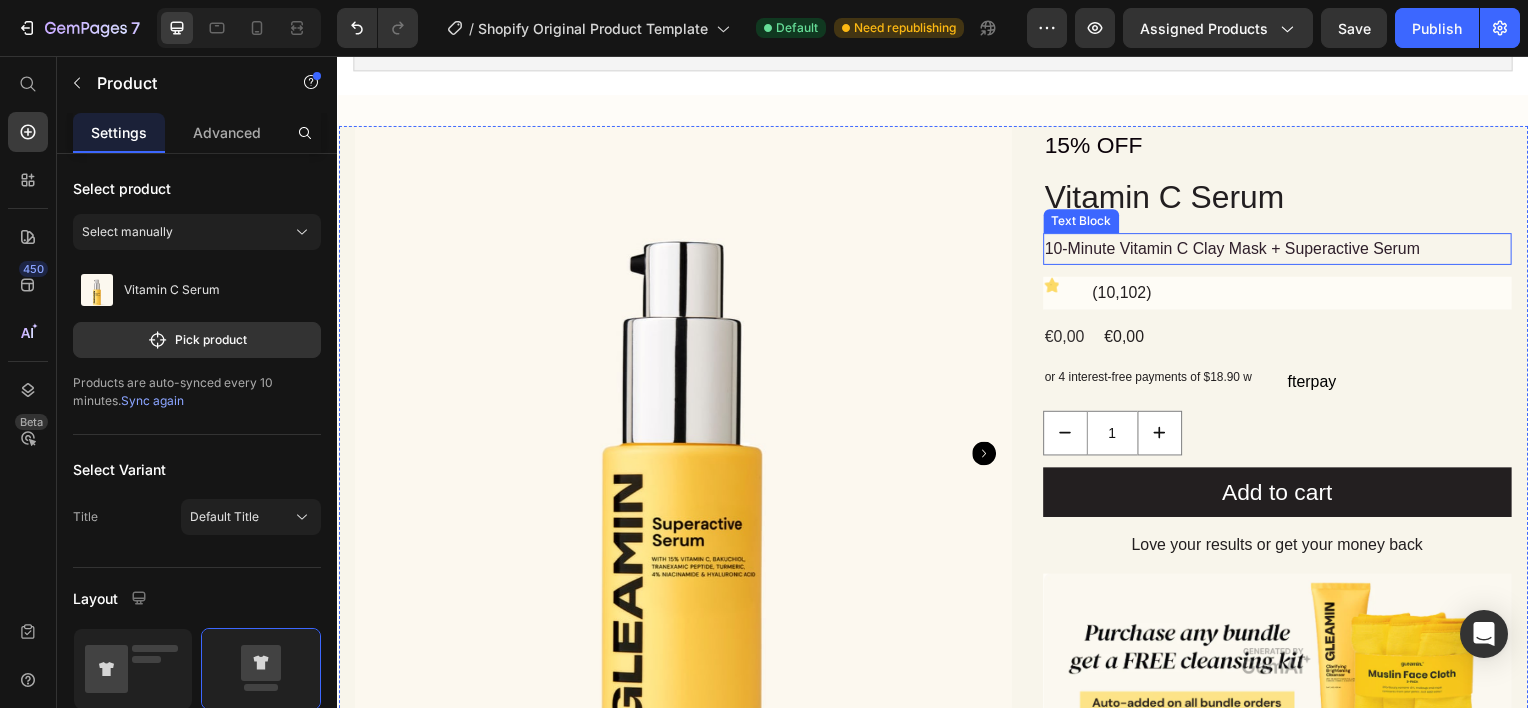 click on "10-Minute Vitamin C Clay Mask + Superactive Serum" at bounding box center (1284, 250) 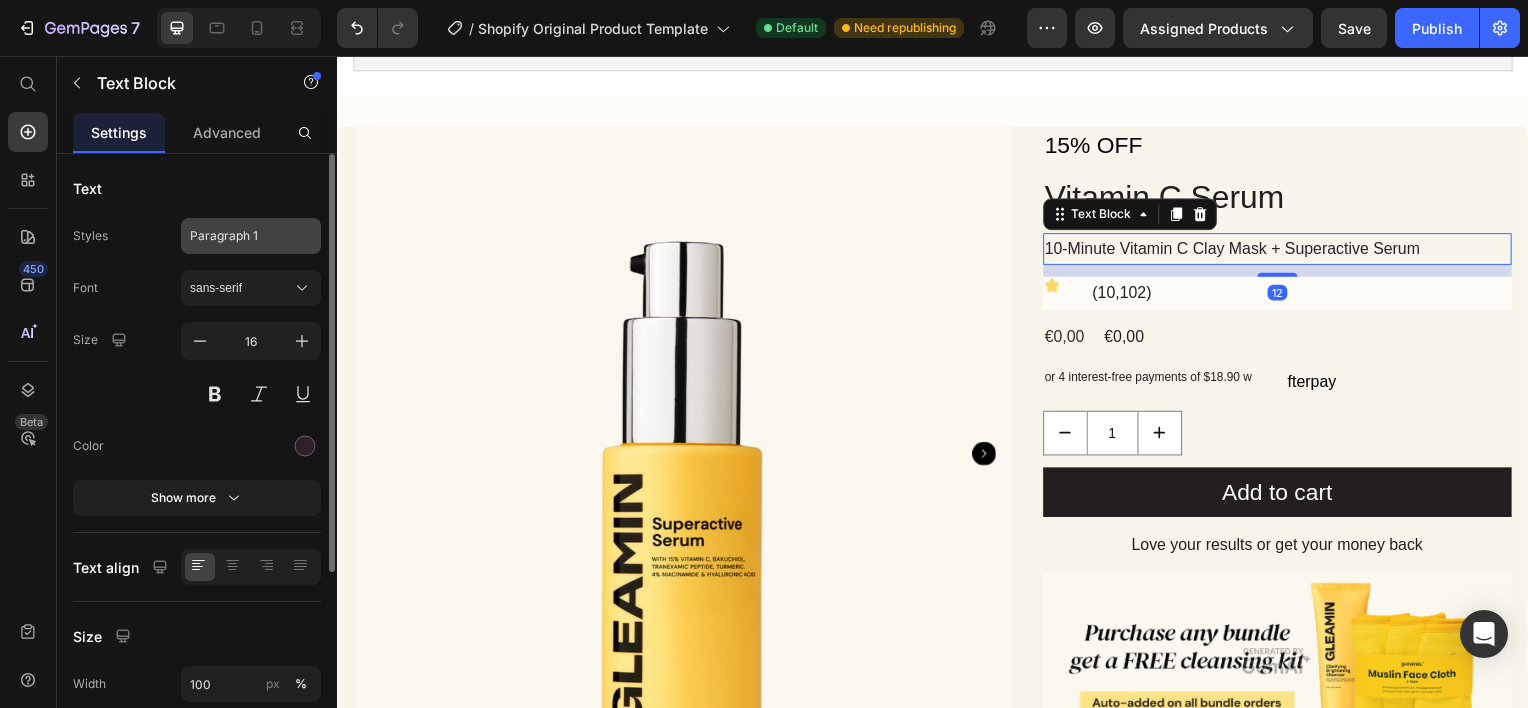 click on "Paragraph 1" 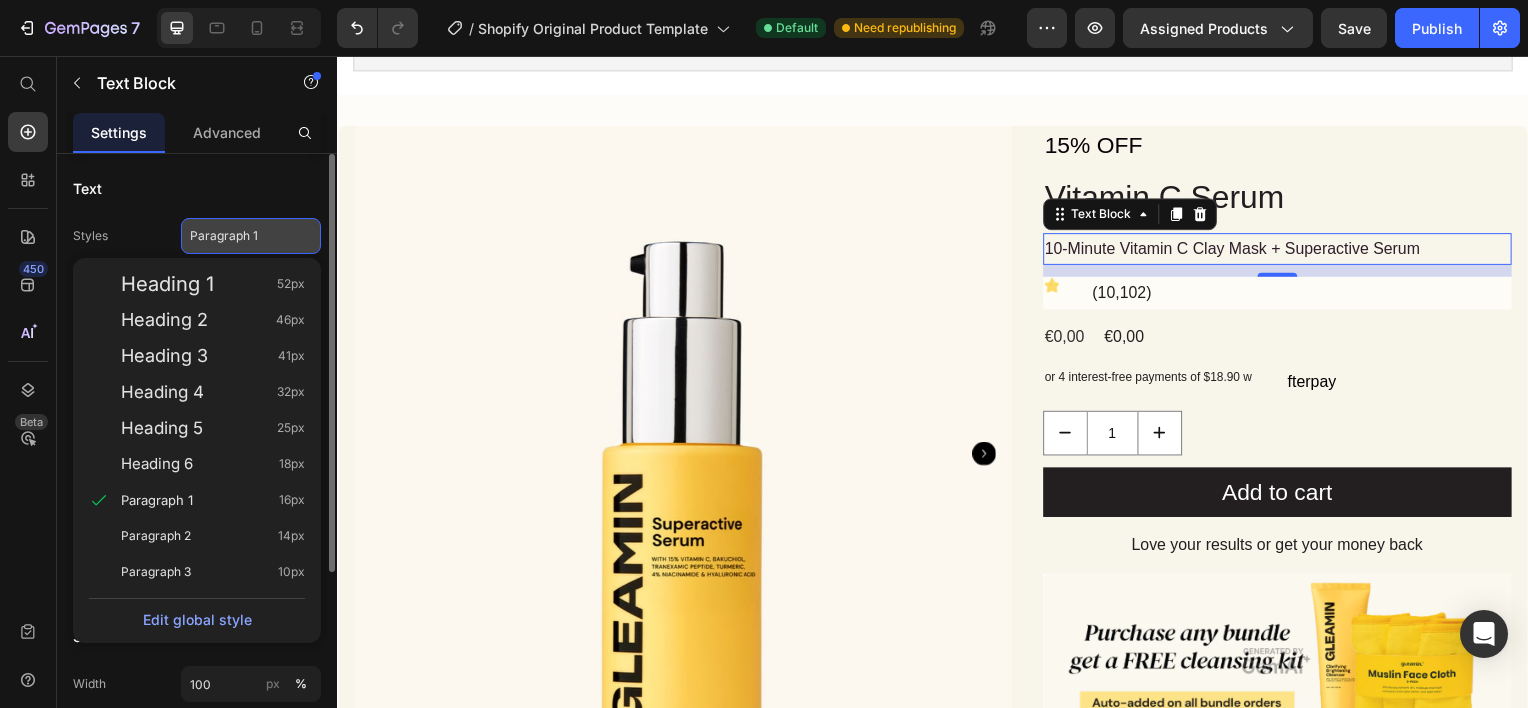 click on "Paragraph 1" 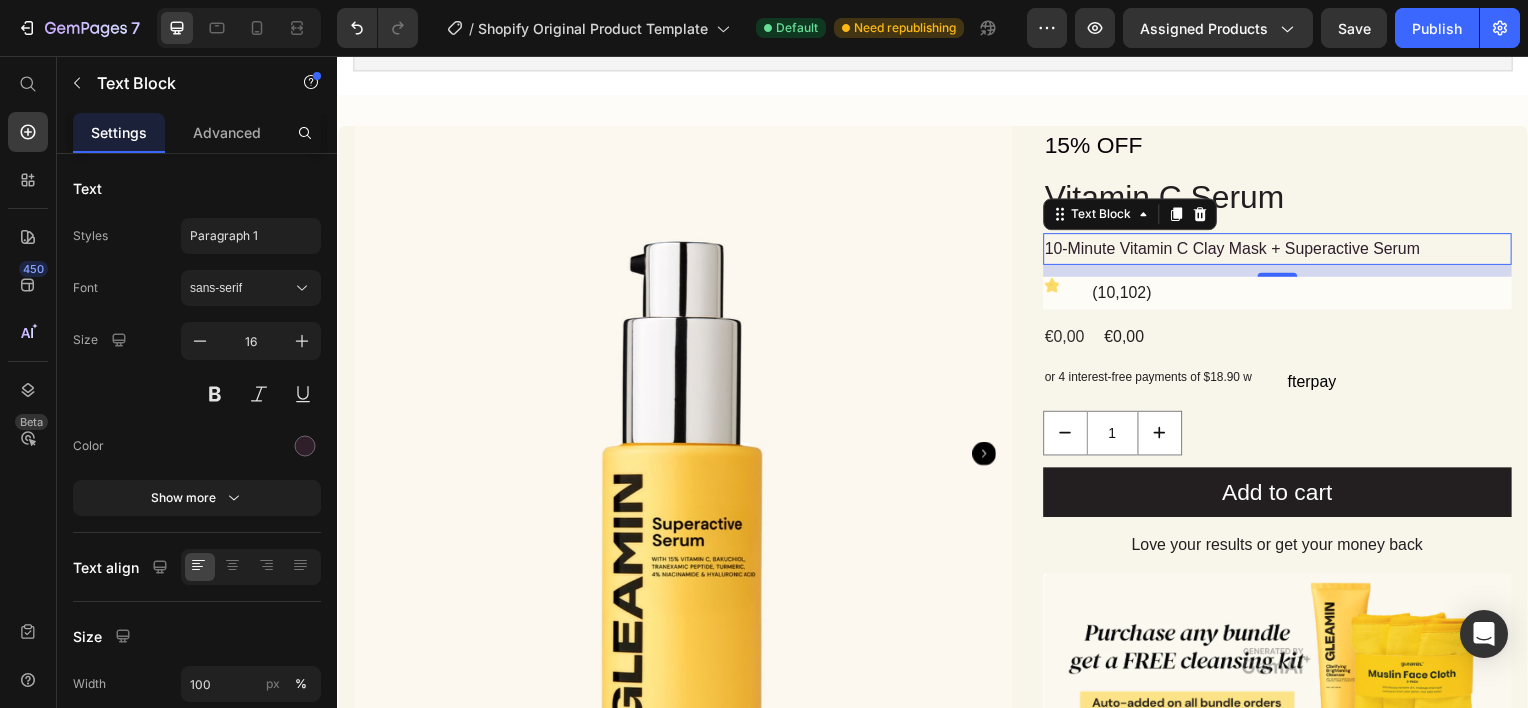 drag, startPoint x: 246, startPoint y: 137, endPoint x: 134, endPoint y: 145, distance: 112.28535 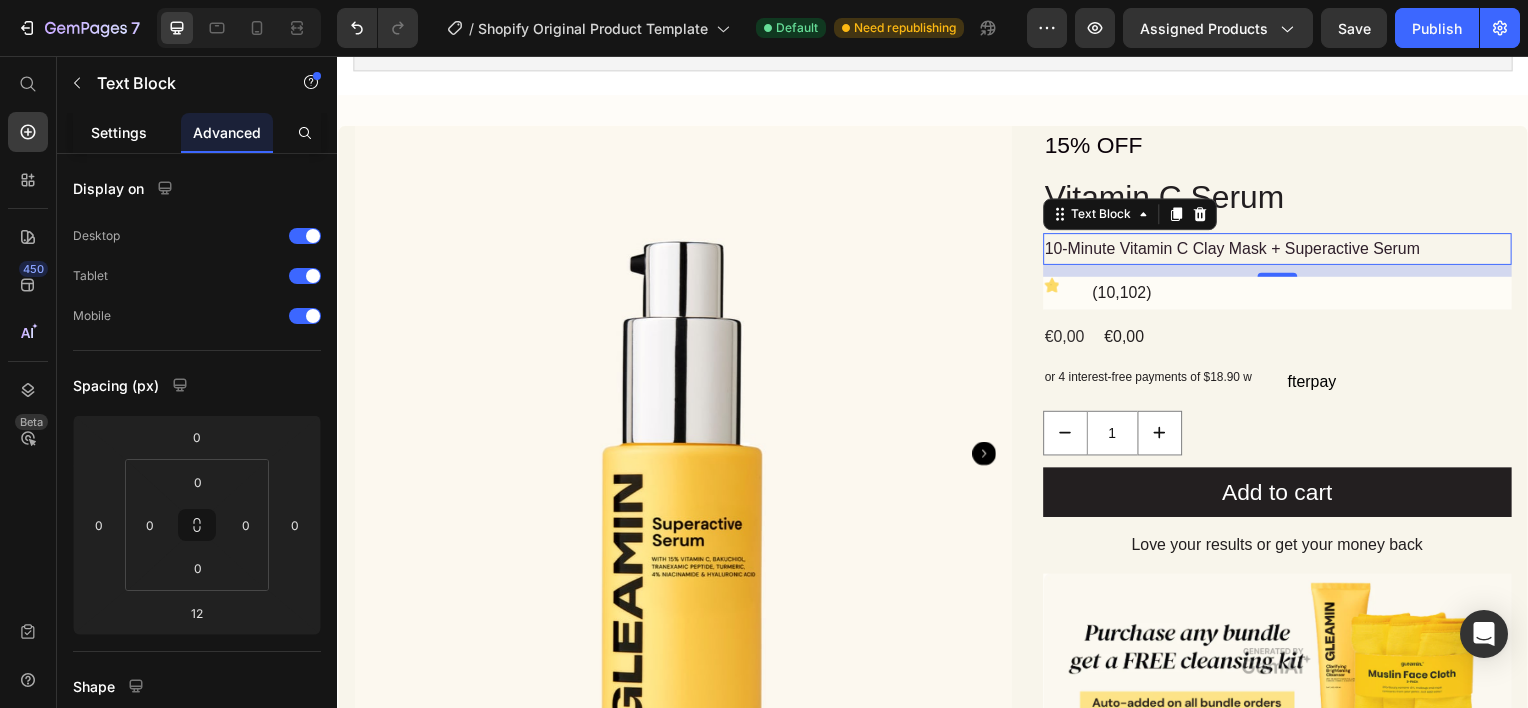click on "Settings" at bounding box center [119, 132] 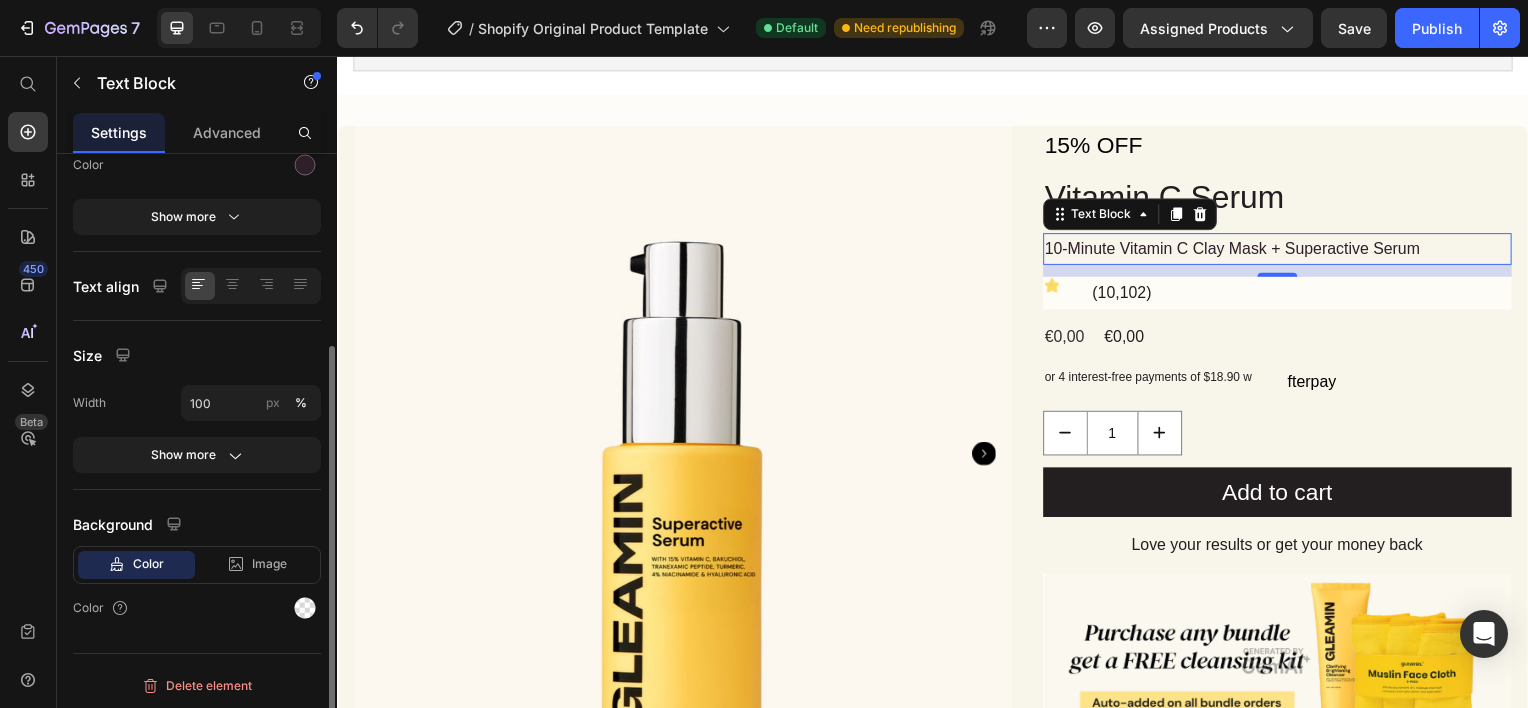 scroll, scrollTop: 0, scrollLeft: 0, axis: both 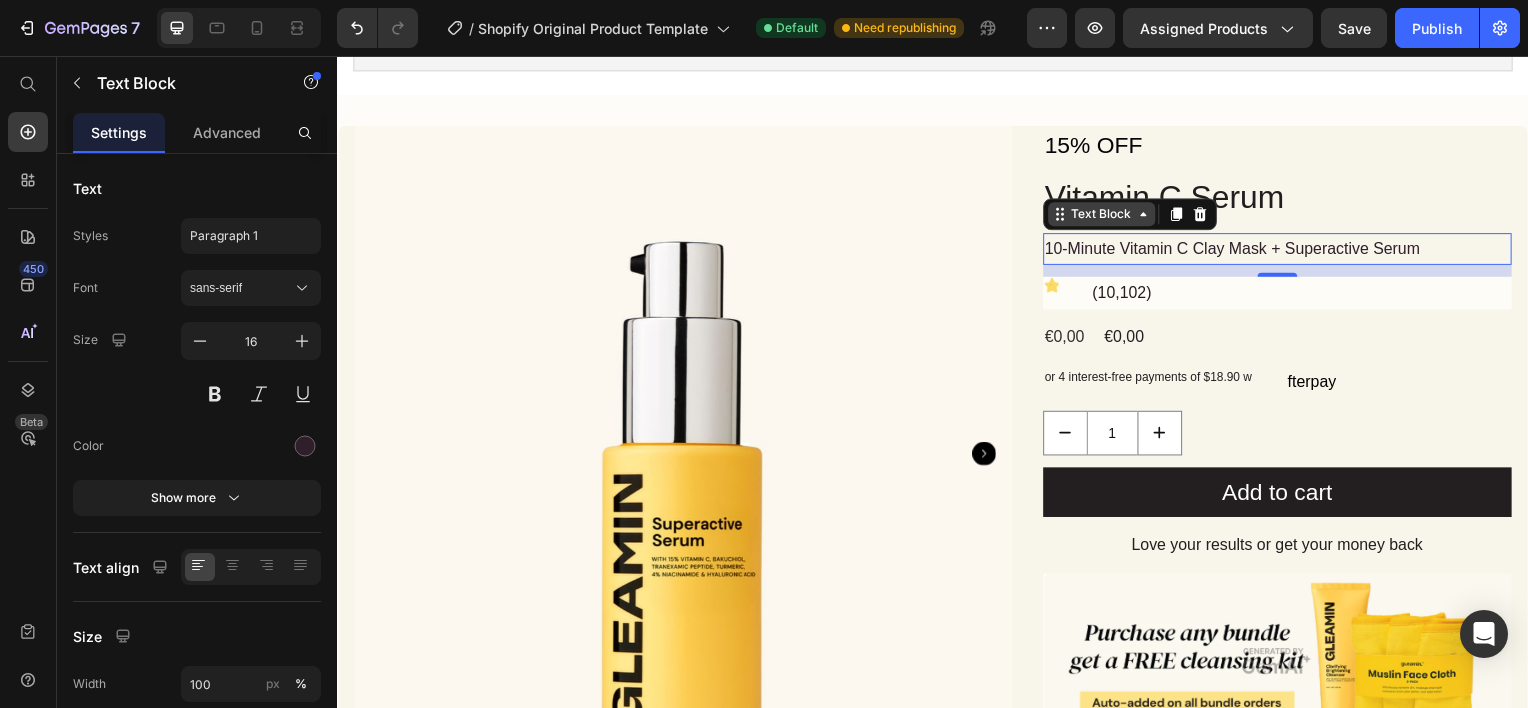 click 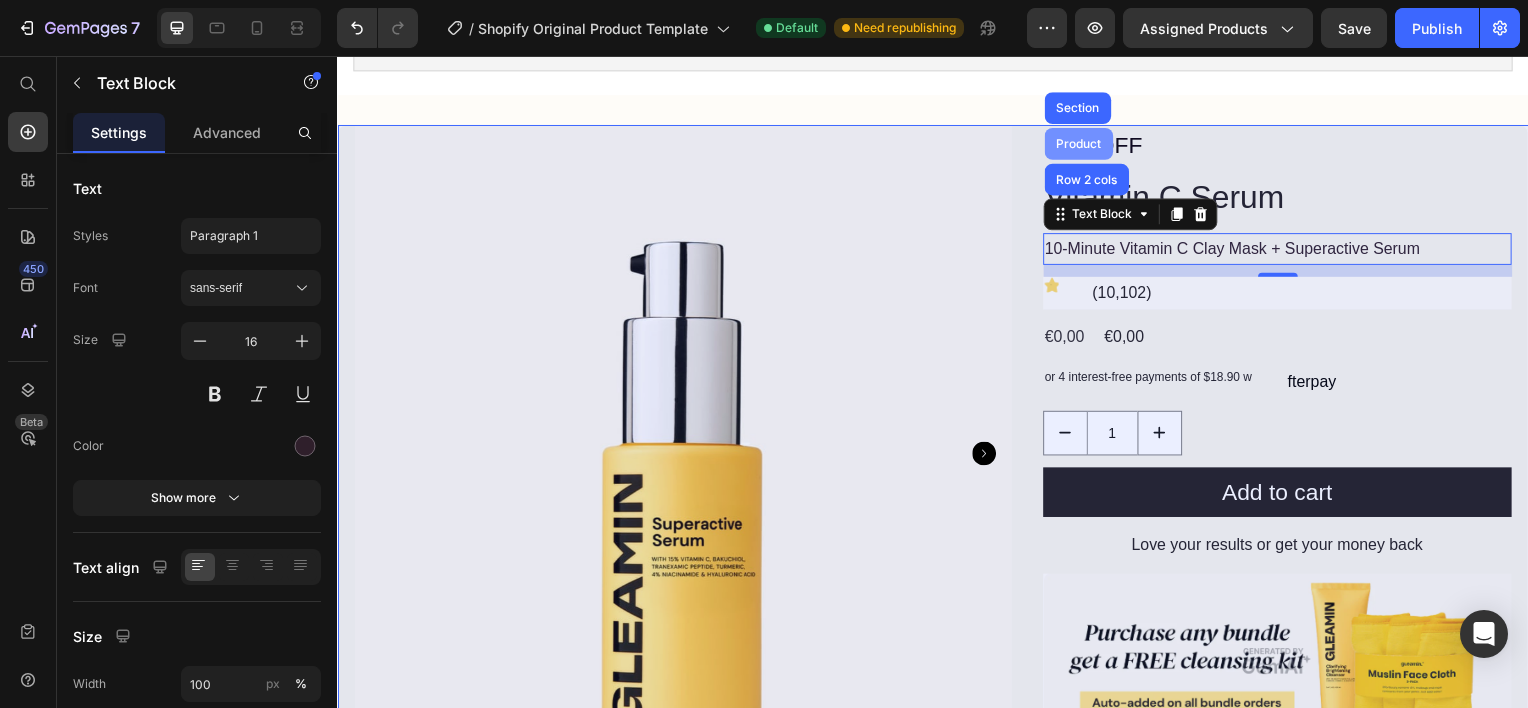 click on "Product" at bounding box center (1083, 144) 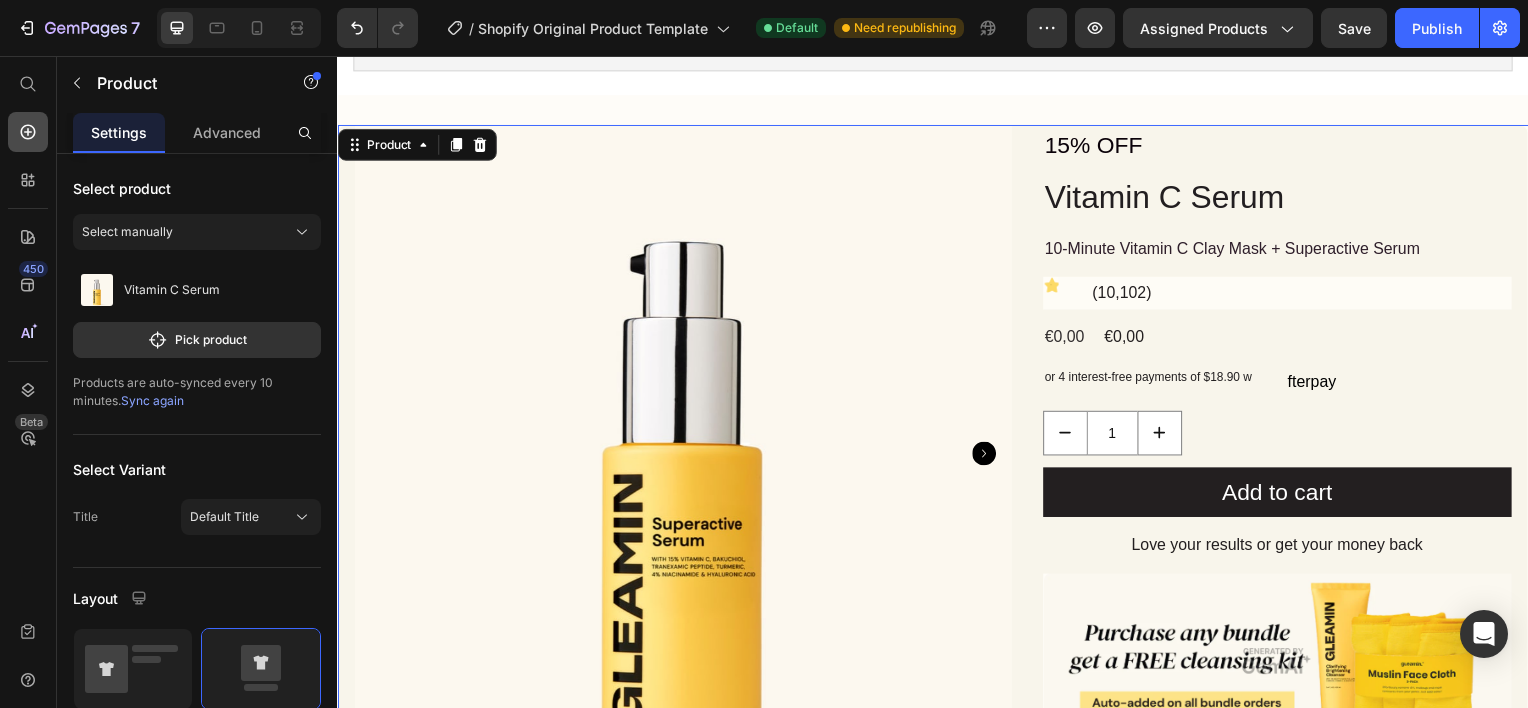 click 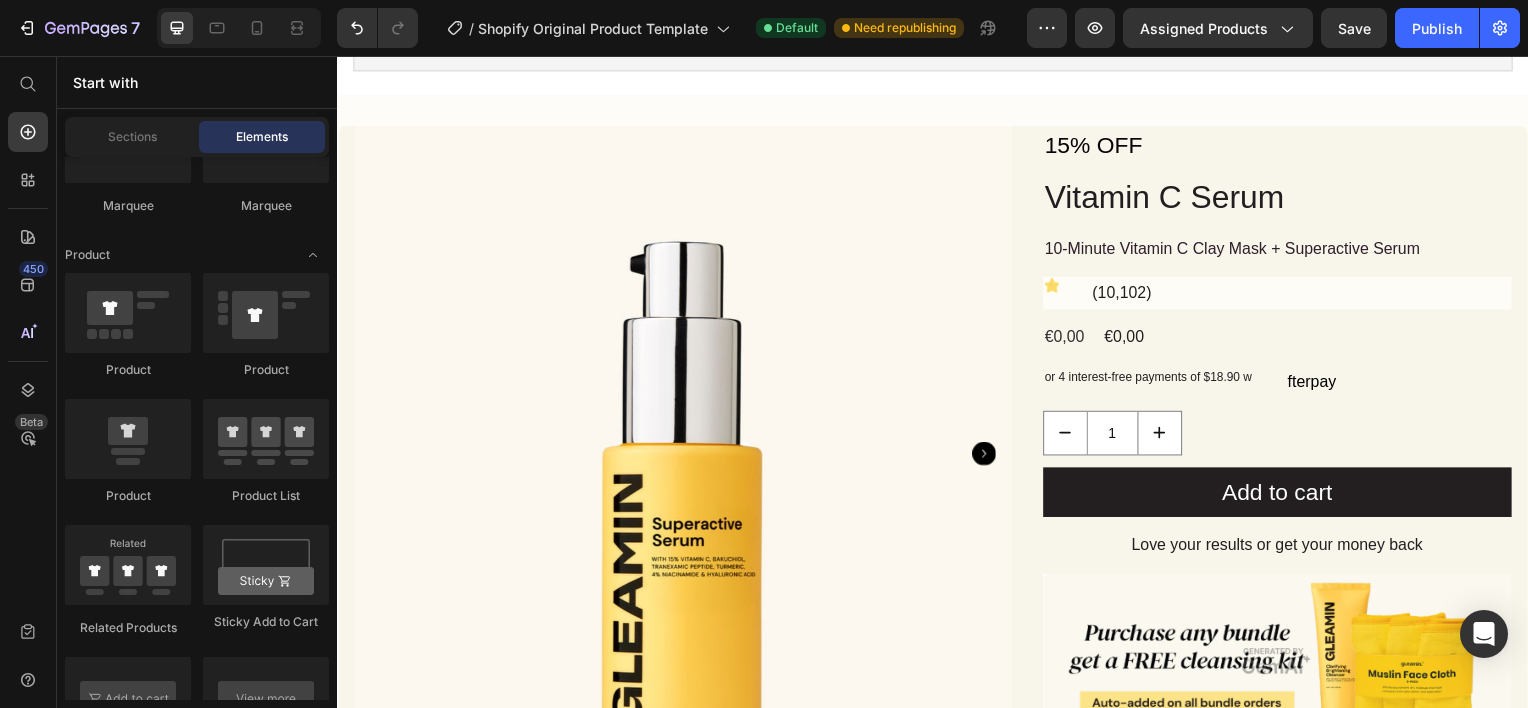 scroll, scrollTop: 2900, scrollLeft: 0, axis: vertical 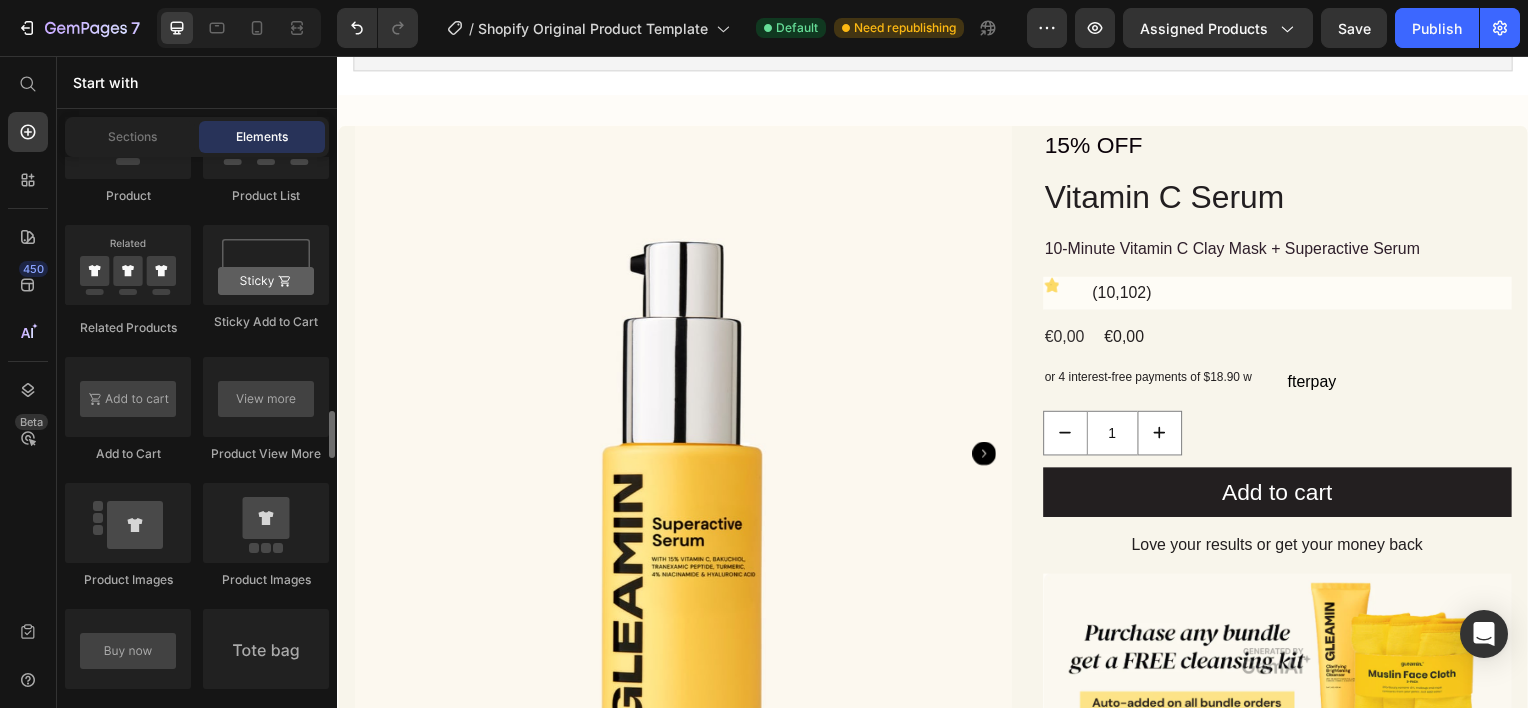 click on "Start with" at bounding box center (197, 82) 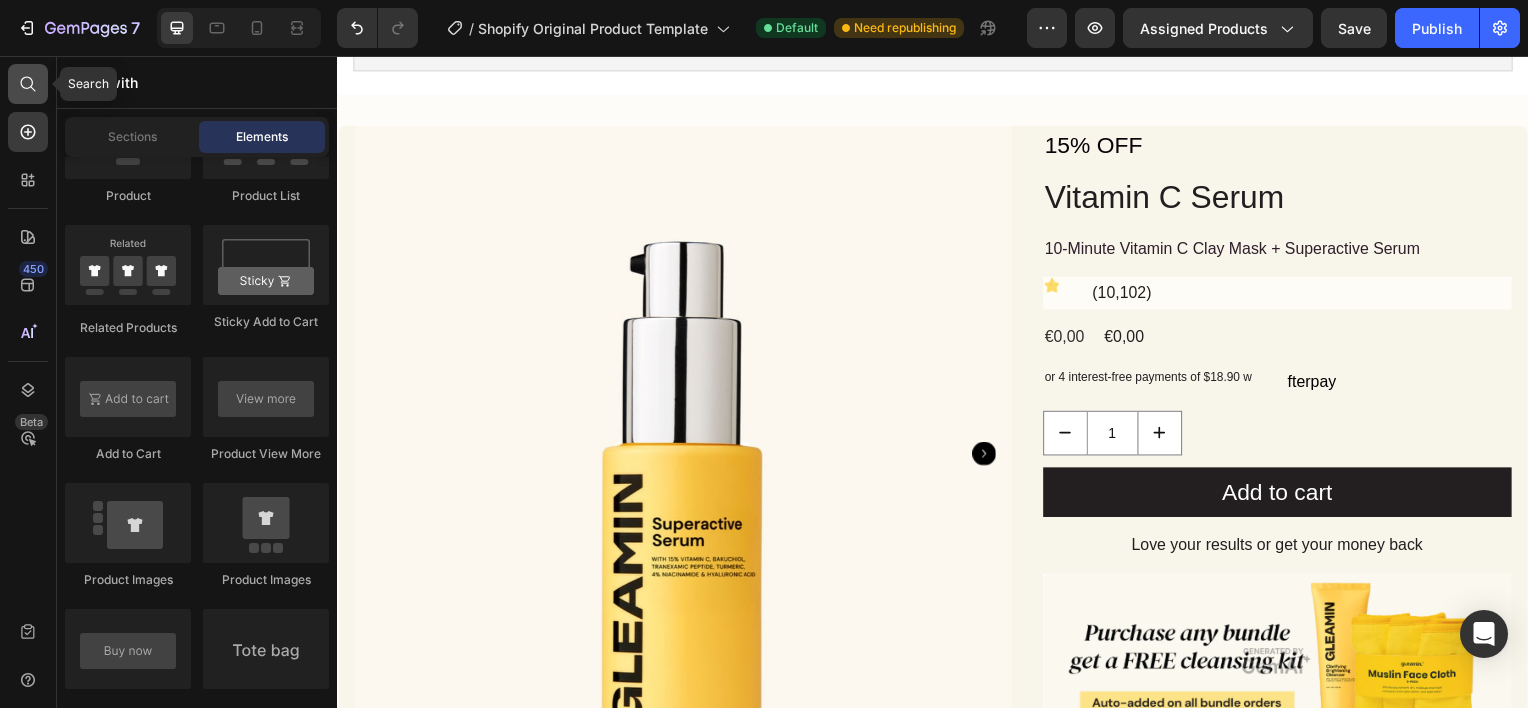 click 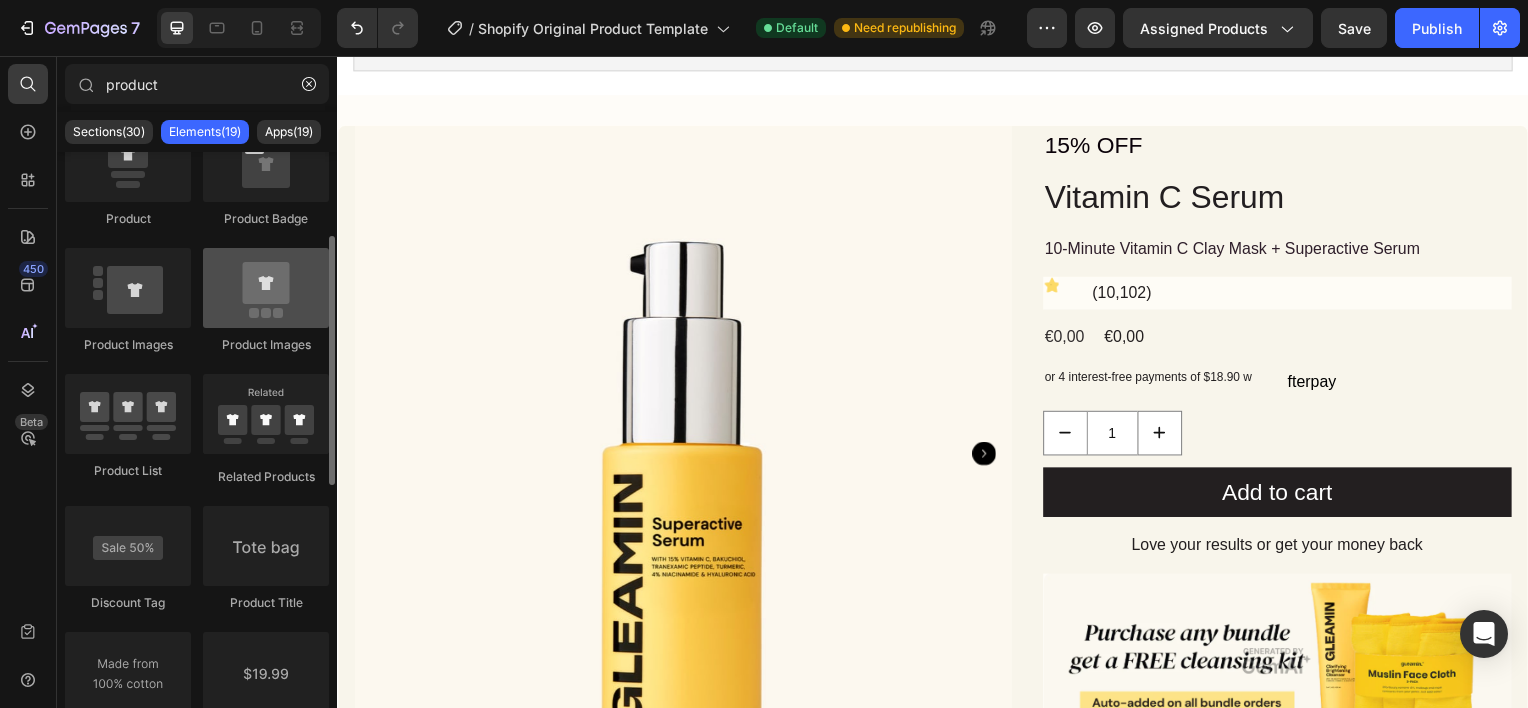 scroll, scrollTop: 300, scrollLeft: 0, axis: vertical 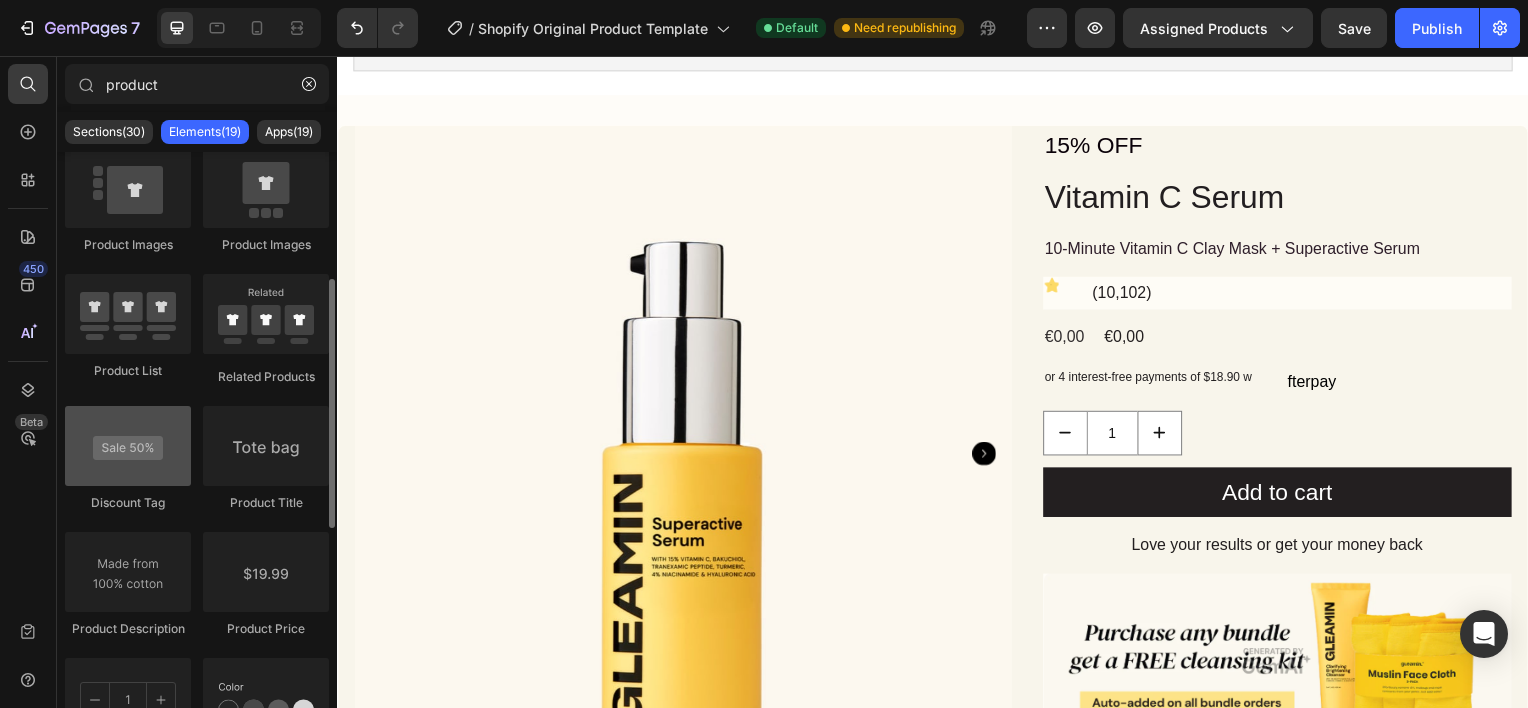 type on "product" 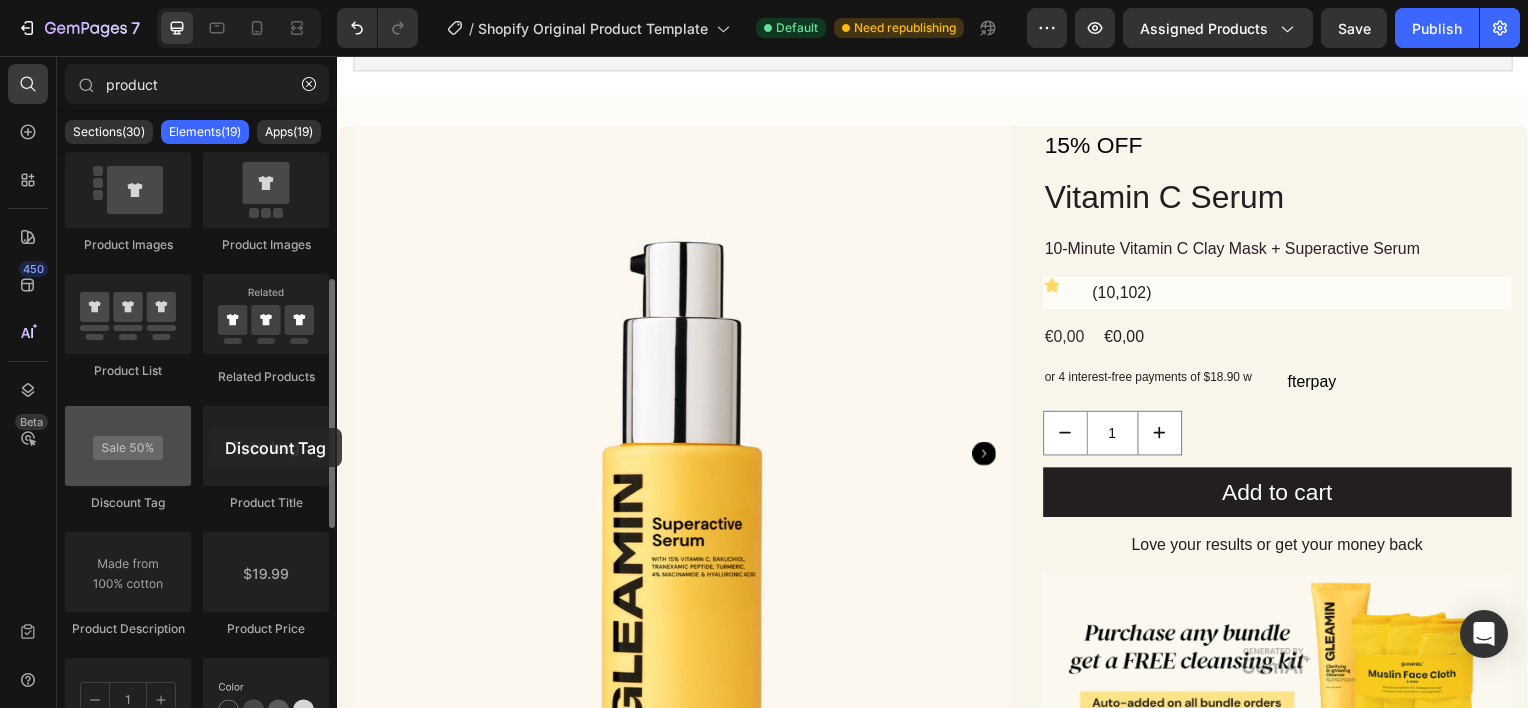 drag, startPoint x: 126, startPoint y: 449, endPoint x: 161, endPoint y: 444, distance: 35.35534 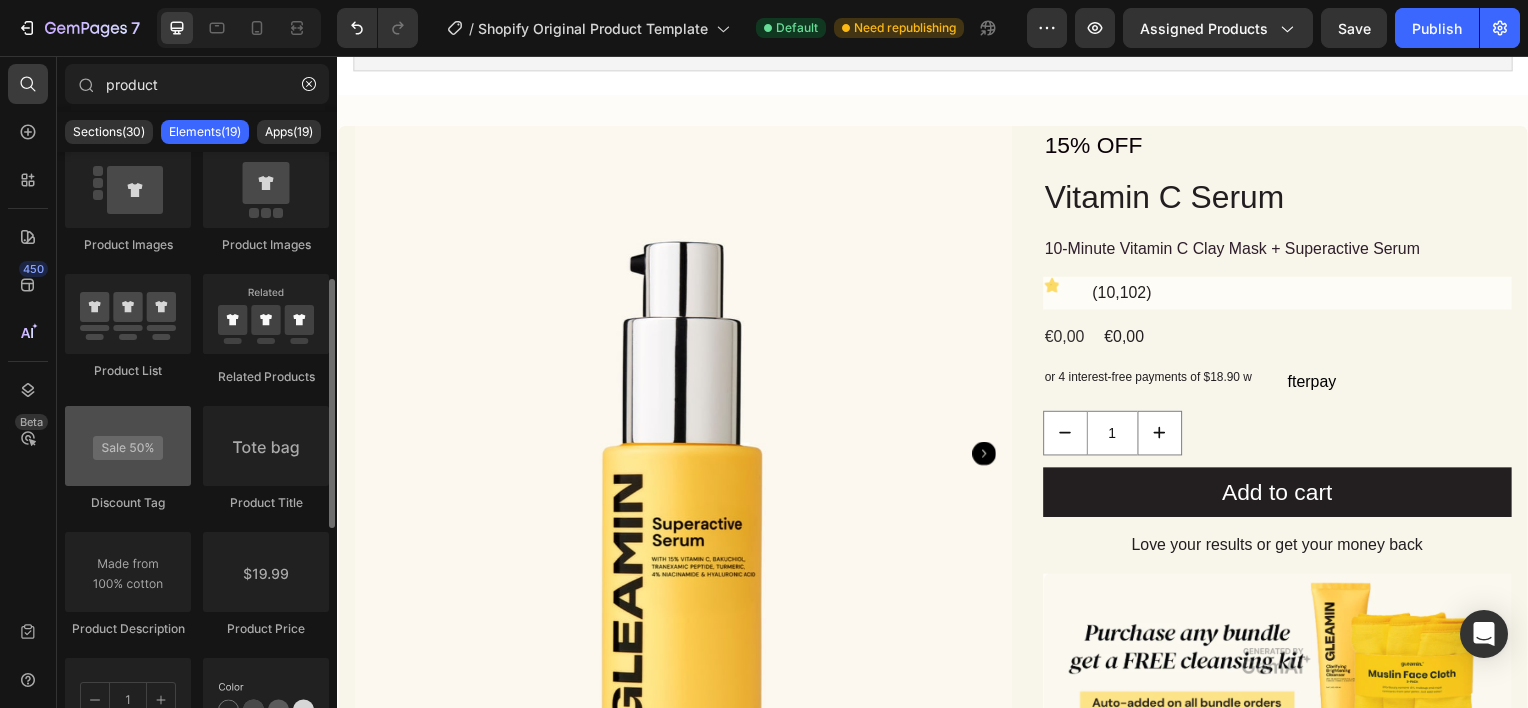 click at bounding box center (128, 446) 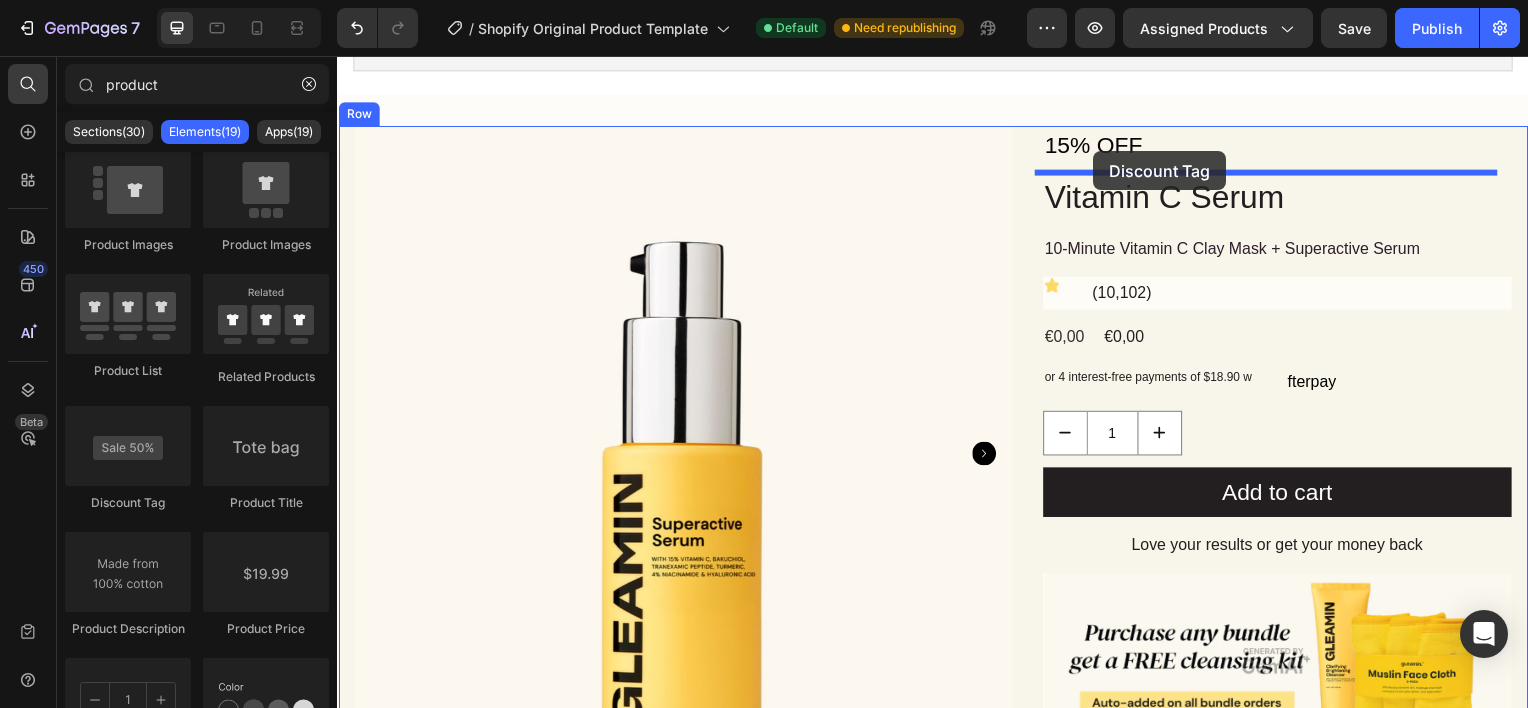 drag, startPoint x: 483, startPoint y: 506, endPoint x: 1099, endPoint y: 152, distance: 710.4731 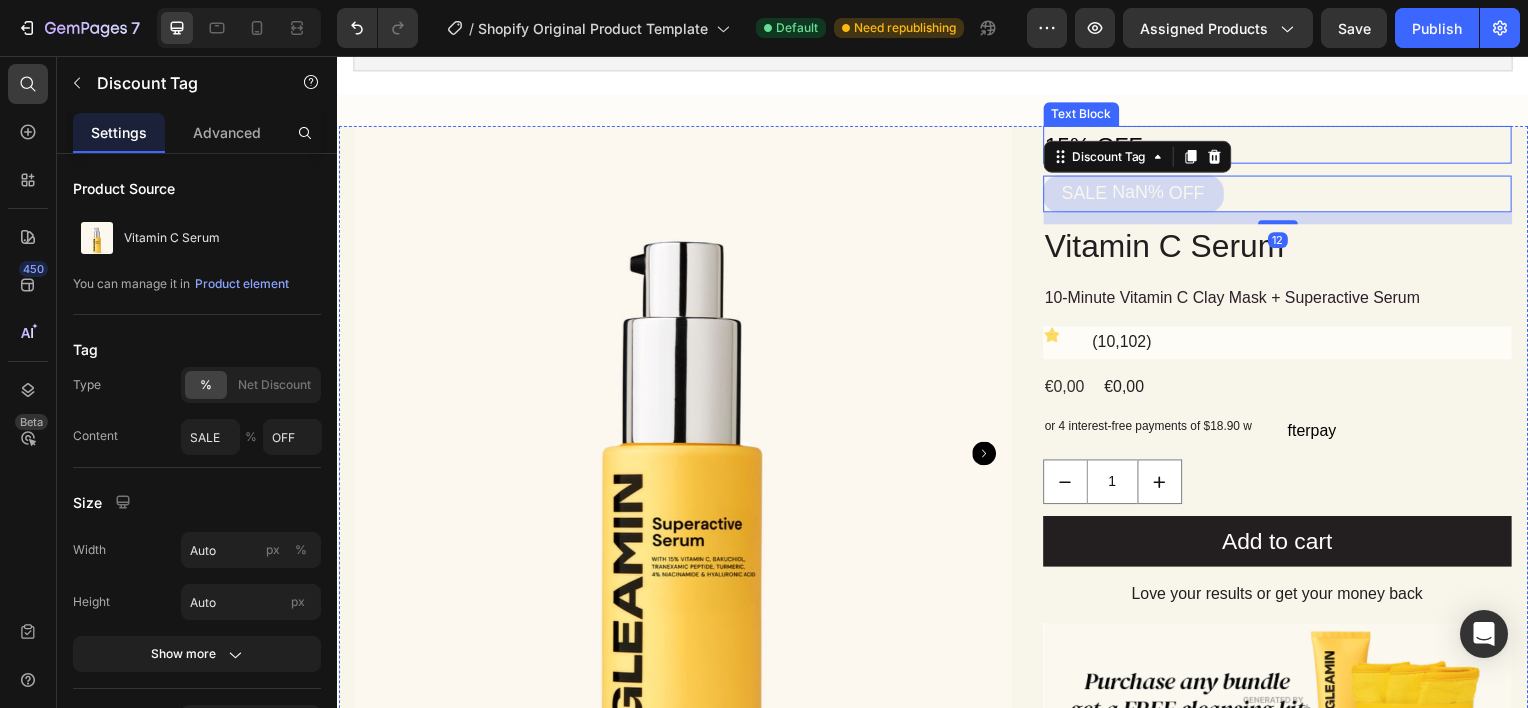 click on "15% OFF" at bounding box center [1284, 145] 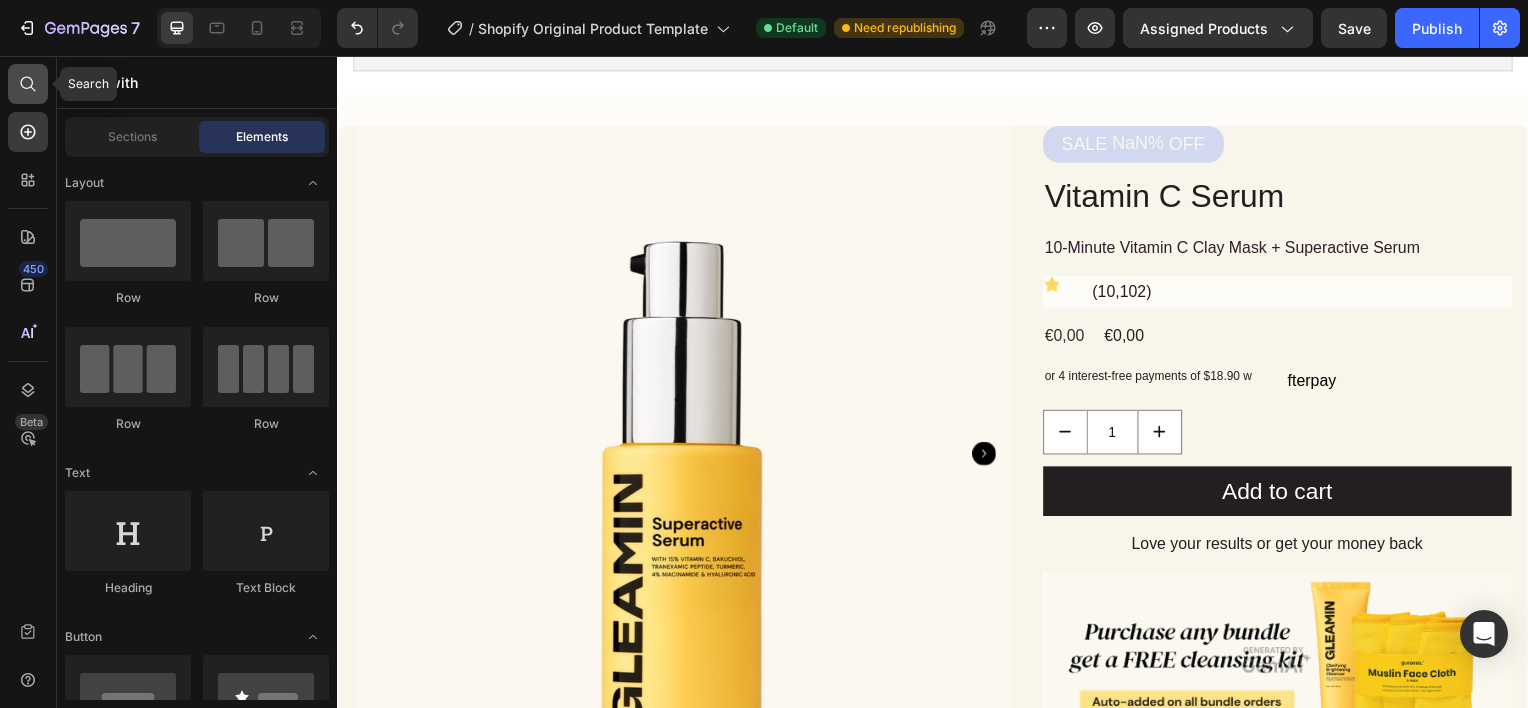 click 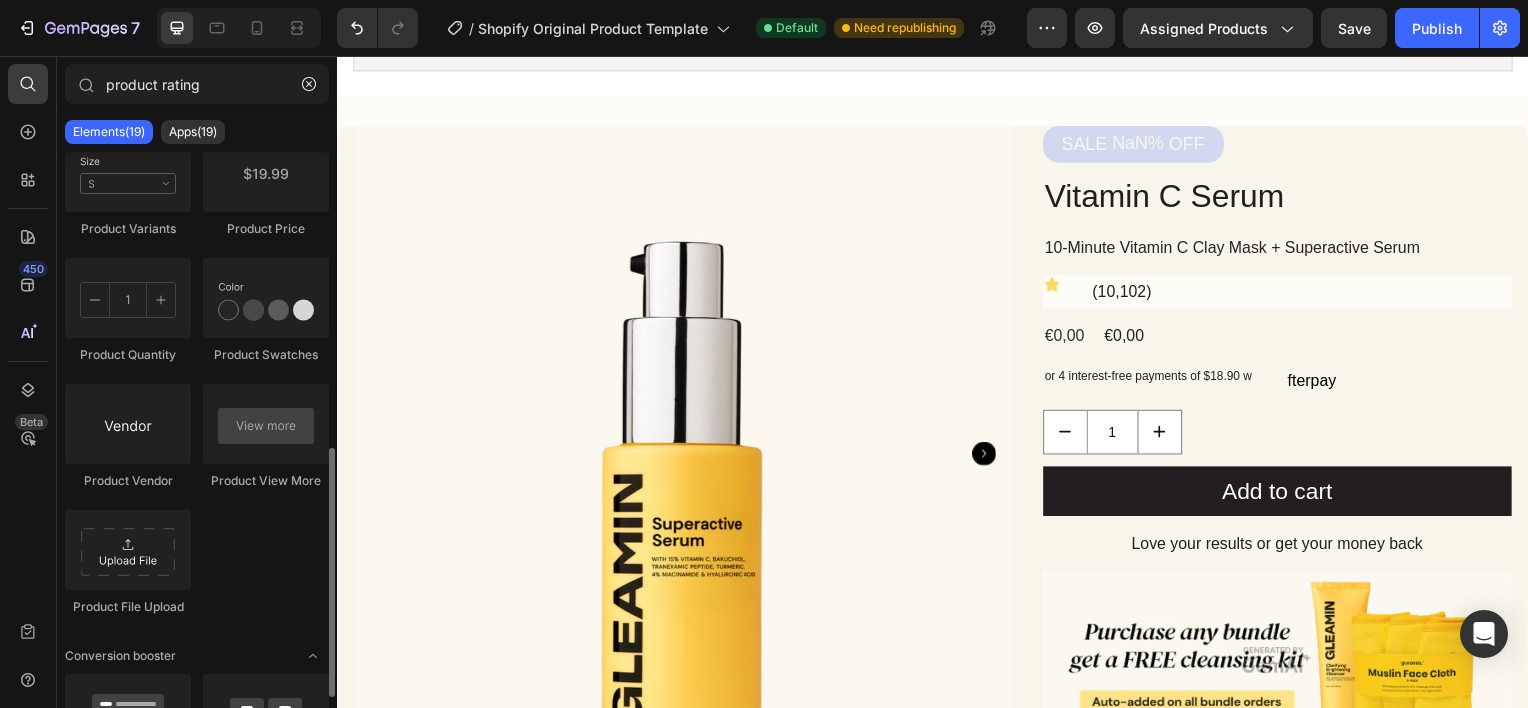 scroll, scrollTop: 800, scrollLeft: 0, axis: vertical 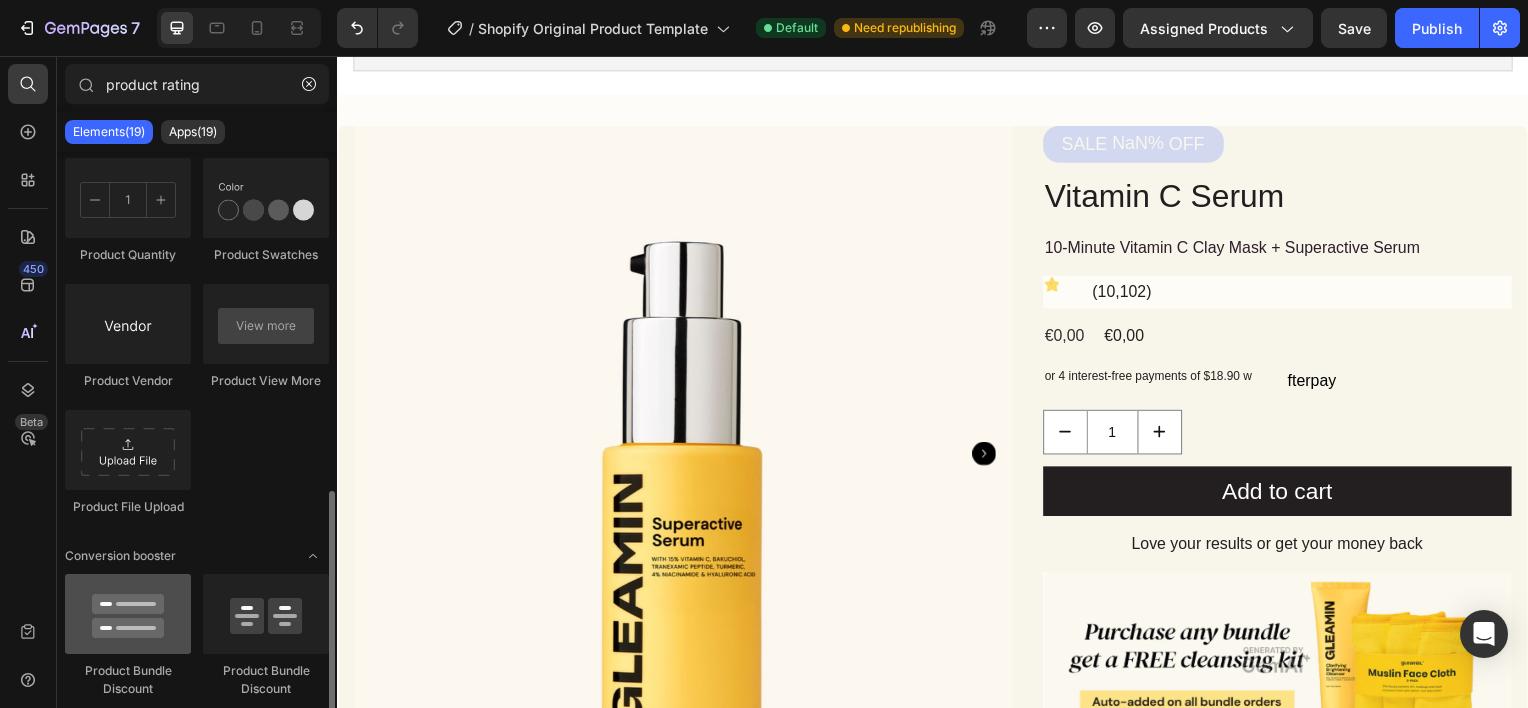 type on "product rating" 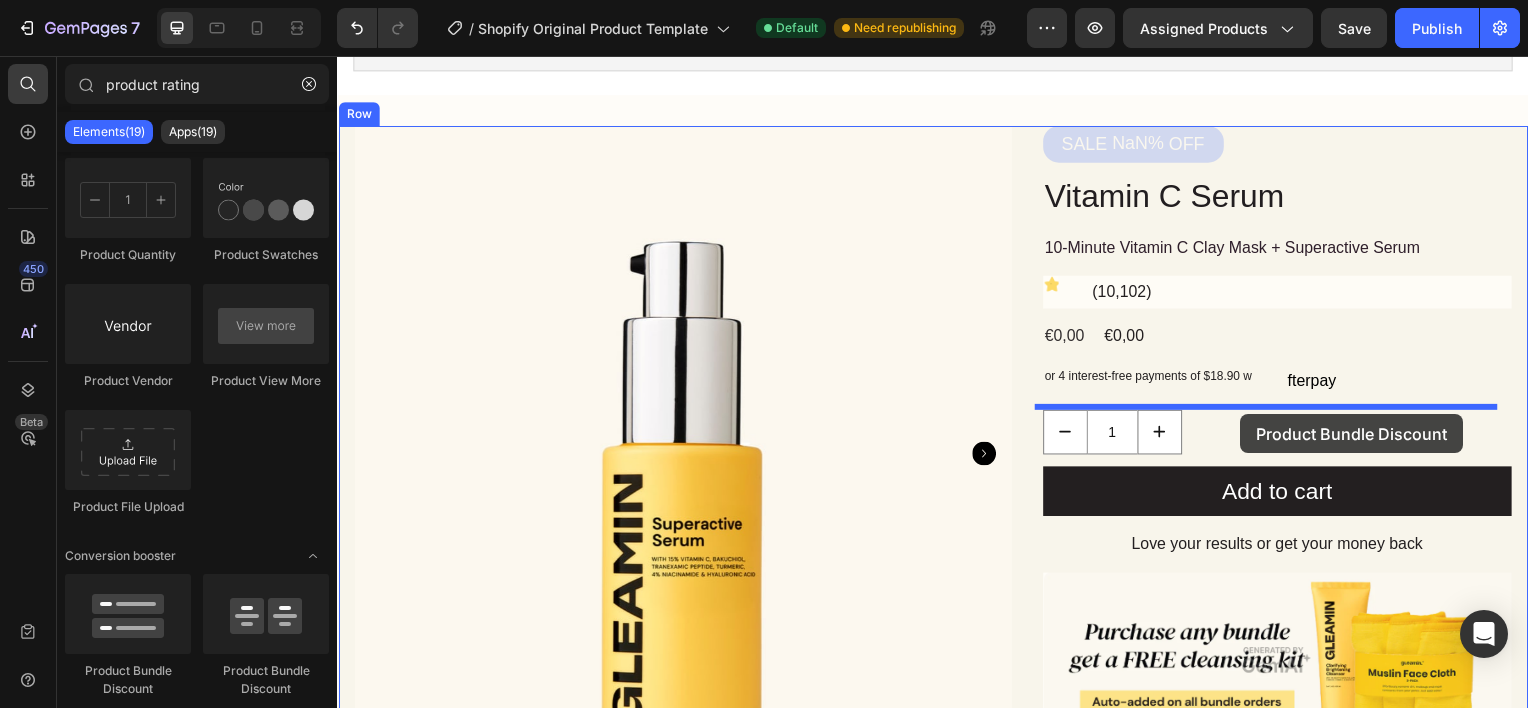 drag, startPoint x: 548, startPoint y: 605, endPoint x: 1259, endPoint y: 57, distance: 897.67755 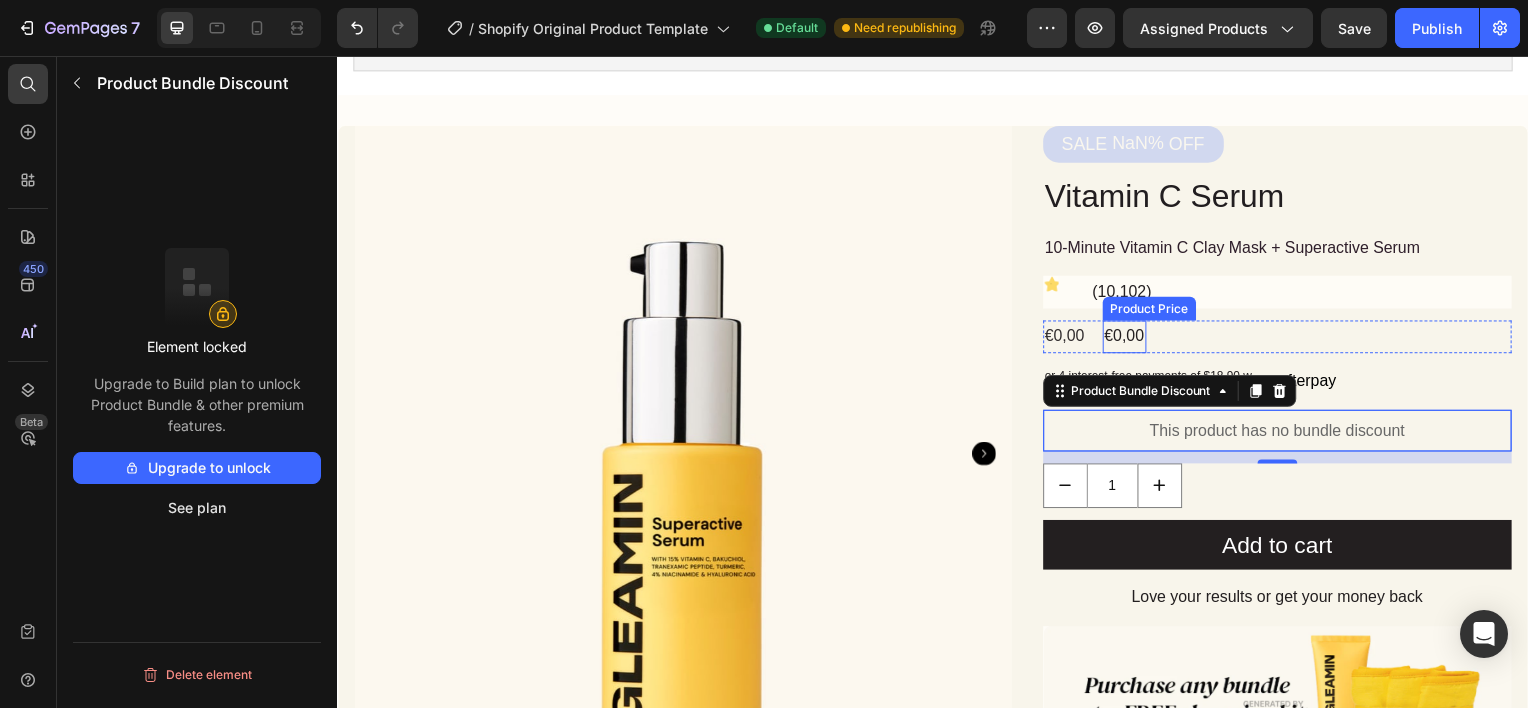 click on "€0,00" at bounding box center [1130, 338] 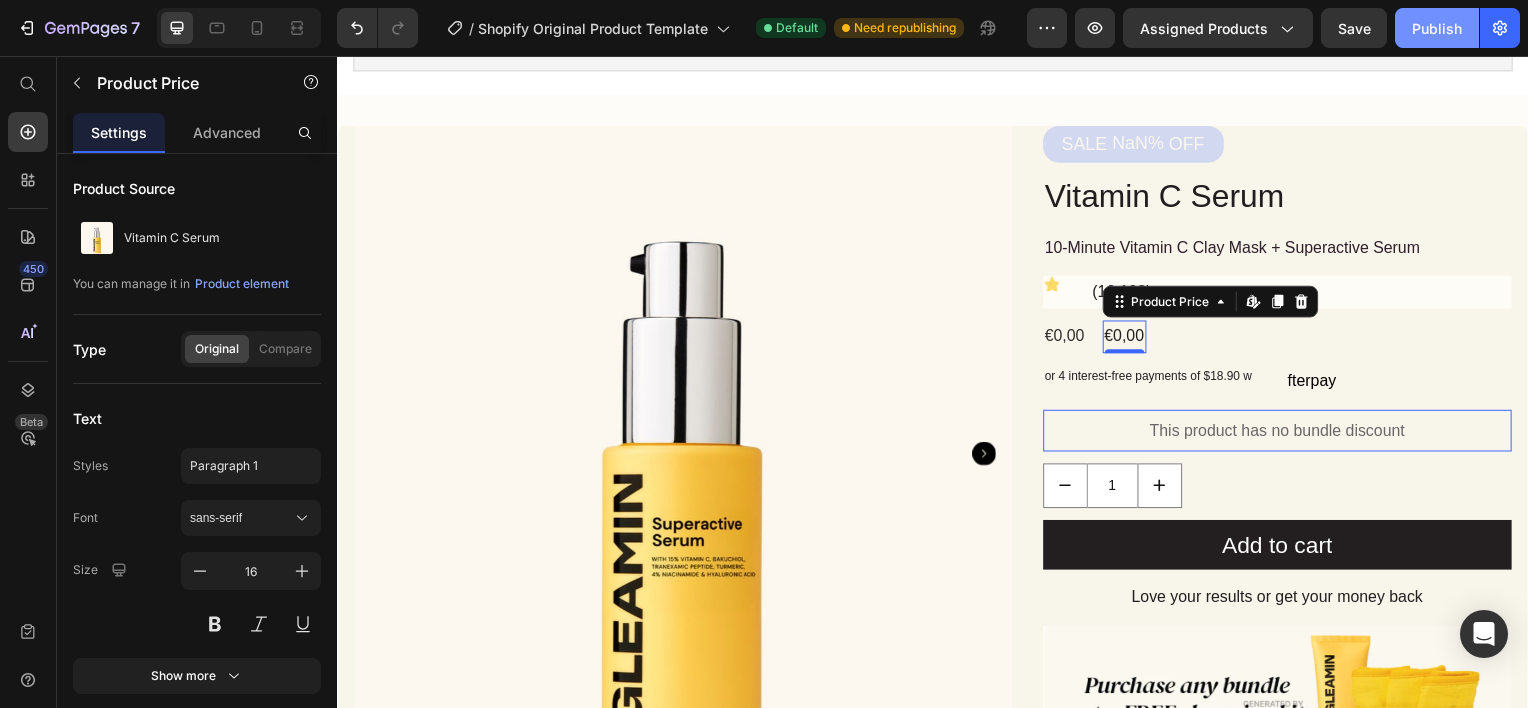click on "Publish" at bounding box center (1437, 28) 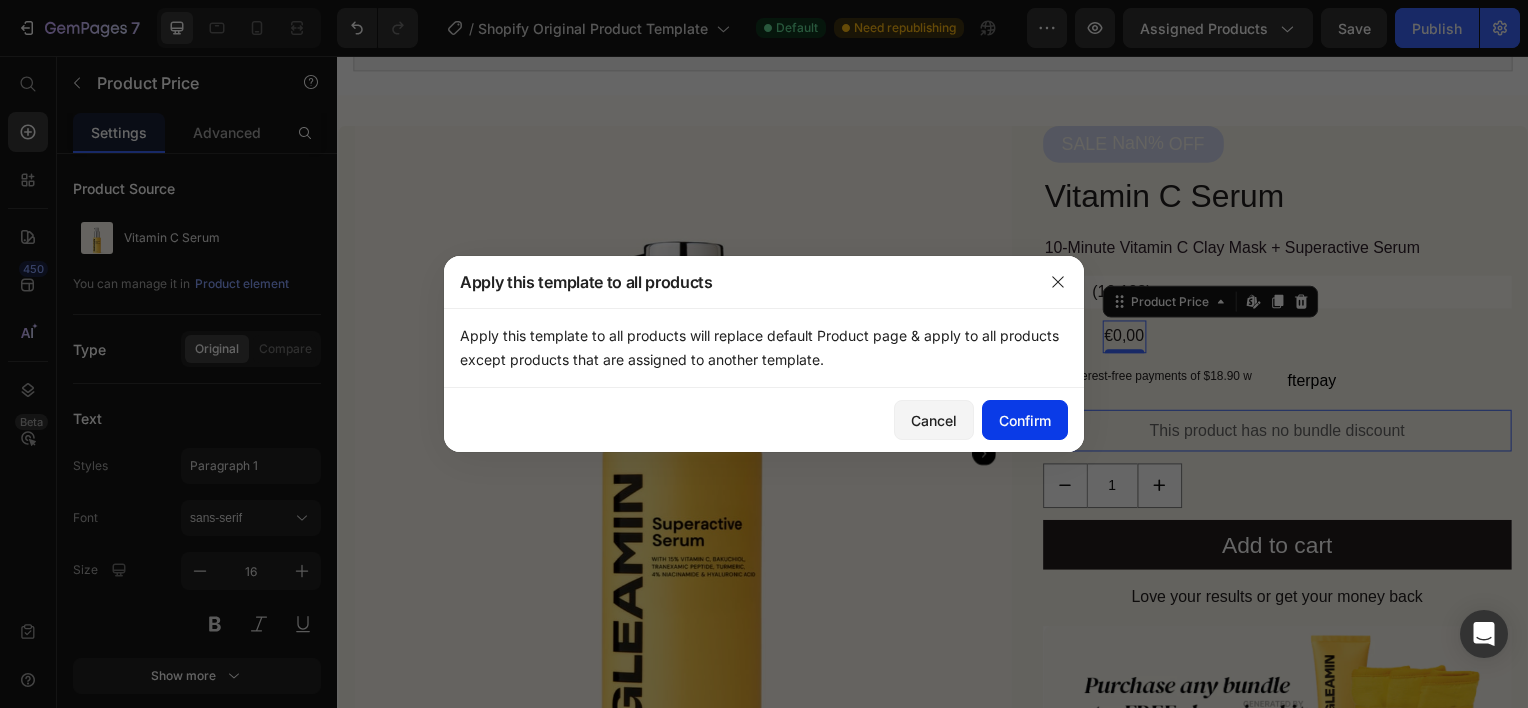 click on "Confirm" at bounding box center (1025, 420) 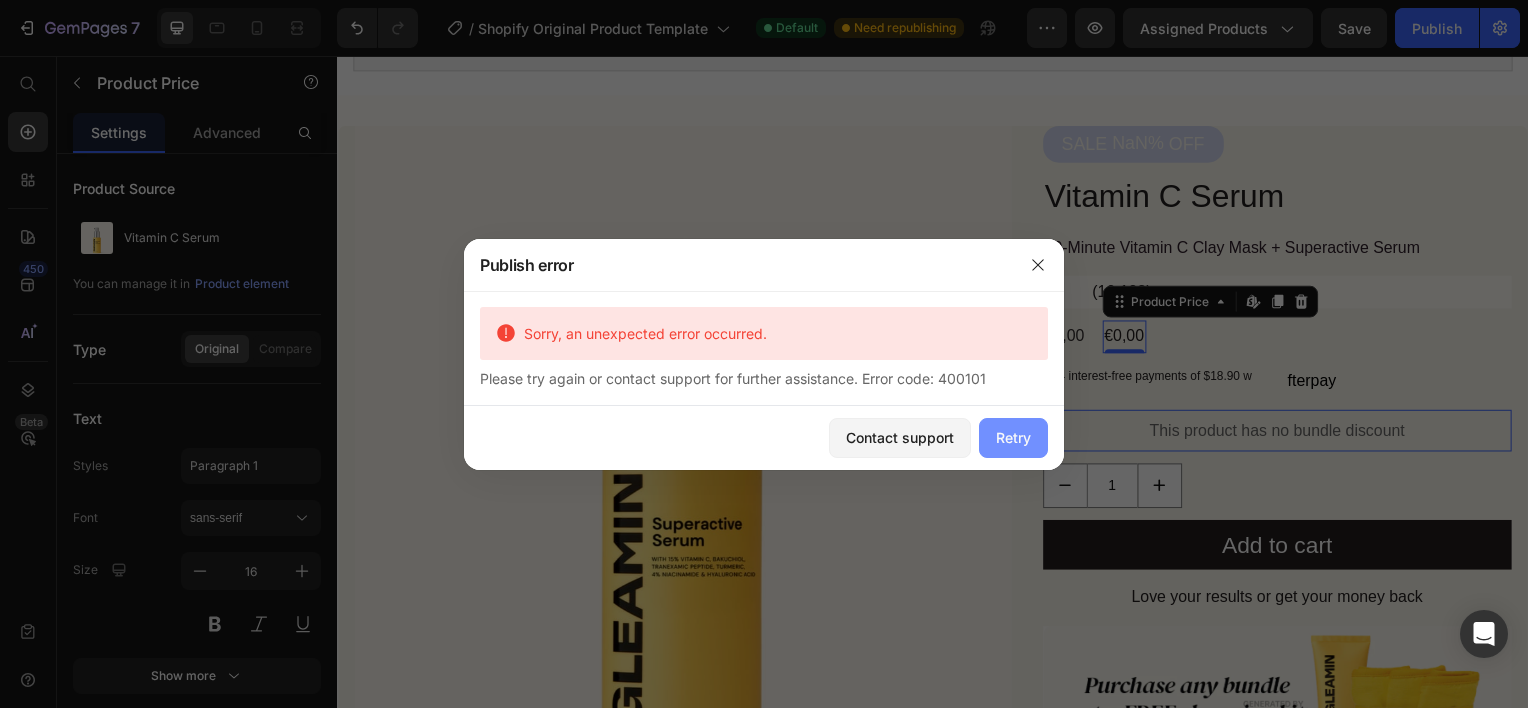 click on "Retry" at bounding box center (1013, 437) 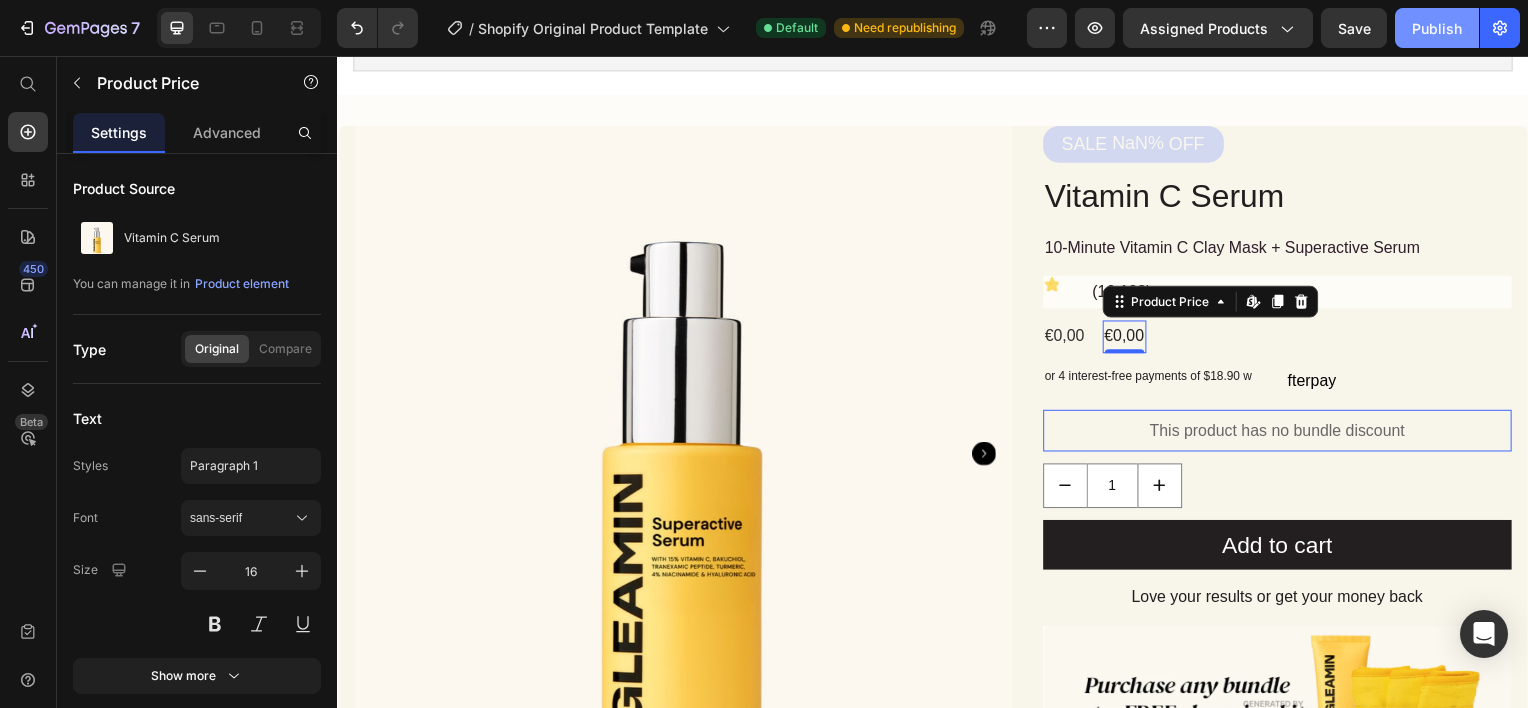 click on "Publish" at bounding box center (1437, 28) 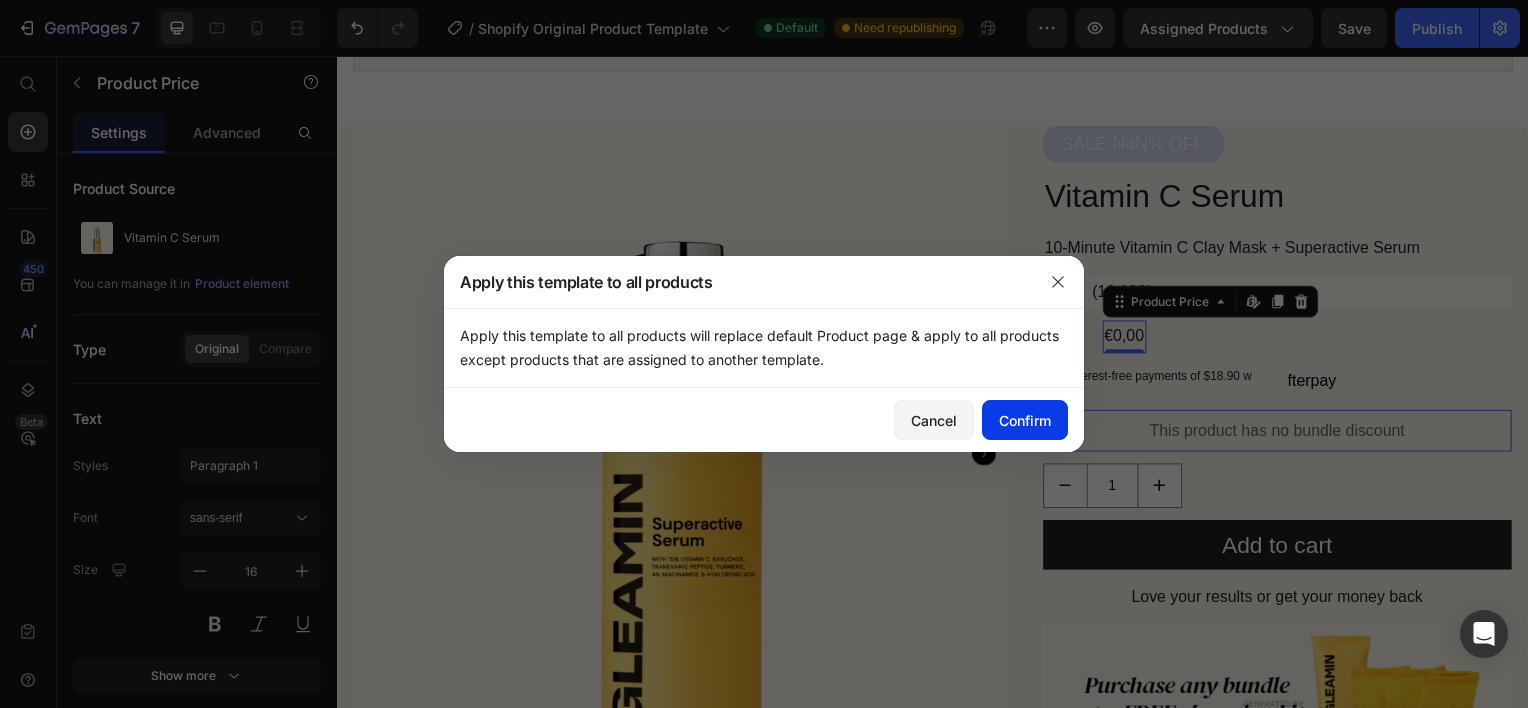 click on "Confirm" at bounding box center (1025, 420) 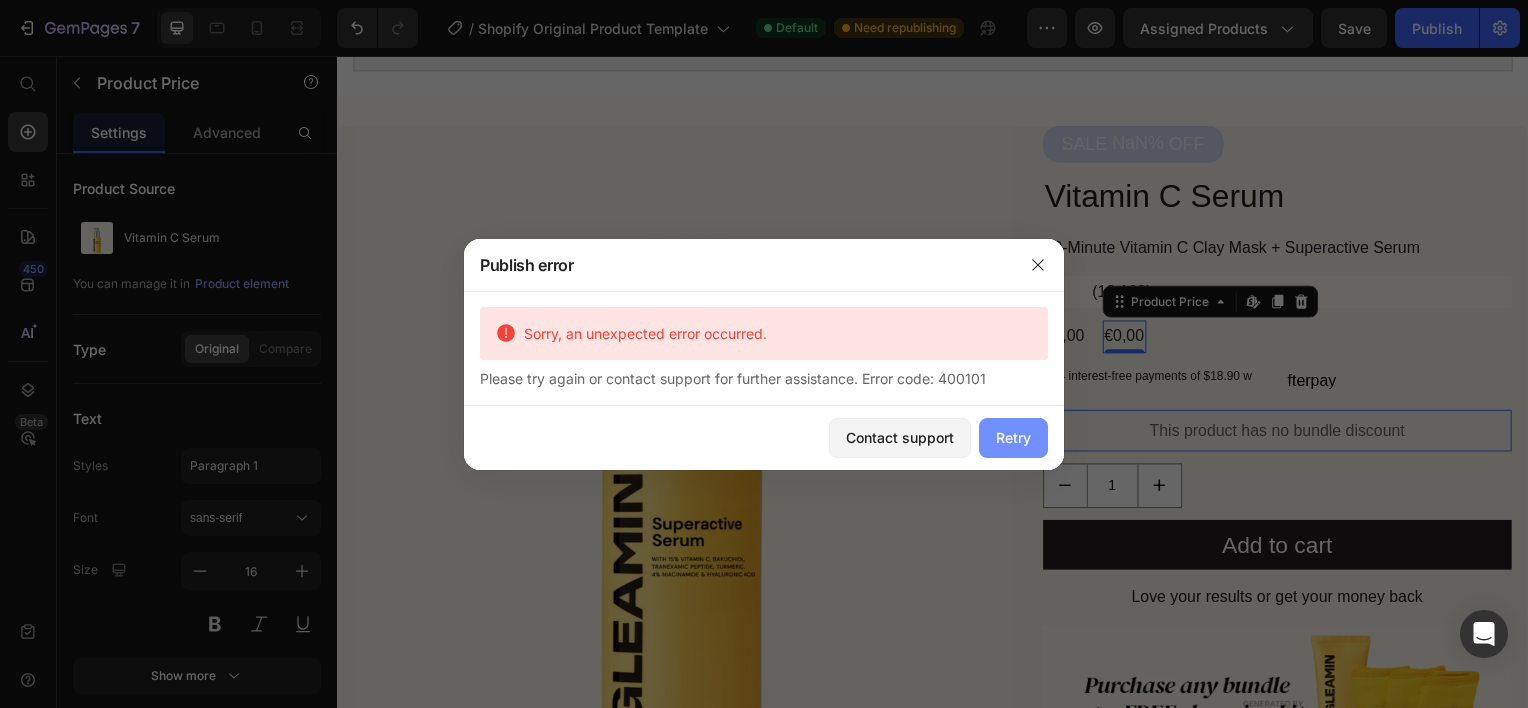 click on "Retry" at bounding box center (1013, 437) 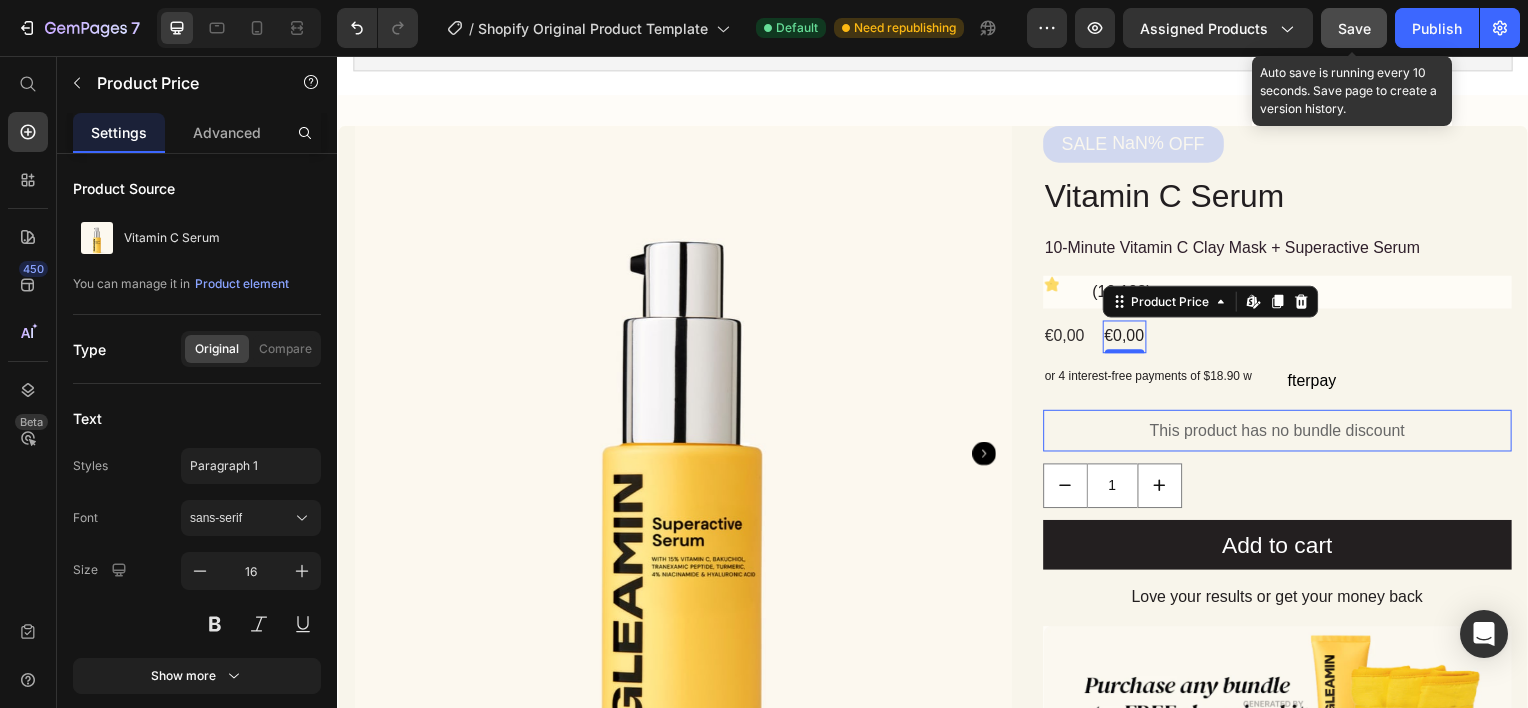 click on "Save" at bounding box center [1354, 28] 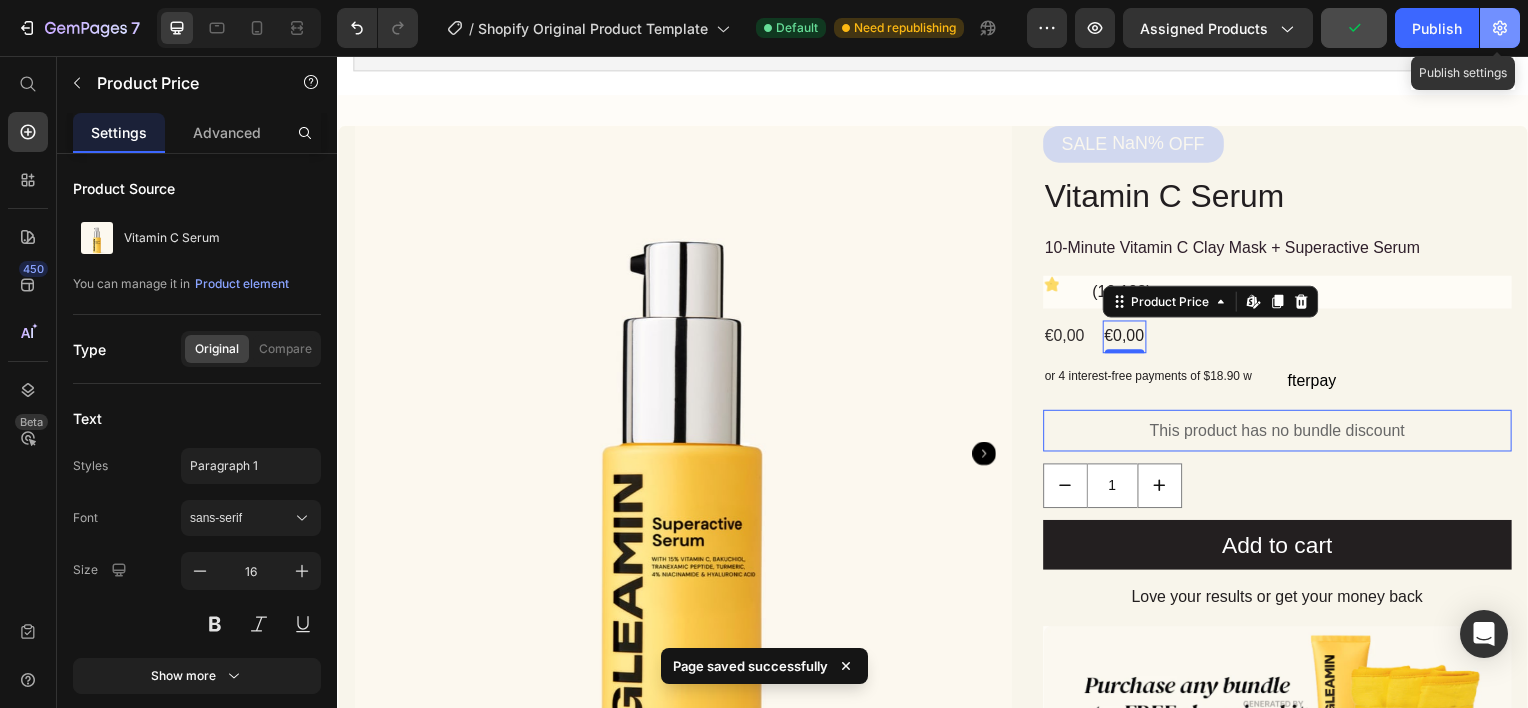 click 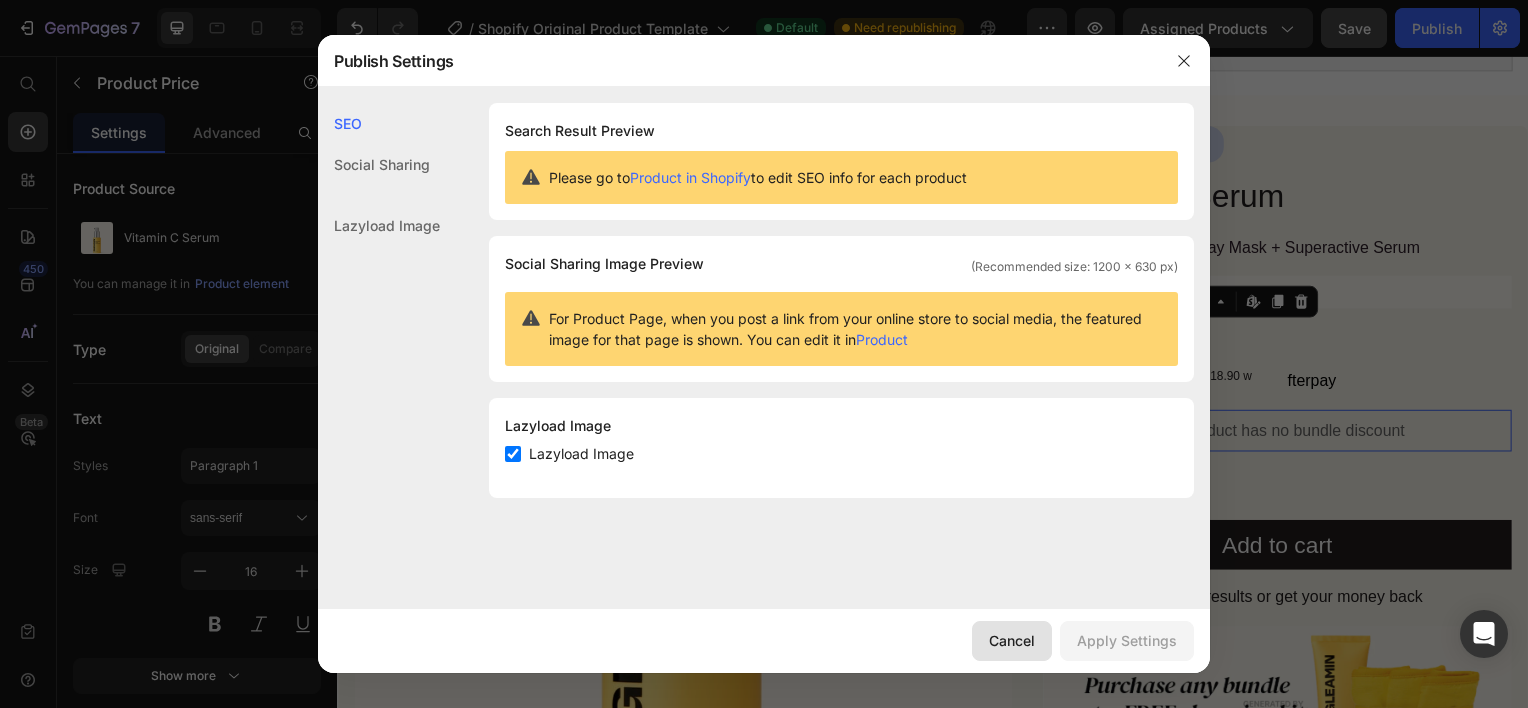 click on "Cancel" at bounding box center (1012, 640) 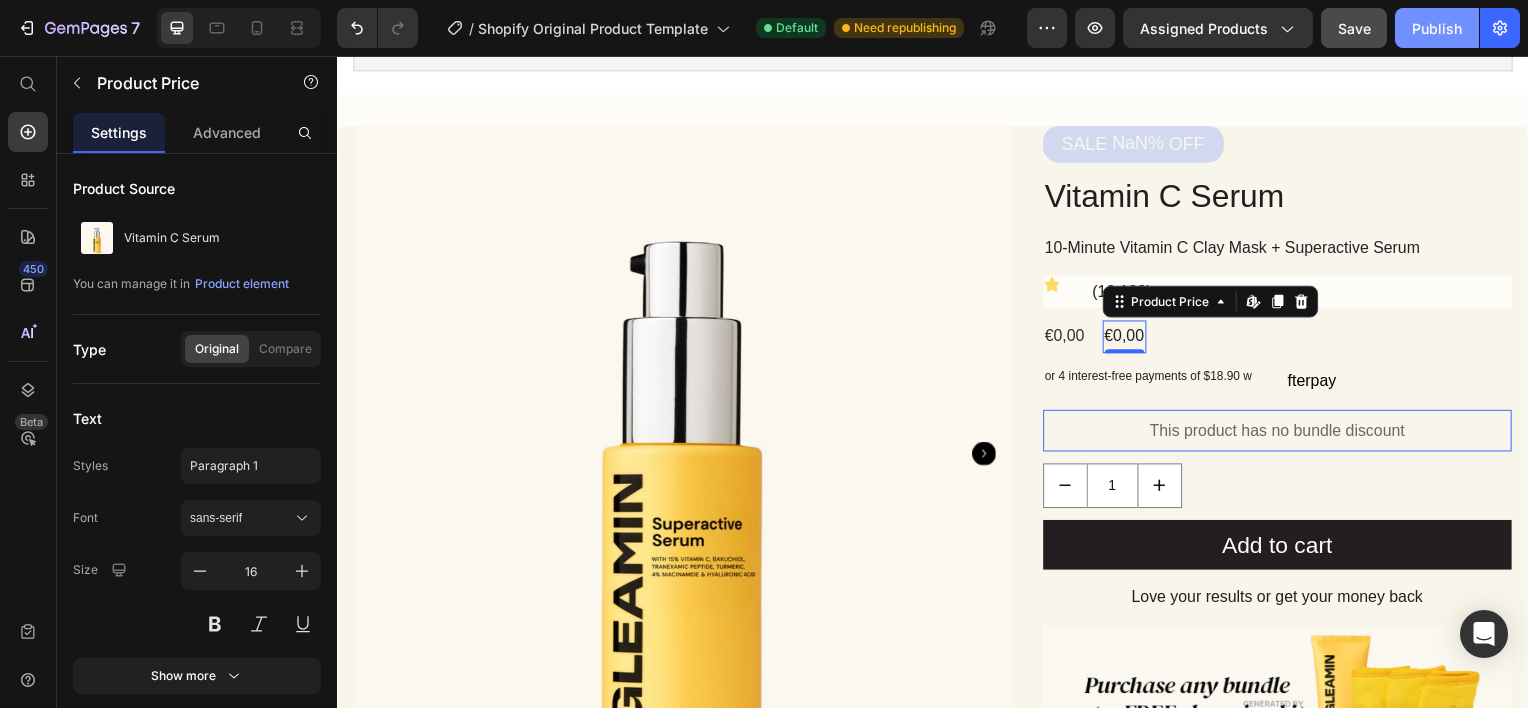 click on "Publish" at bounding box center [1437, 28] 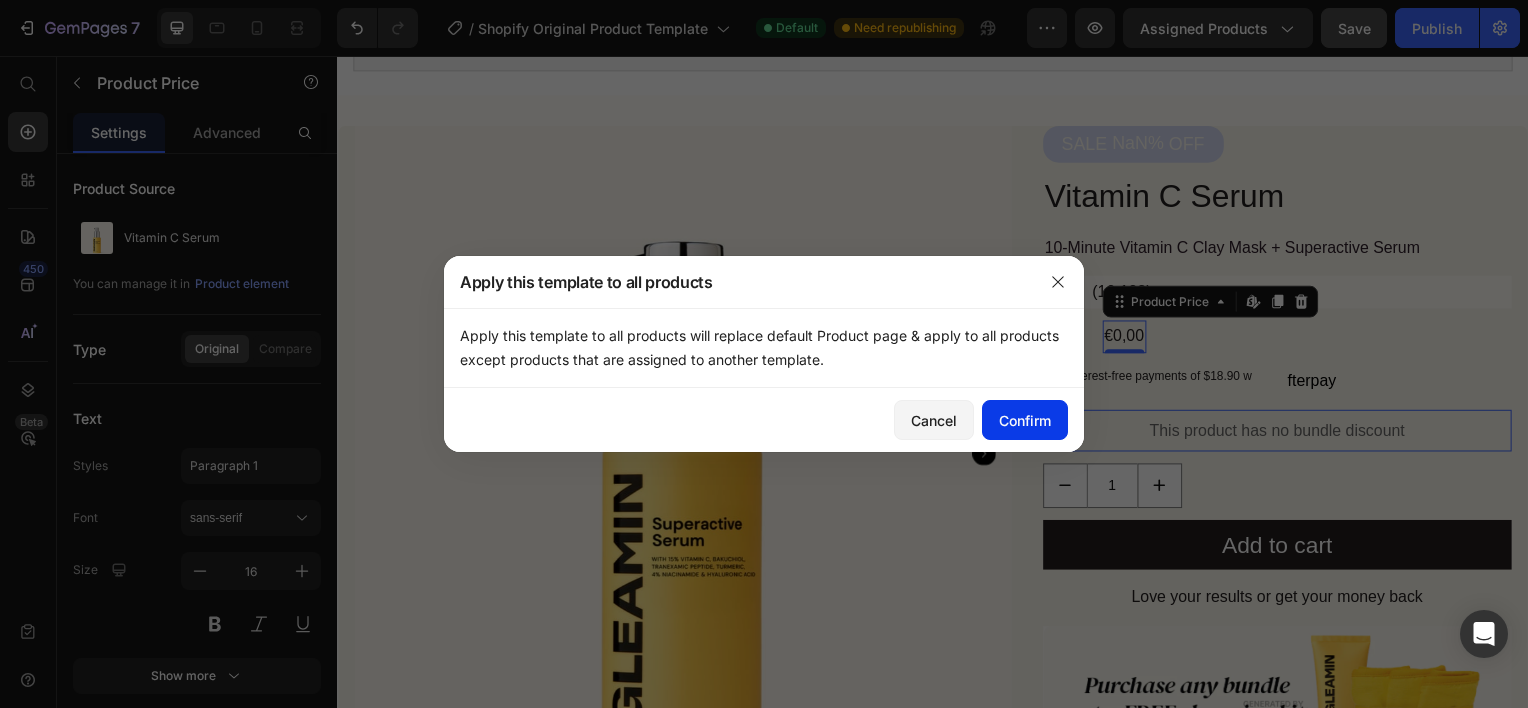 click on "Confirm" at bounding box center [1025, 420] 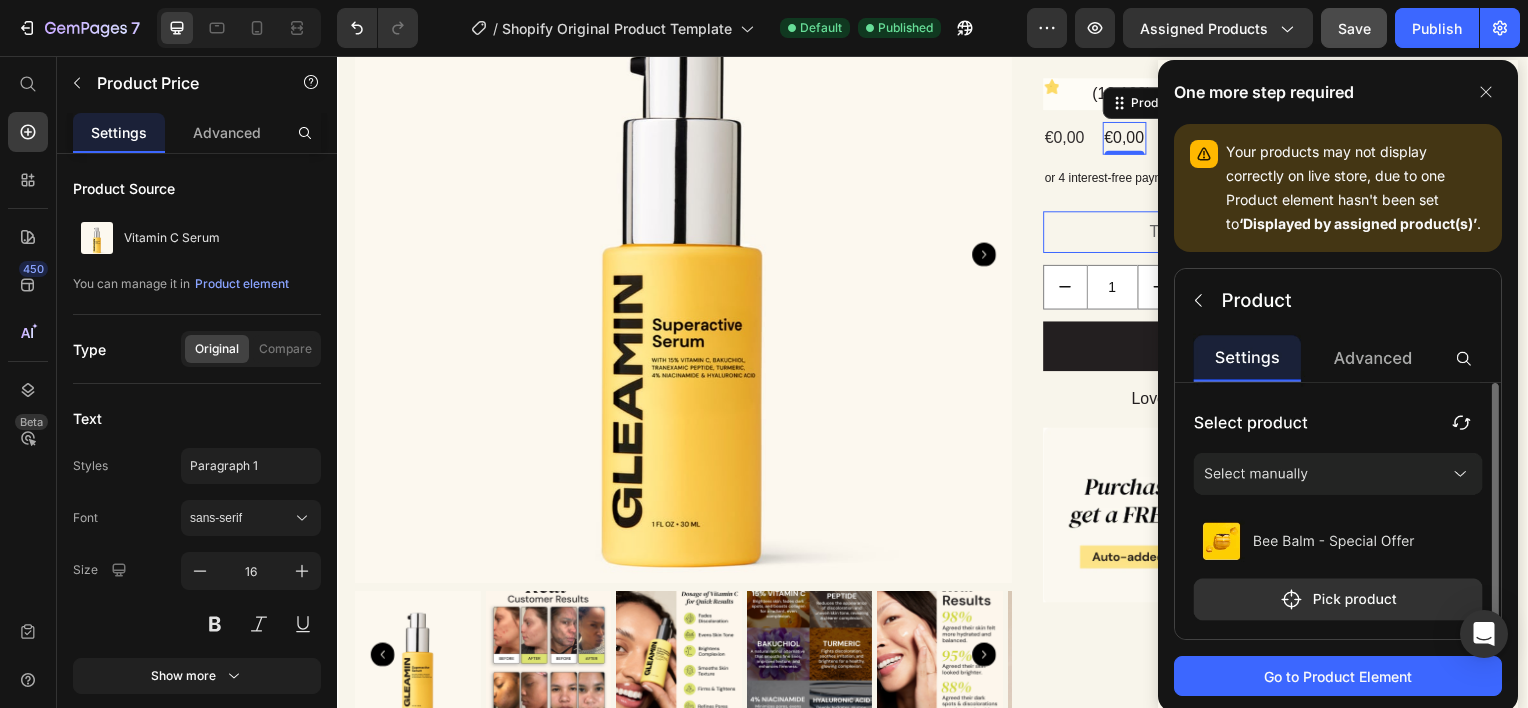 scroll, scrollTop: 2000, scrollLeft: 0, axis: vertical 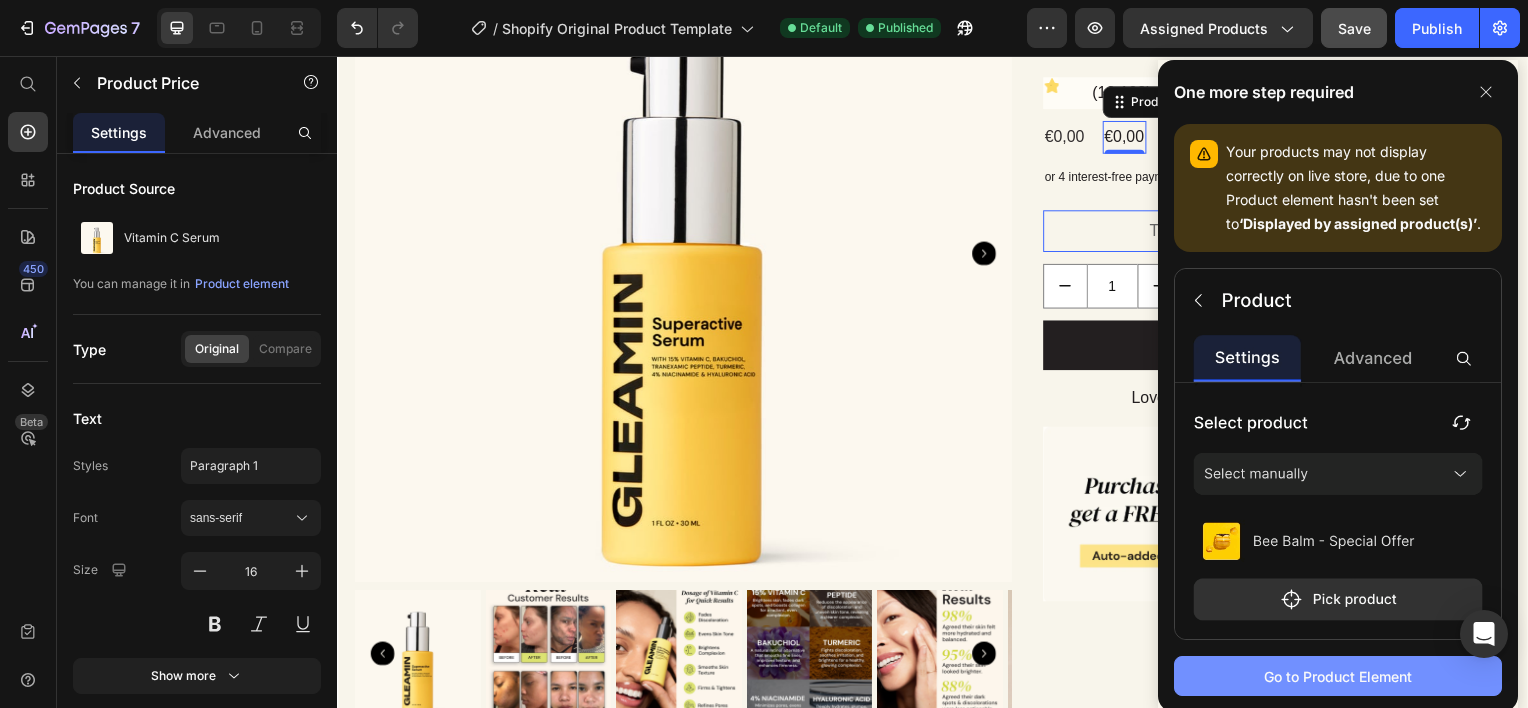 click on "Go to Product Element" at bounding box center [1338, 676] 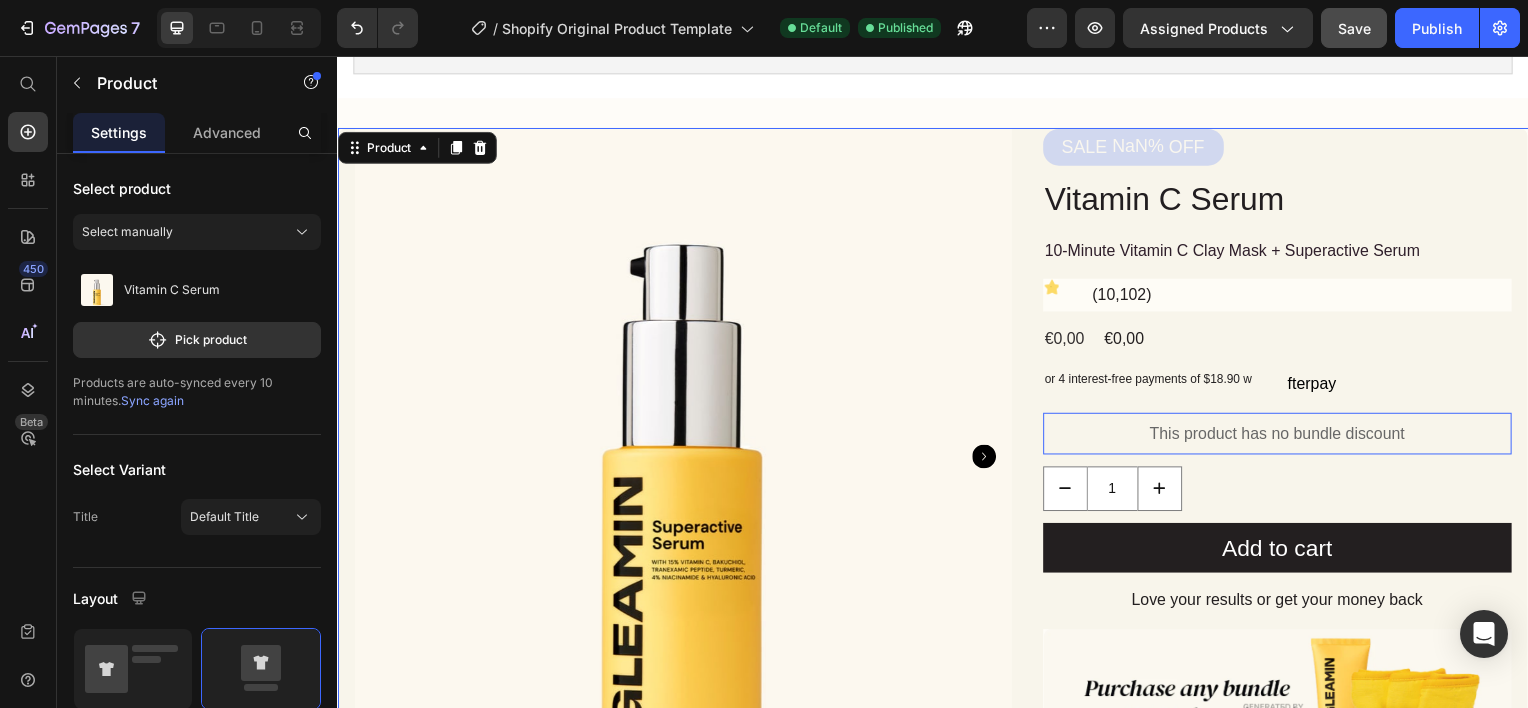 scroll, scrollTop: 1796, scrollLeft: 0, axis: vertical 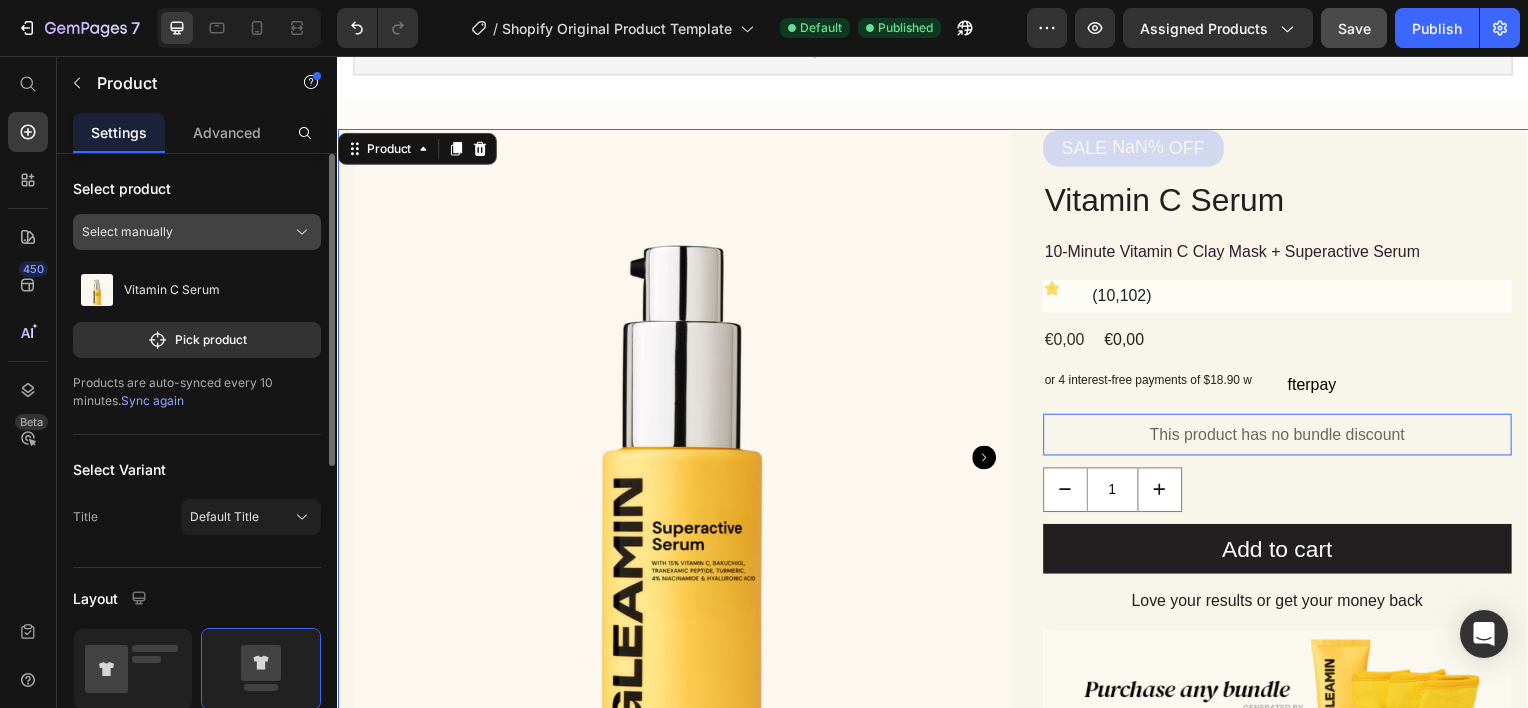 click on "Select manually" 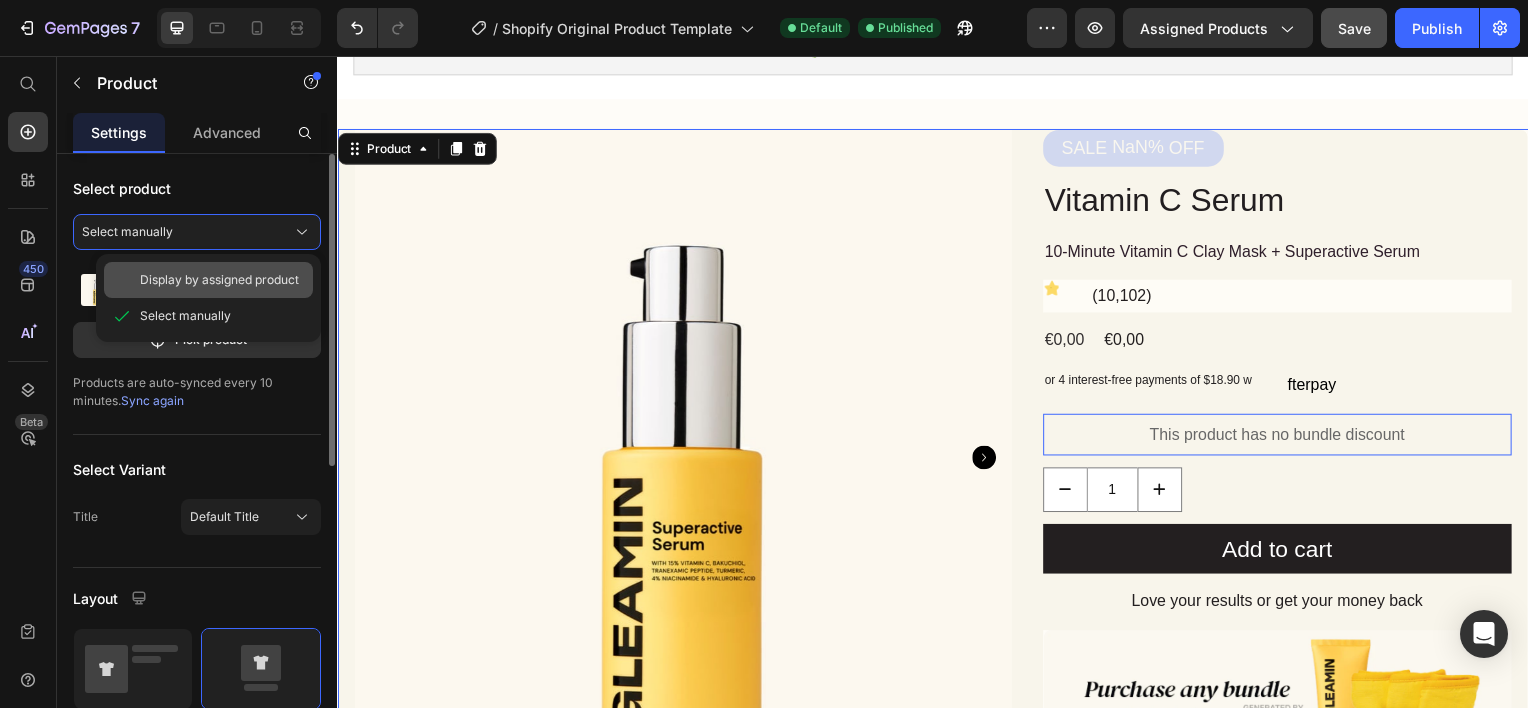 click on "Display by assigned product" at bounding box center [219, 280] 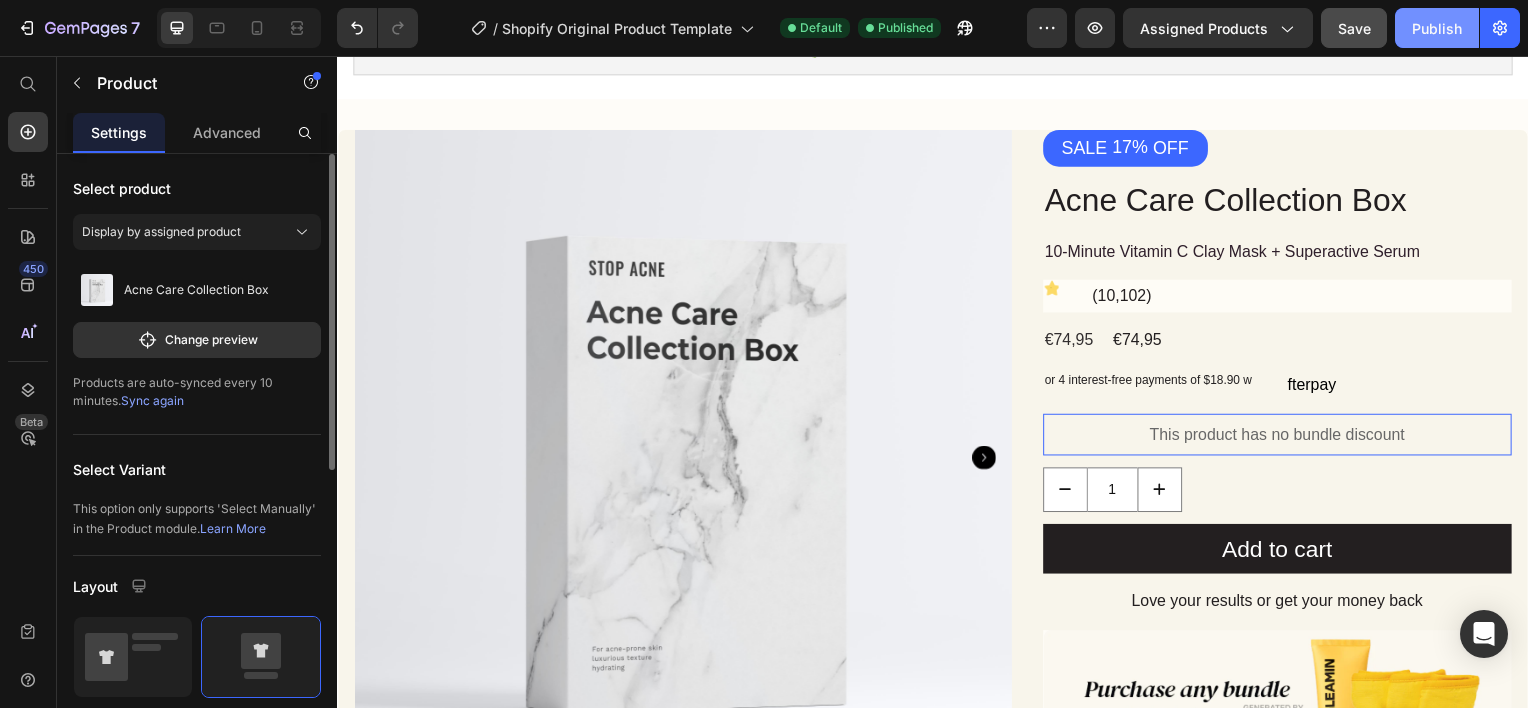click on "Publish" at bounding box center (1437, 28) 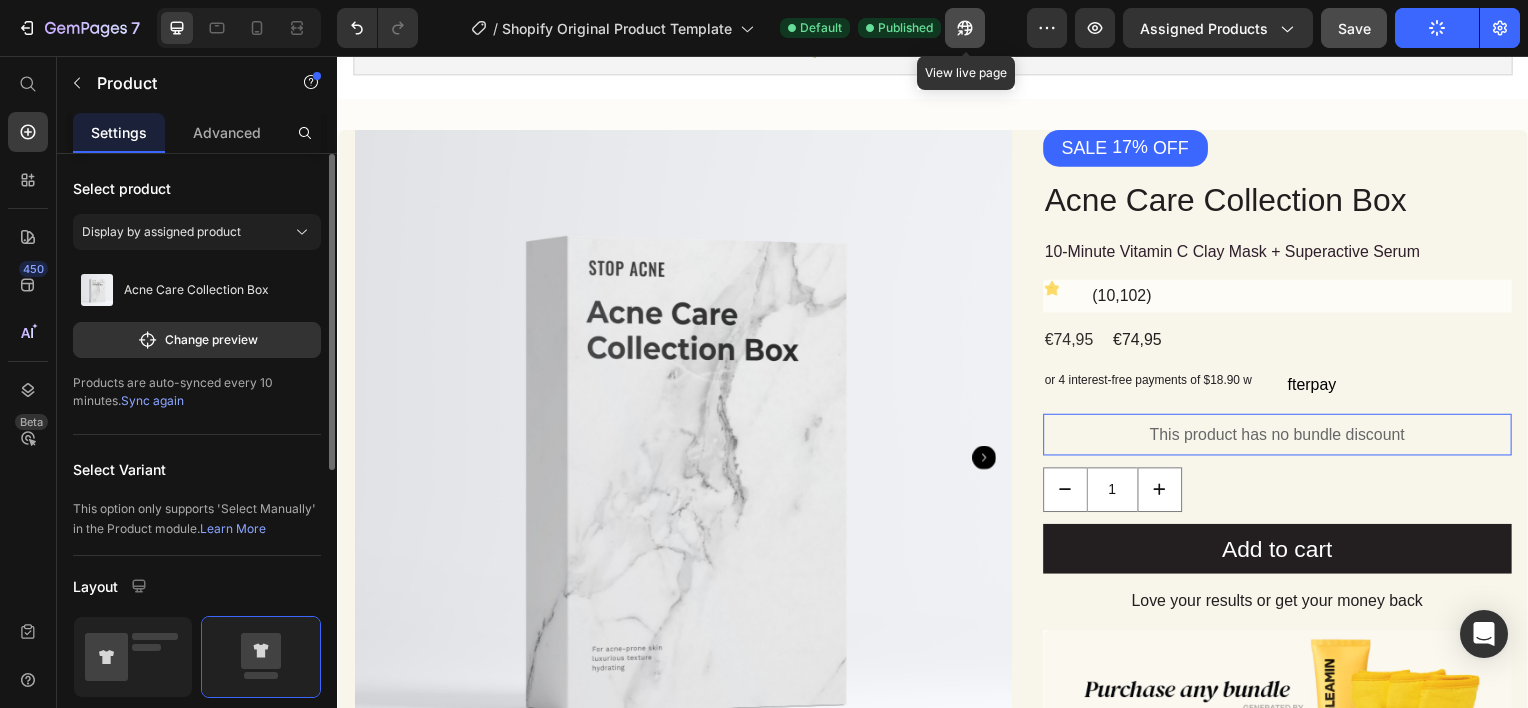 click 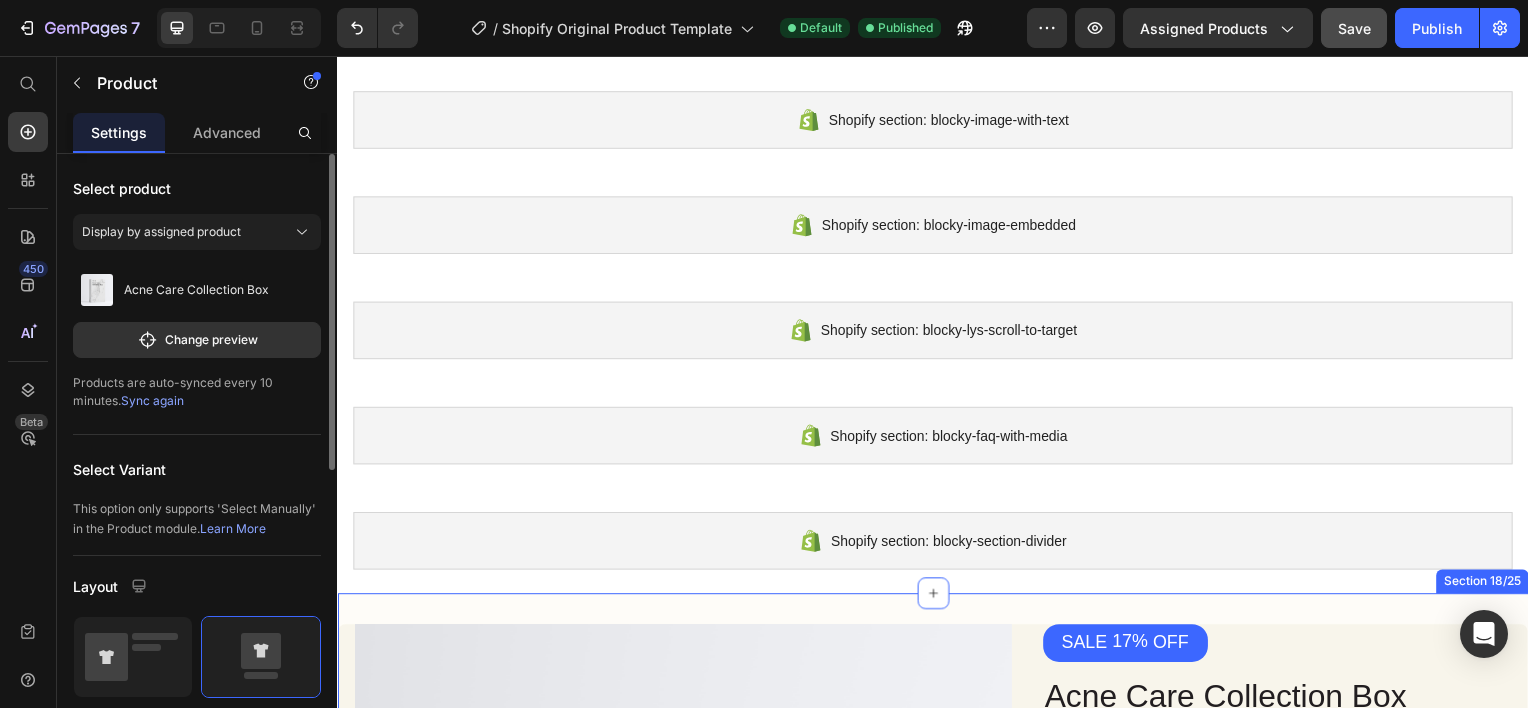 scroll, scrollTop: 1296, scrollLeft: 0, axis: vertical 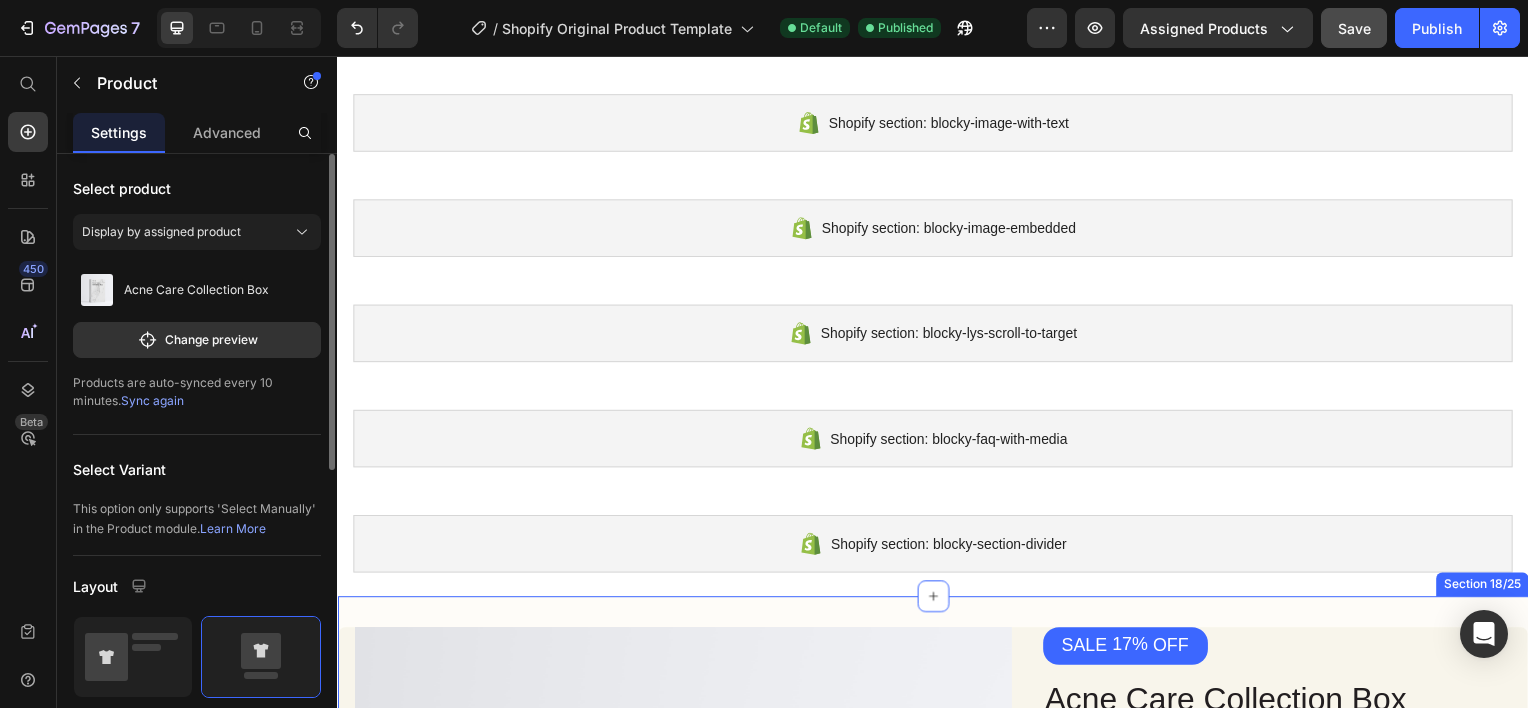 click on "Product Images SALE 17% OFF Discount Tag Acne Care Collection Box Product Title 10-Minute Vitamin C Clay Mask + Superactive Serum Text Block     Icon (10,102) Text Block Row €74,95 Product Price €74,95 Product Price Row or 4 interest-free payments of $18.90 w Text Block fterpay Text Block Row This product has no bundle discount Product Bundle Discount 1 Product Quantity Add to cart Add to Cart Love your results or get your money back Text Block Image Row Text Block Row KEY BENEFITS Text Block Image Fades Discoloration Text Block Image Heals Acne Scars Text Block Image Brightens Complexione Text Block Row Image Removes Bumps Text Block Detoxes Skin Text Block Row Hero Banner Image Prevents Breakouts Text Block Row
Why It Works
Money Back Guarantee
Shipping Info
Superactive Ingredients
Image" at bounding box center [937, 1719] 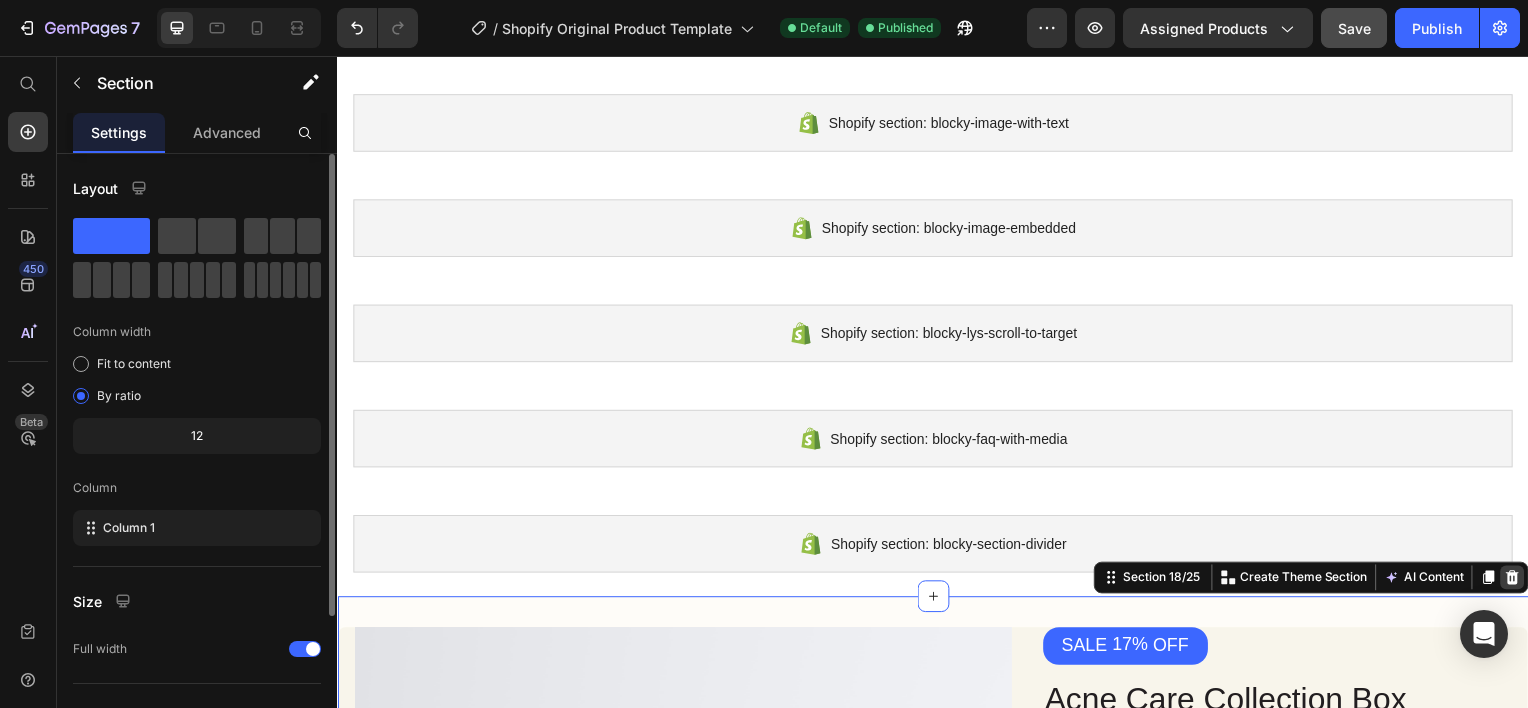 click 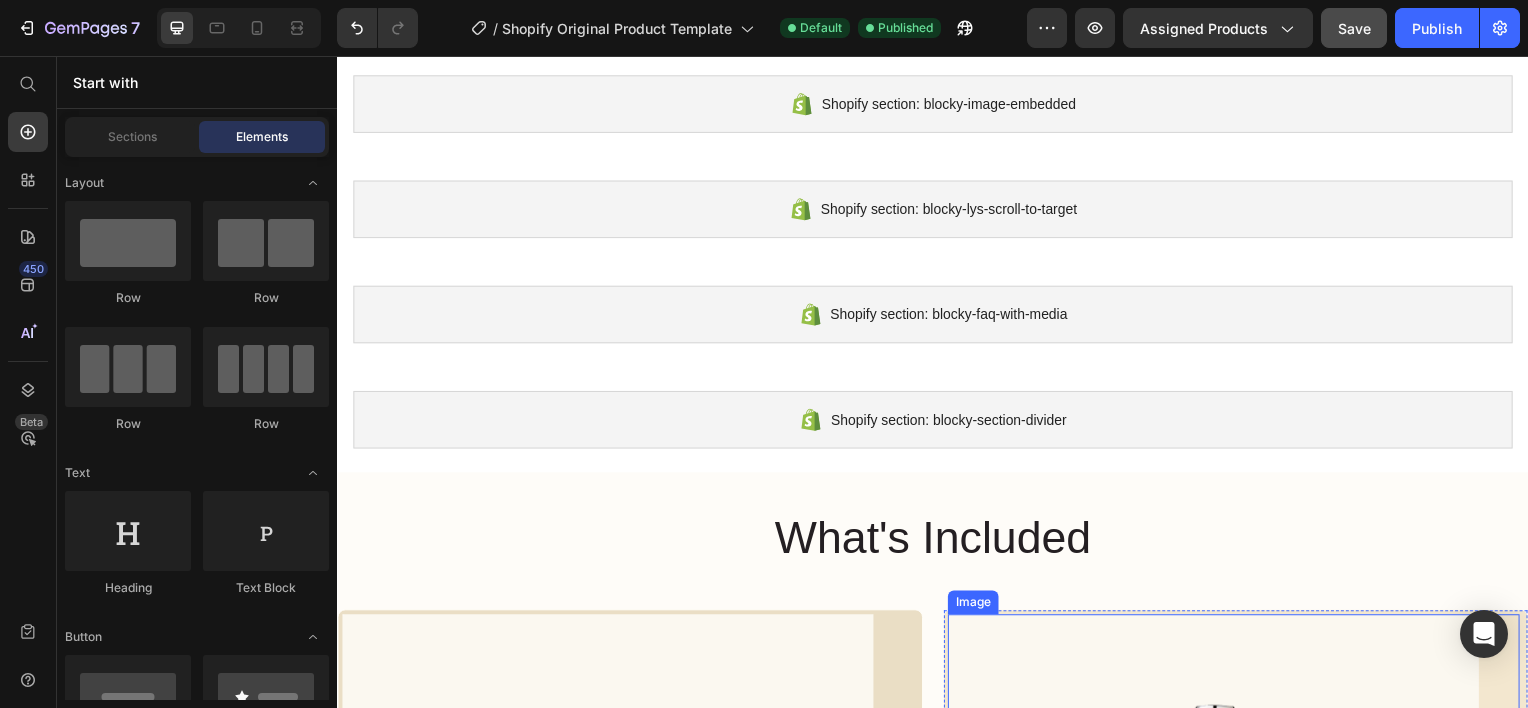 scroll, scrollTop: 1496, scrollLeft: 0, axis: vertical 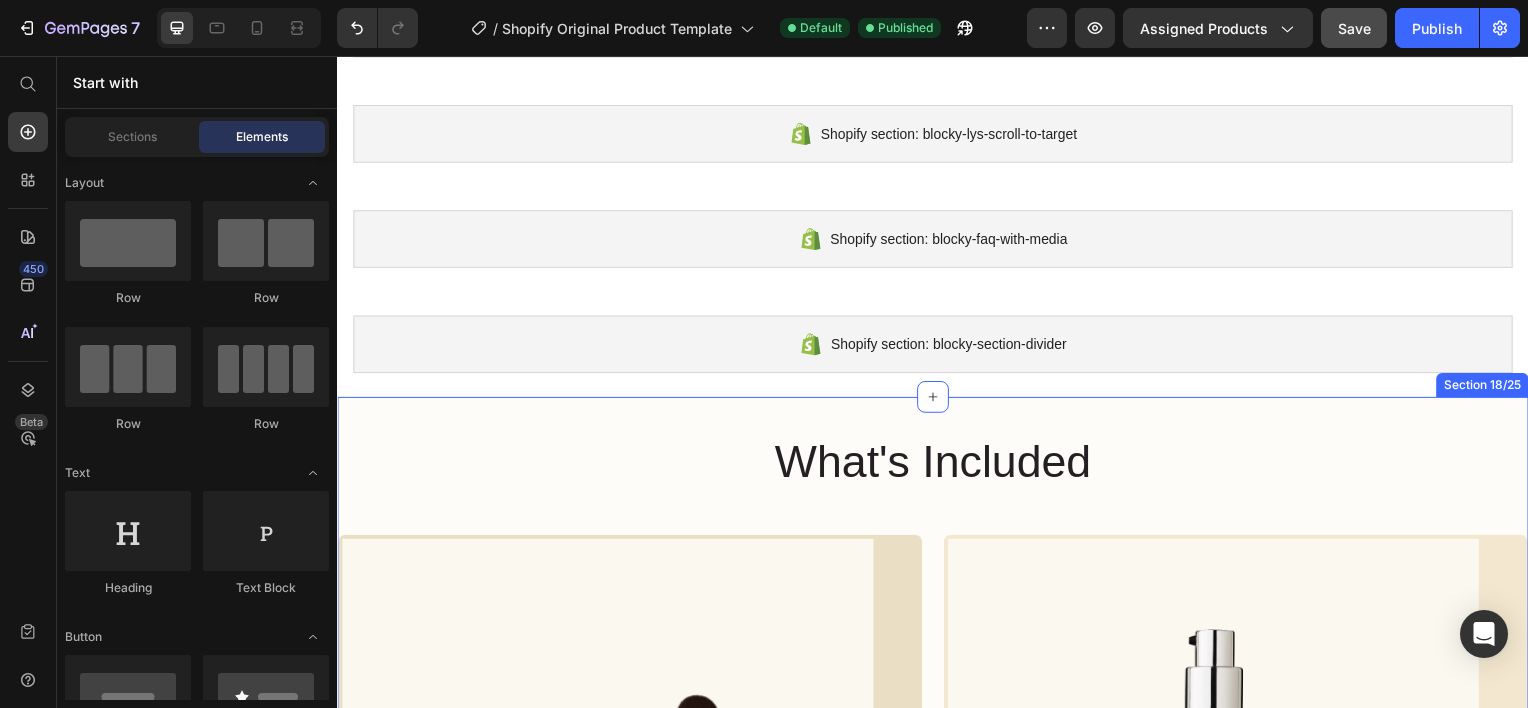click on "What's Included Heading Image Vitamin C Clay Mask Text Block Your weekly reset. This powerful treatment detoxifies pores, fades hyperpigmentation, and evens skin tone in just 10 minutes. Use 1-2x weekly for clear, bright skin. Text Block Row Image Superactive Serum Text Block Target stubborn dark spots. This concentrated serum delivers a boost of brightening power to reduce hyperpigmentation, firm skin, and enhance your glow. Text Block Row Row Row Section 18/25" at bounding box center [937, 827] 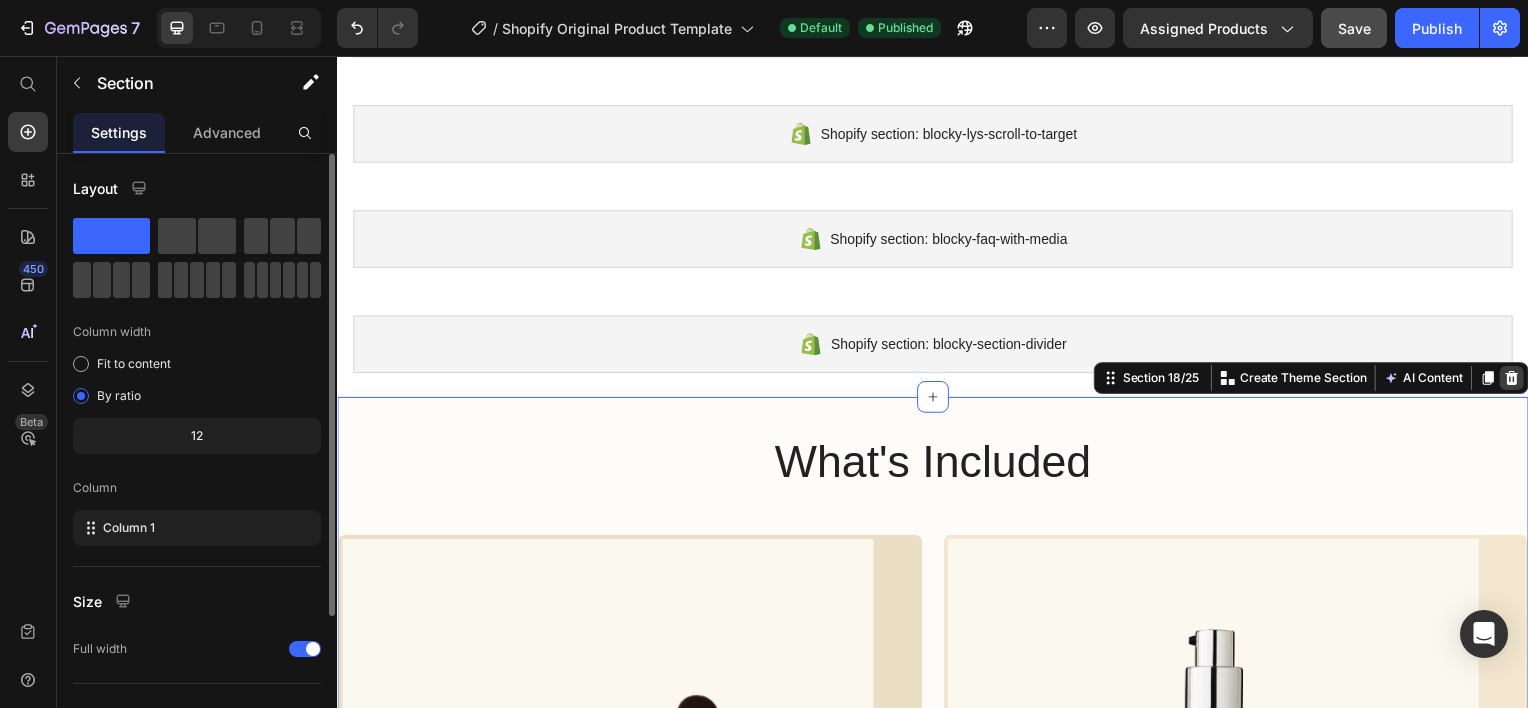 click at bounding box center (1520, 380) 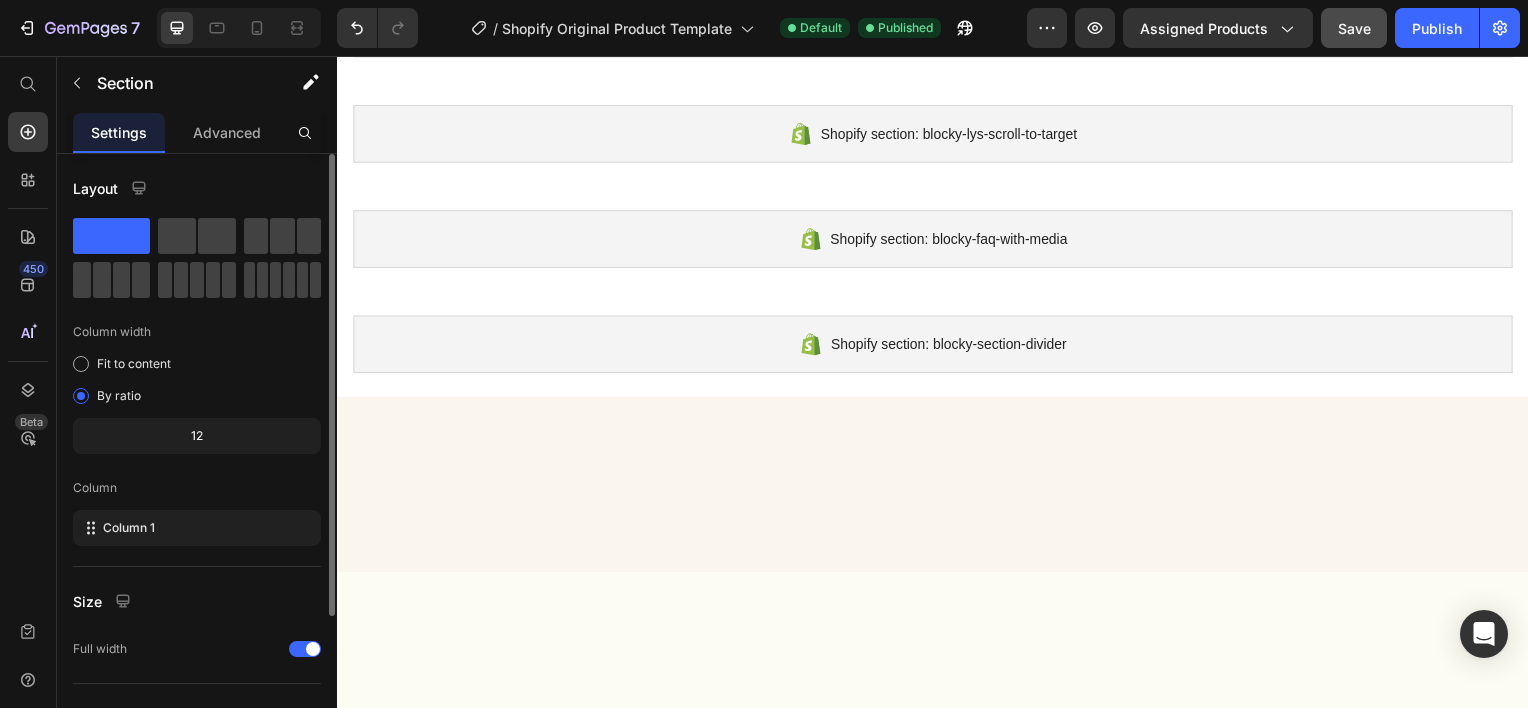 click at bounding box center [937, 487] 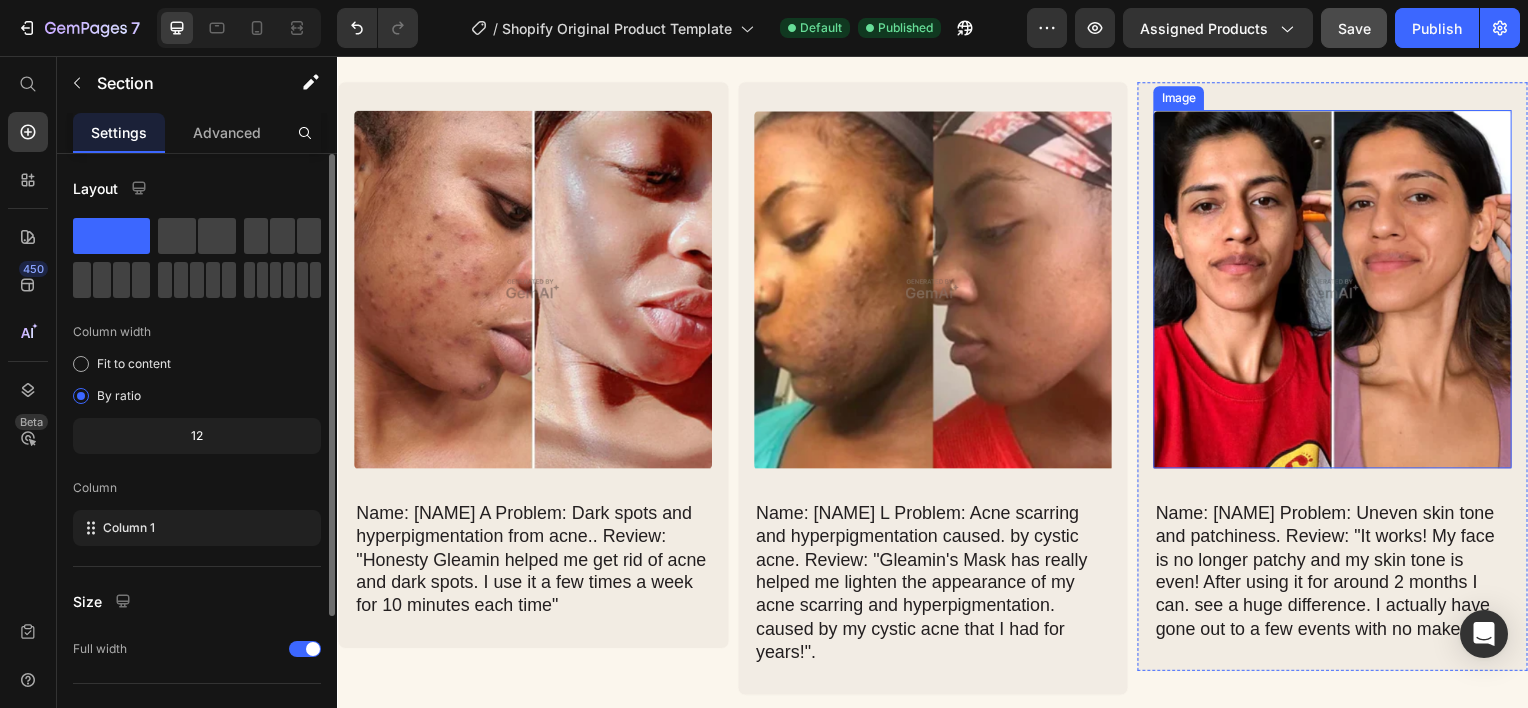 scroll, scrollTop: 1796, scrollLeft: 0, axis: vertical 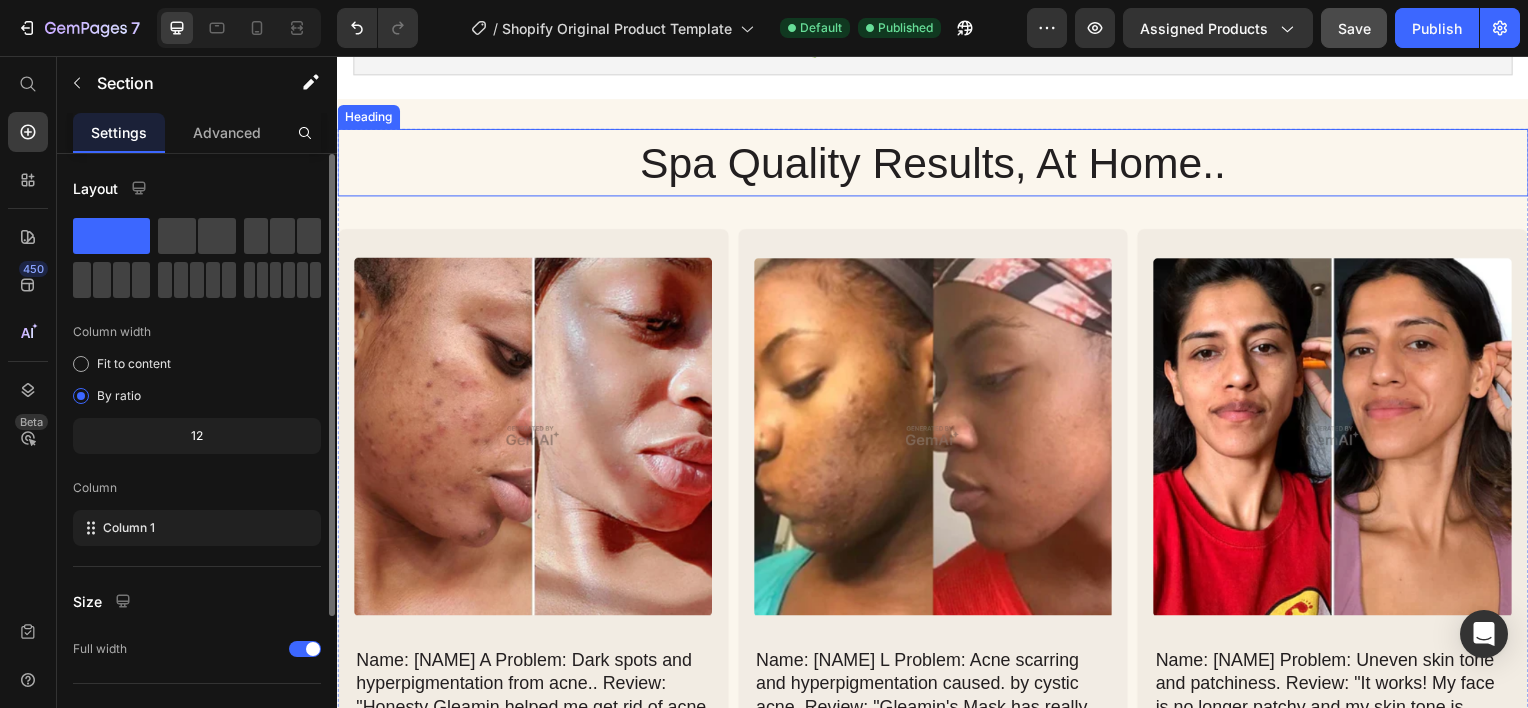 click on "Spa Quality Results, At Home.." at bounding box center (937, 163) 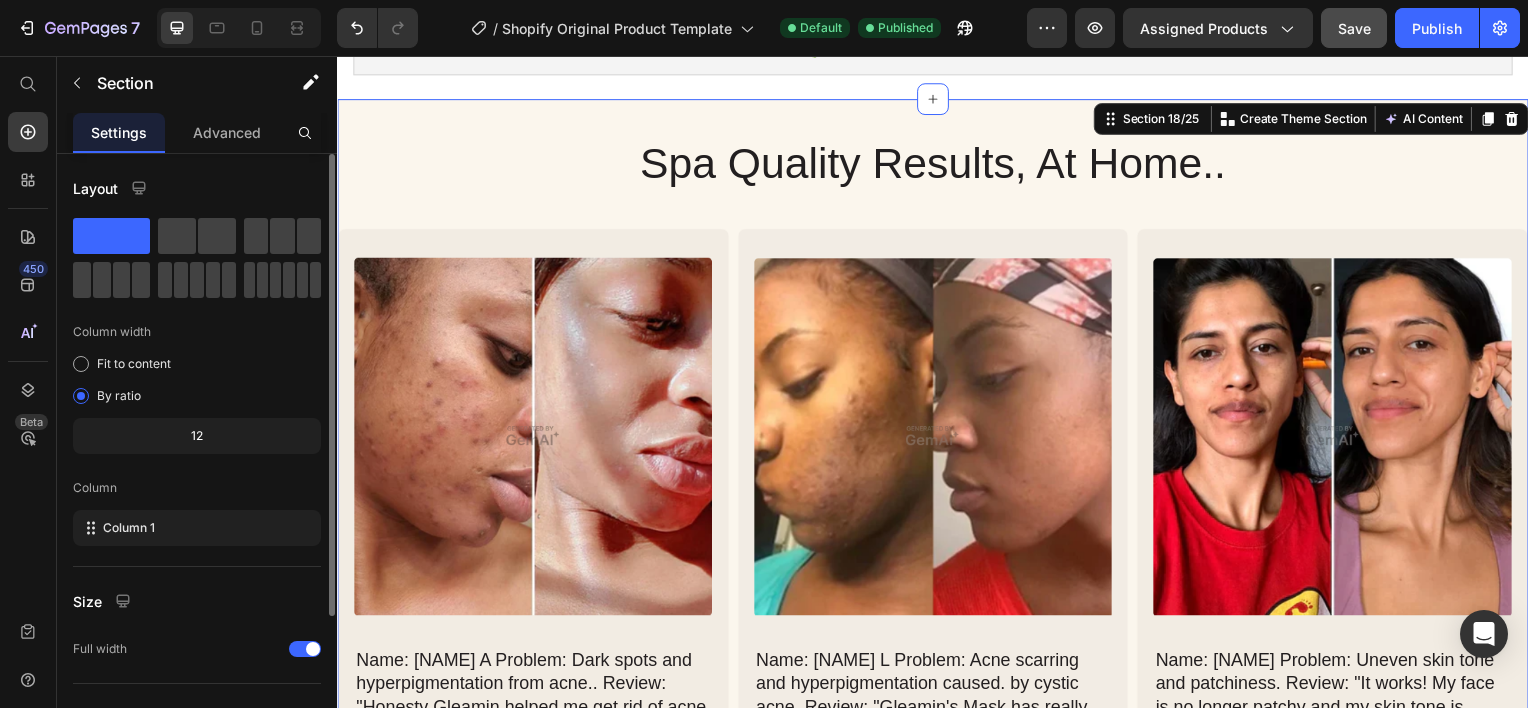 click on "Spa Quality Results, At Home.. Heading Image Name: [NAME] A Problem: Dark spots and hyperpigmentation from acne.. Review: "Honesty Gleamin helped me get rid of acne and dark spots. I use it a few times a week for 10 minutes each time" Text Block Row Image Name: [NAME] L Problem: Acne scarring and hyperpigmentation caused. by cystic acne. Review: "Gleamin's Mask has really helped me lighten the appearance of my acne scarring and hyperpigmentation. caused by my cystic acne that I had for years!". Text Block Row Image Name: [NAME] S Problem: Uneven skin tone and patchiness. Review: "It works! My face is no longer patchy and my skin tone is even! After using it for around 2 months I can. see a huge difference. I actually have gone out to a few events with no makeup.". Text Block Row Row See reviews Add to Cart Row Product Row Section 18/25 You can create reusable sections Create Theme Section AI Content Write with GemAI What would you like to describe here? Tone and Voice Persuasive Product Show more Generate" at bounding box center [937, 540] 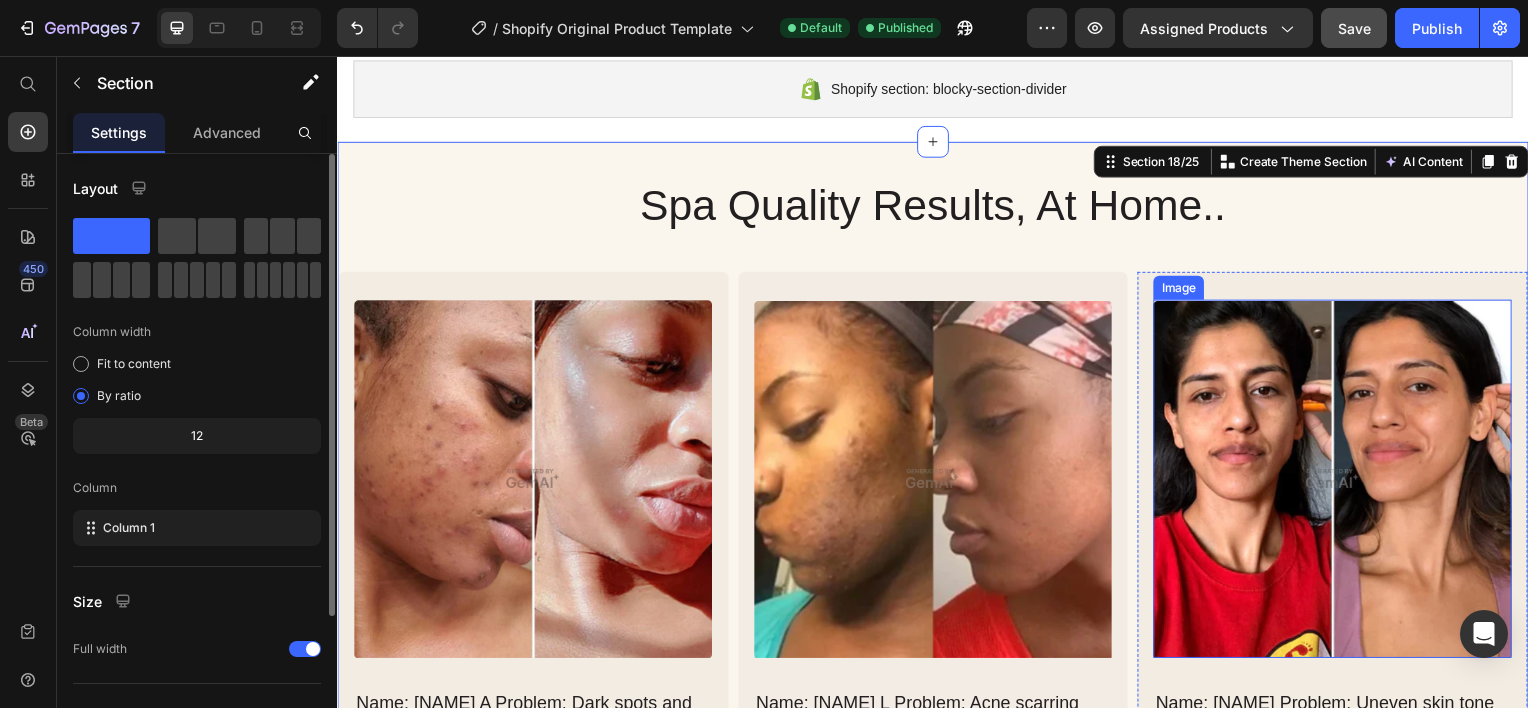 scroll, scrollTop: 1596, scrollLeft: 0, axis: vertical 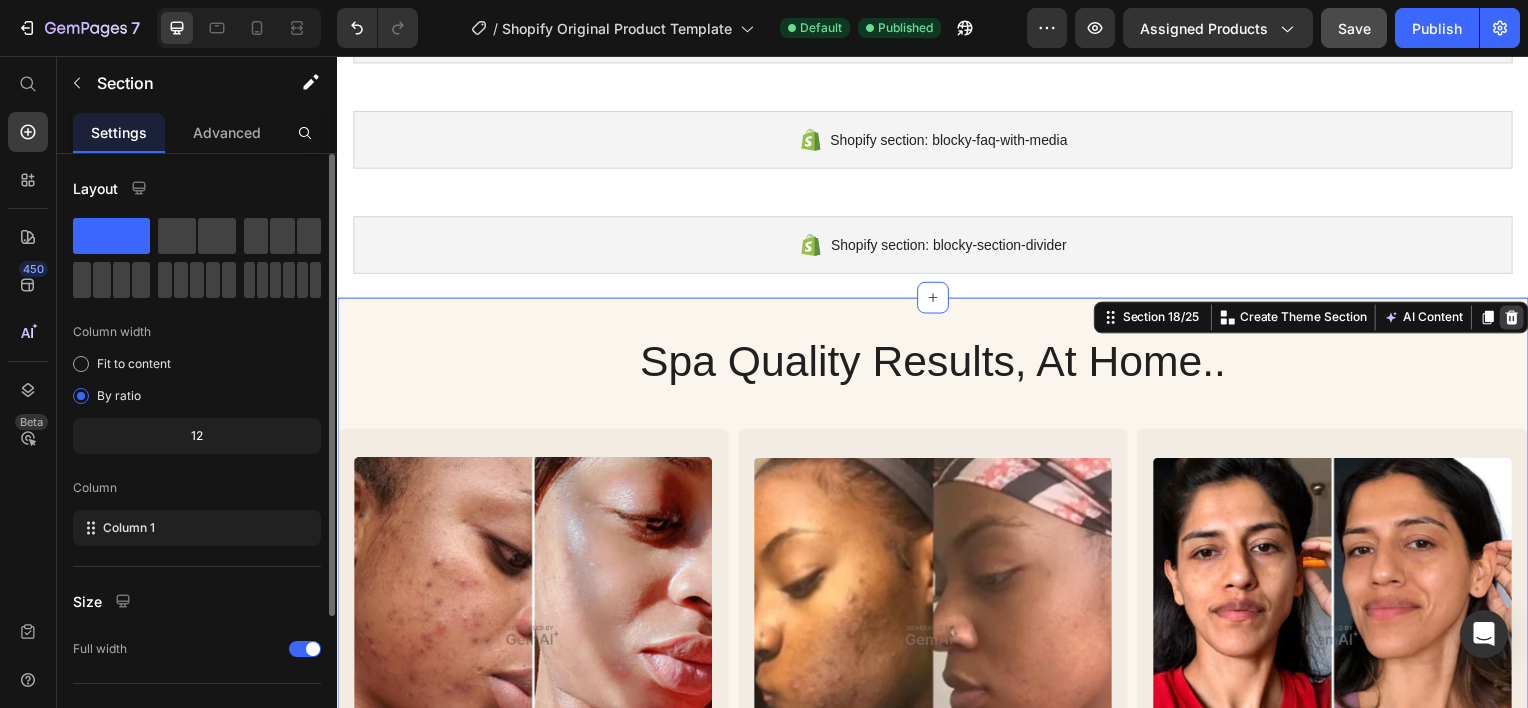 click 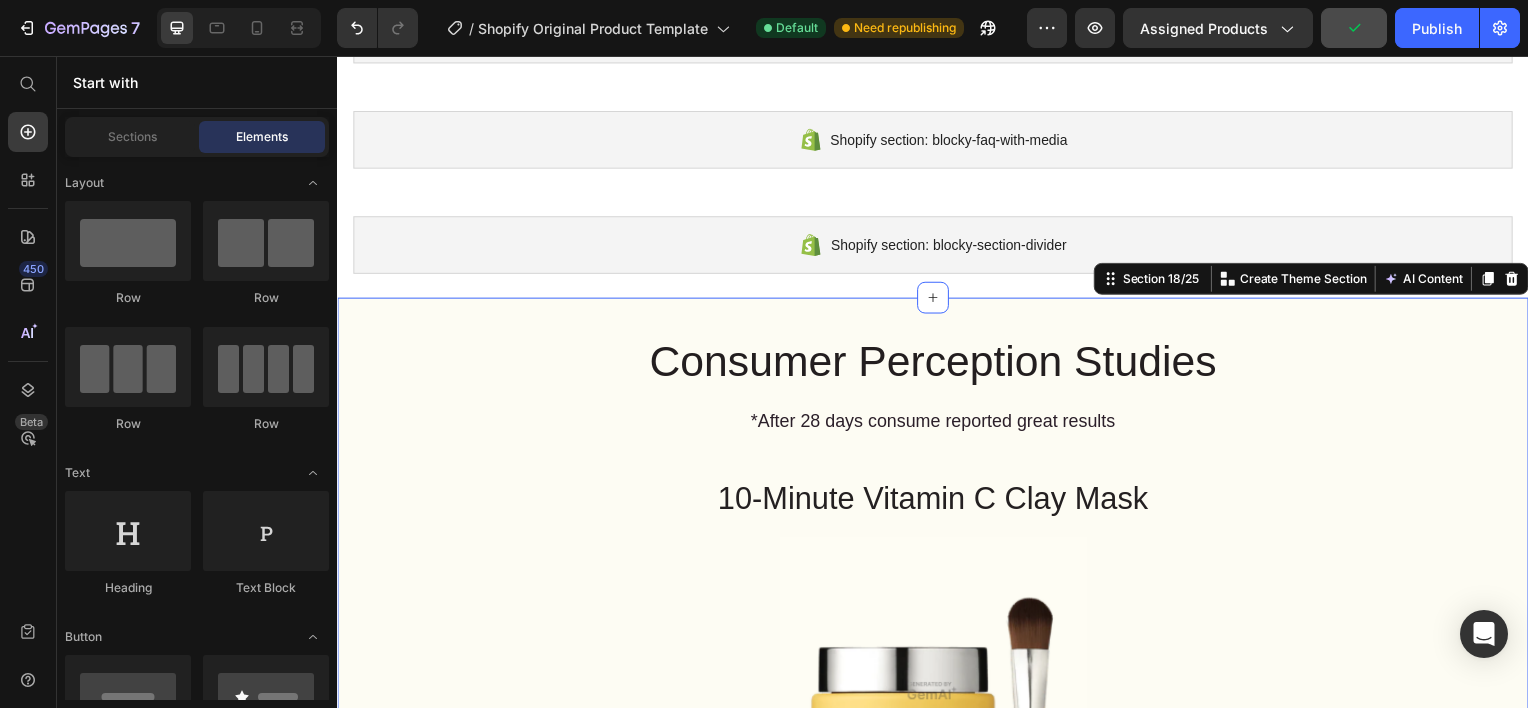 click on "Consumer Perception Studies Heading *After 28 days consume  reported great results Text Block Row 10-Minute Vitamin C Clay Mask Heading Image
Accordion Item 1 Accordion Row 93% Heading experienced a reduction in hyperpigmentation, dark spots or age spots.. Text Block Row
agreed their skin looks and feels smoother and softer. Accordion 97% Heading strongly agreed their skin appeared brighter Text Block Row 86% Heading noticed an improvement in their skin appearance after 1 use. Text Block Row Row Row Section 18/25   You can create reusable sections Create Theme Section AI Content Write with GemAI What would you like to describe here? Tone and Voice Persuasive Product Vitamin C Serum Show more Generate" at bounding box center (937, 816) 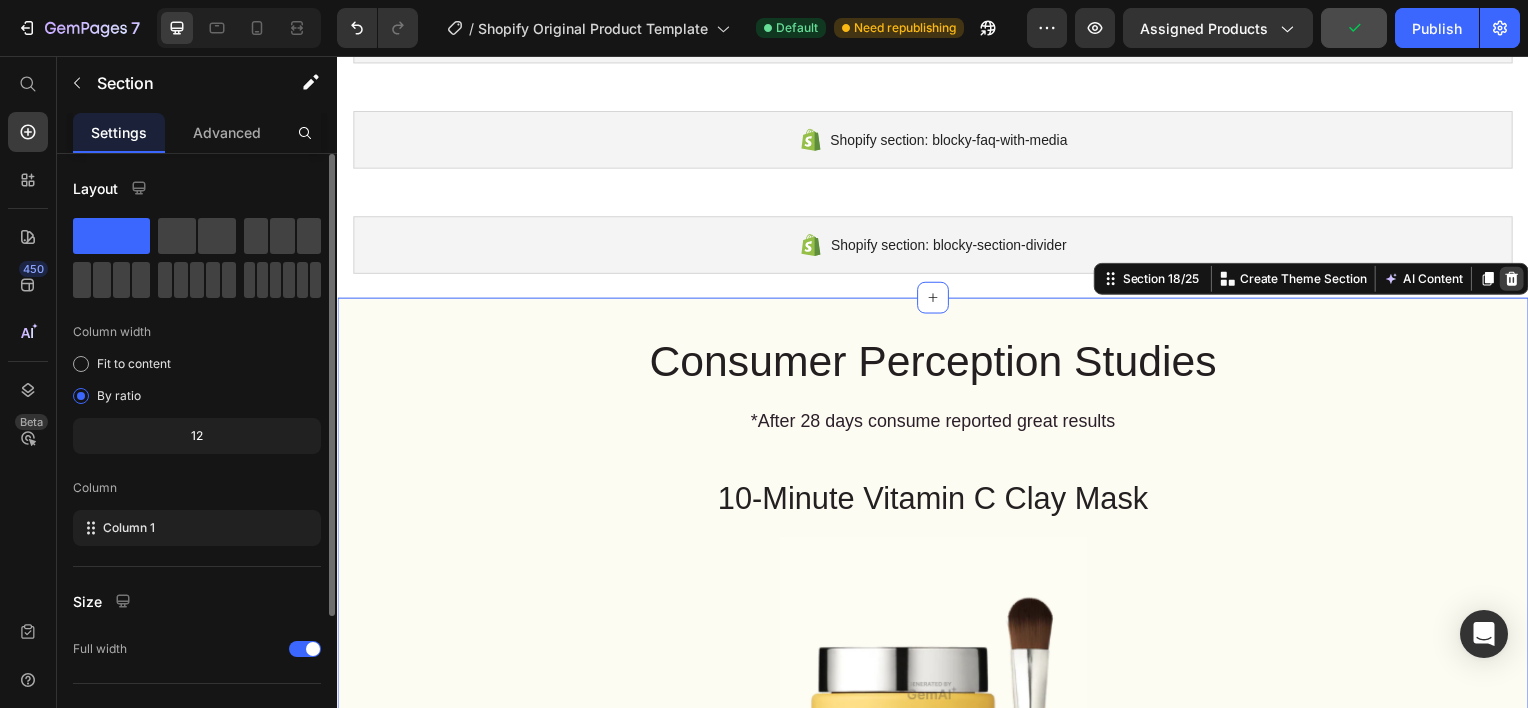 click 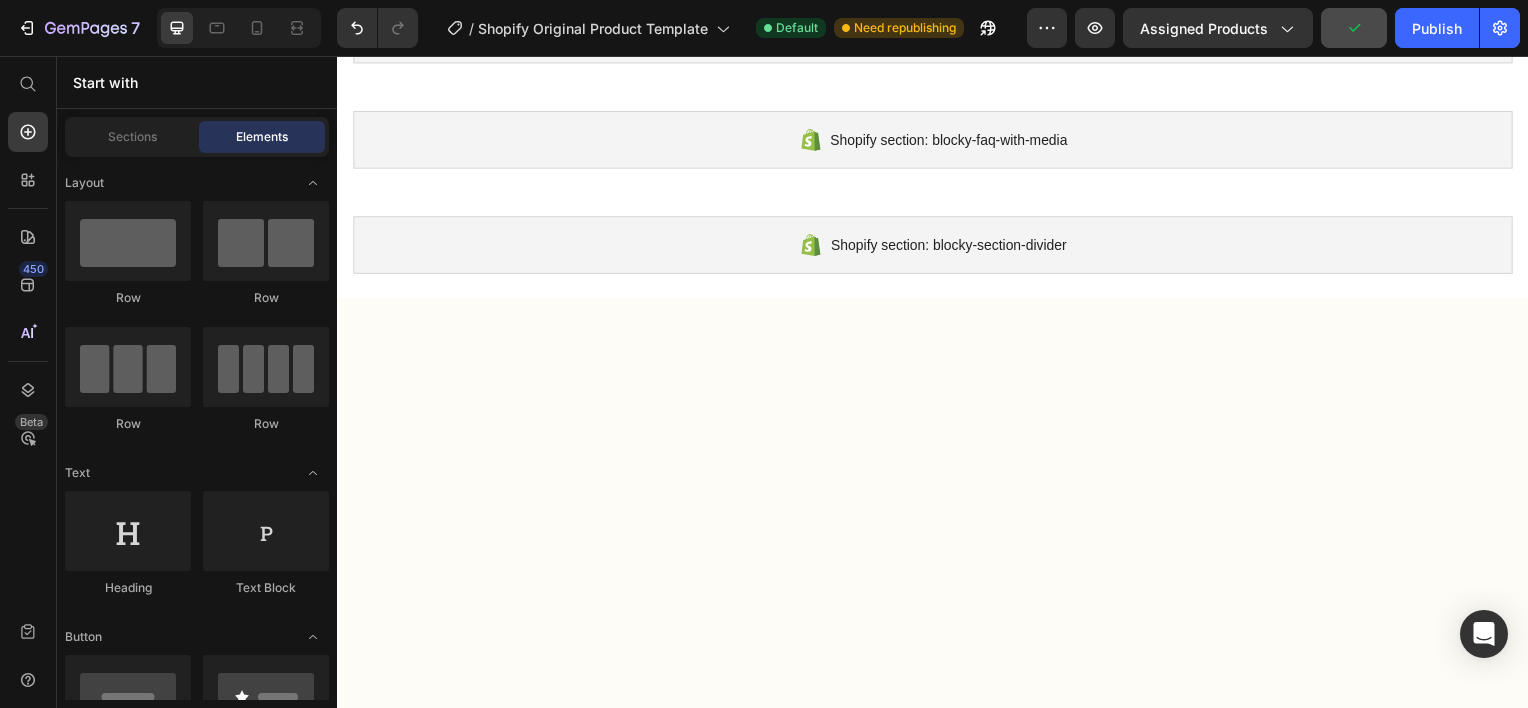 click at bounding box center [937, 683] 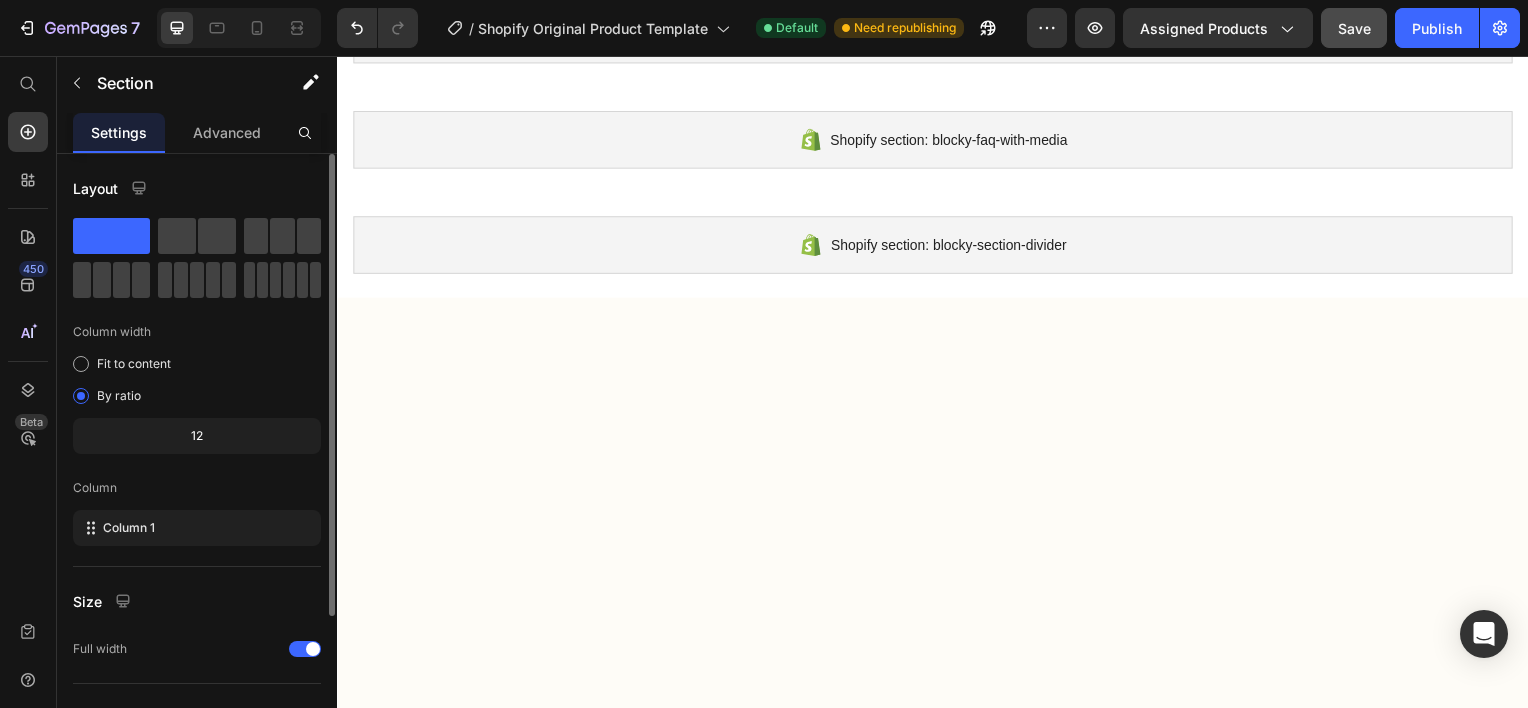 click at bounding box center (937, 683) 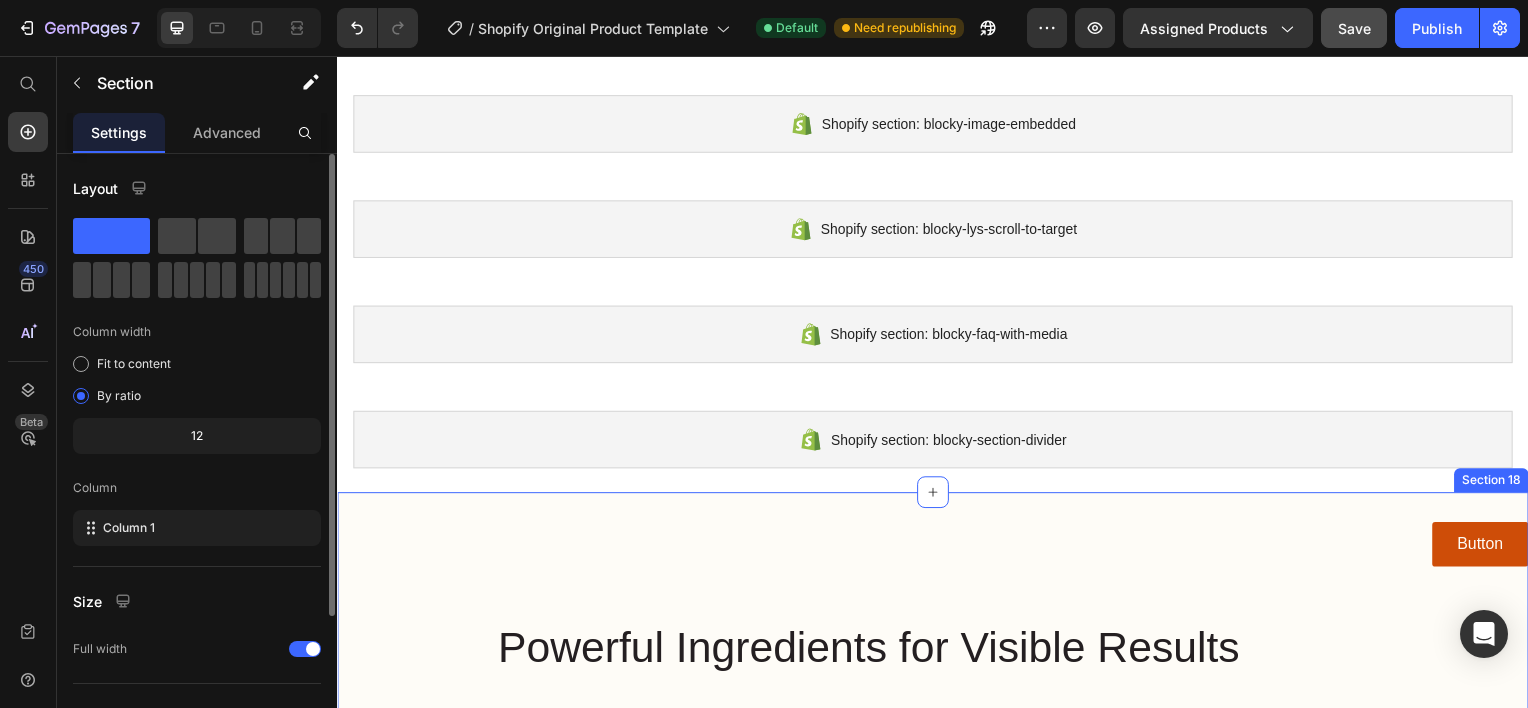 scroll, scrollTop: 1596, scrollLeft: 0, axis: vertical 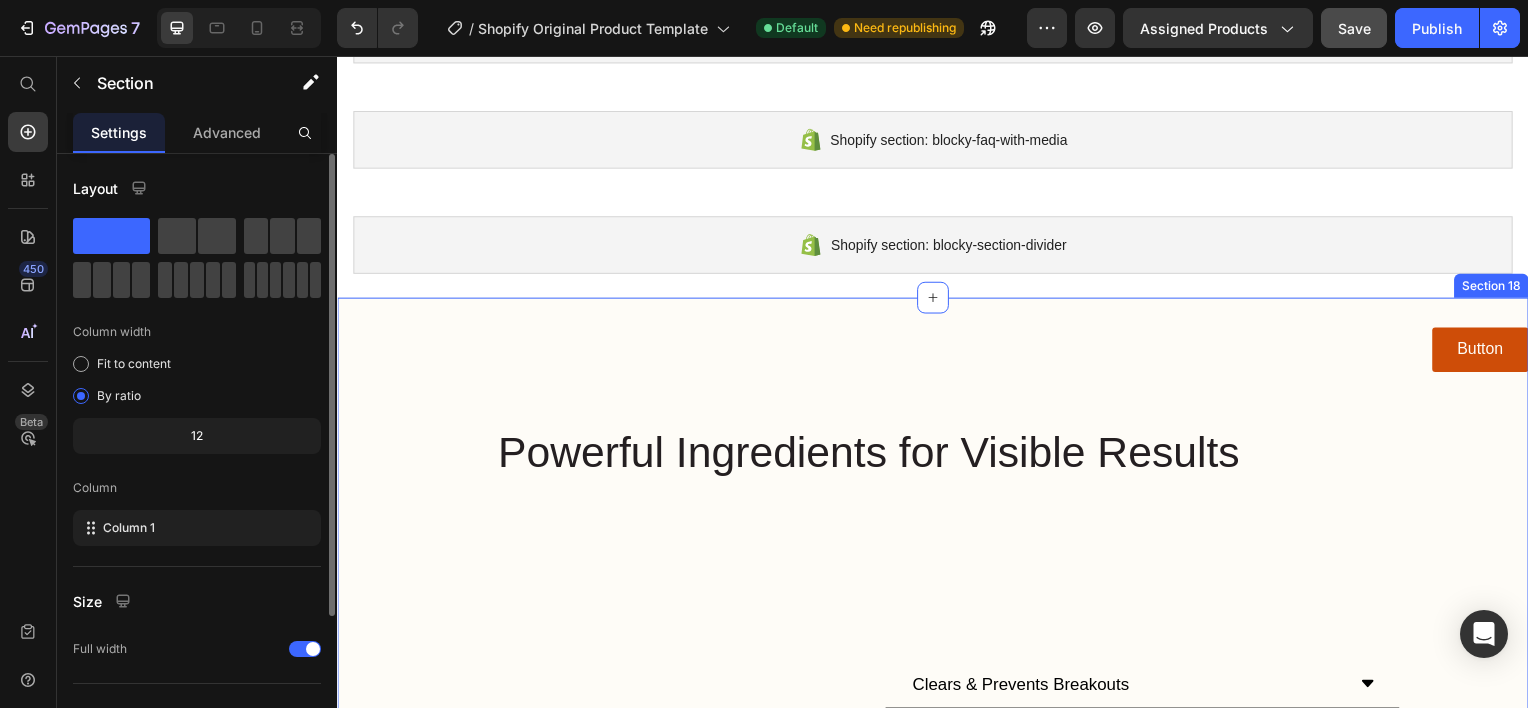 click on "Powerful Ingredients for Visible Results Heading Image
Clears & Prevents Breakouts
Brightening & Dark Spot Reduction
Firms & Smooths Skin
Helps Repair Skin Damage Accordion Row Row Button Button Row Section 18" at bounding box center (937, 687) 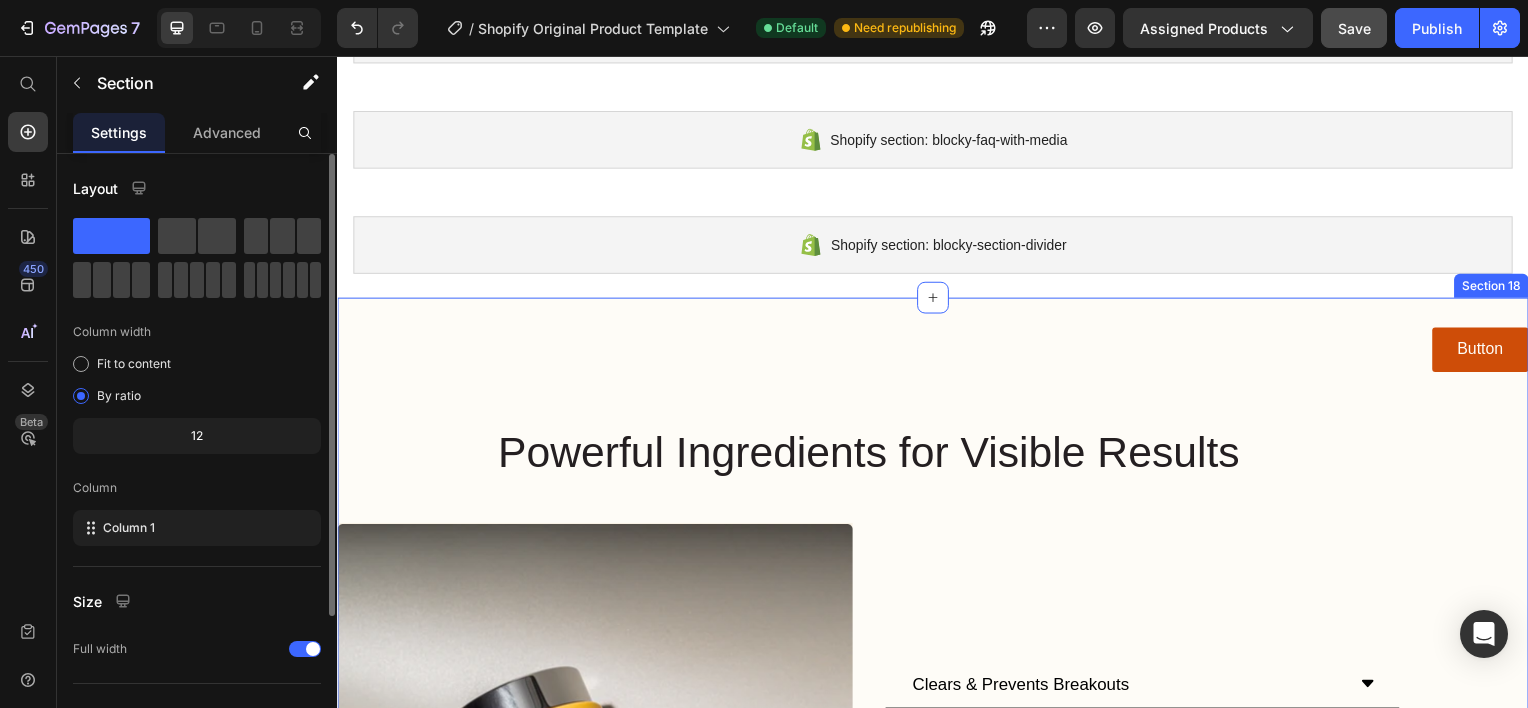 click on "Powerful Ingredients for Visible Results Heading Image
Clears & Prevents Breakouts
Brightening & Dark Spot Reduction
Firms & Smooths Skin
Helps Repair Skin Damage Accordion Row Row Button Button Row Section 18" at bounding box center (937, 687) 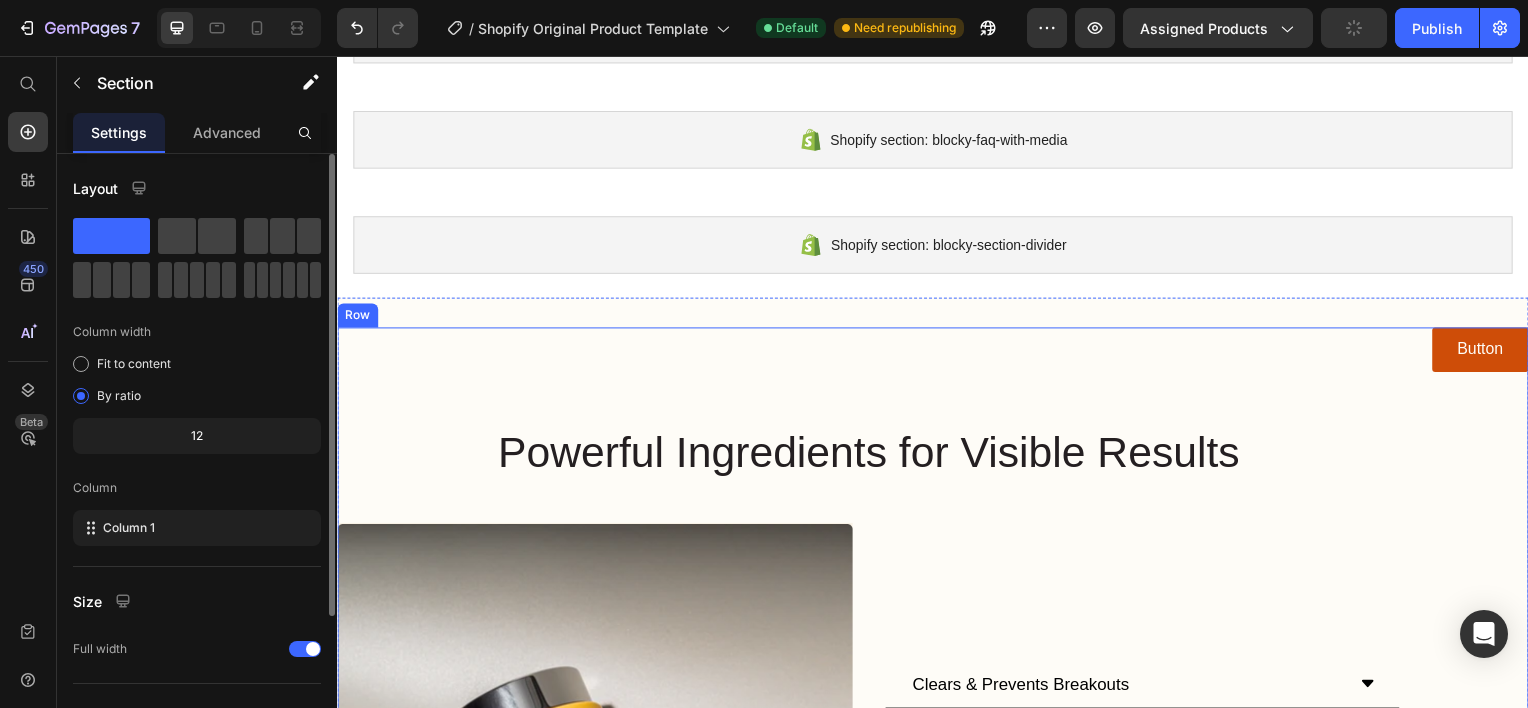 click on "Powerful Ingredients for Visible Results Heading Image
Clears & Prevents Breakouts
Brightening & Dark Spot Reduction
Firms & Smooths Skin
Helps Repair Skin Damage Accordion Row Row Button Button Row" at bounding box center (937, 687) 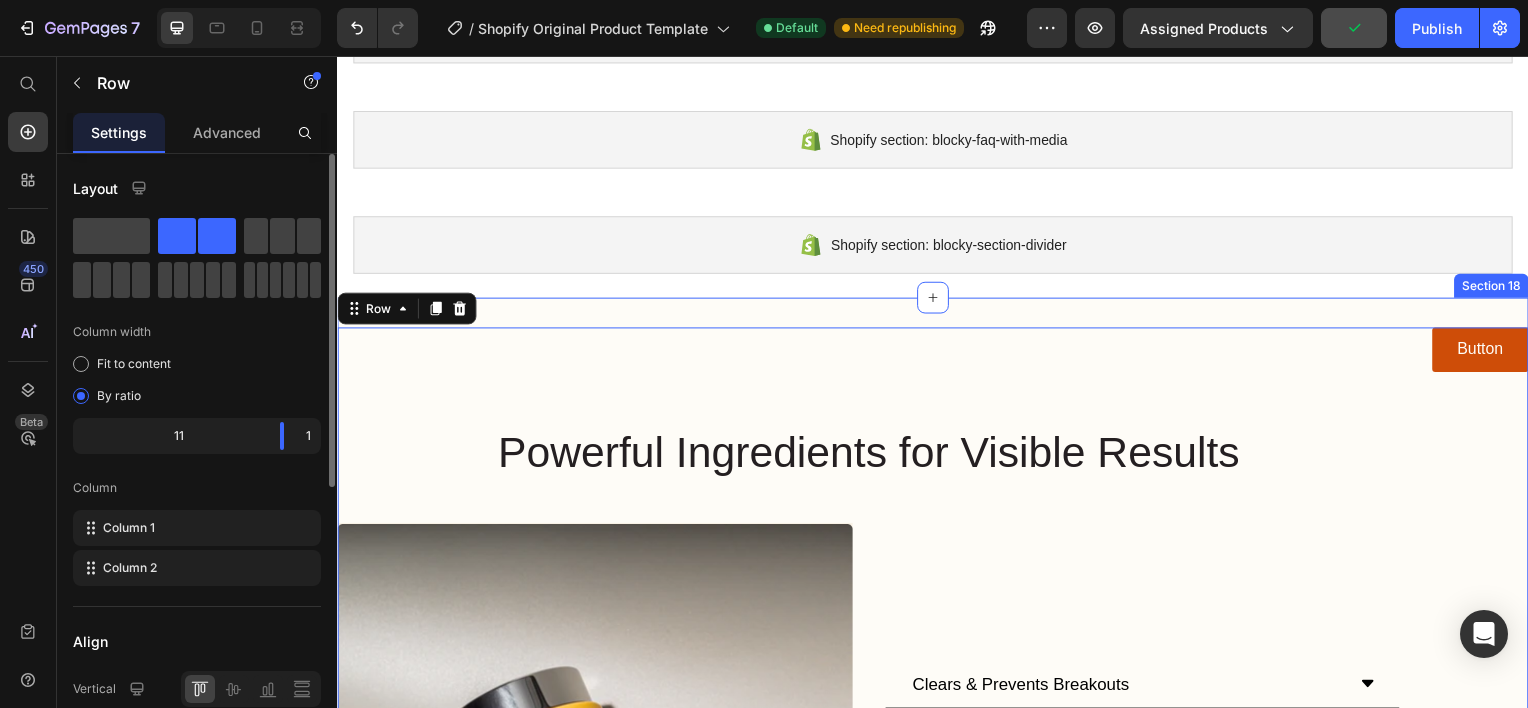 click on "Powerful Ingredients for Visible Results Heading Image
Clears & Prevents Breakouts
Brightening & Dark Spot Reduction
Firms & Smooths Skin
Helps Repair Skin Damage Accordion Row Row Button Button Row   0 Section 18" at bounding box center [937, 687] 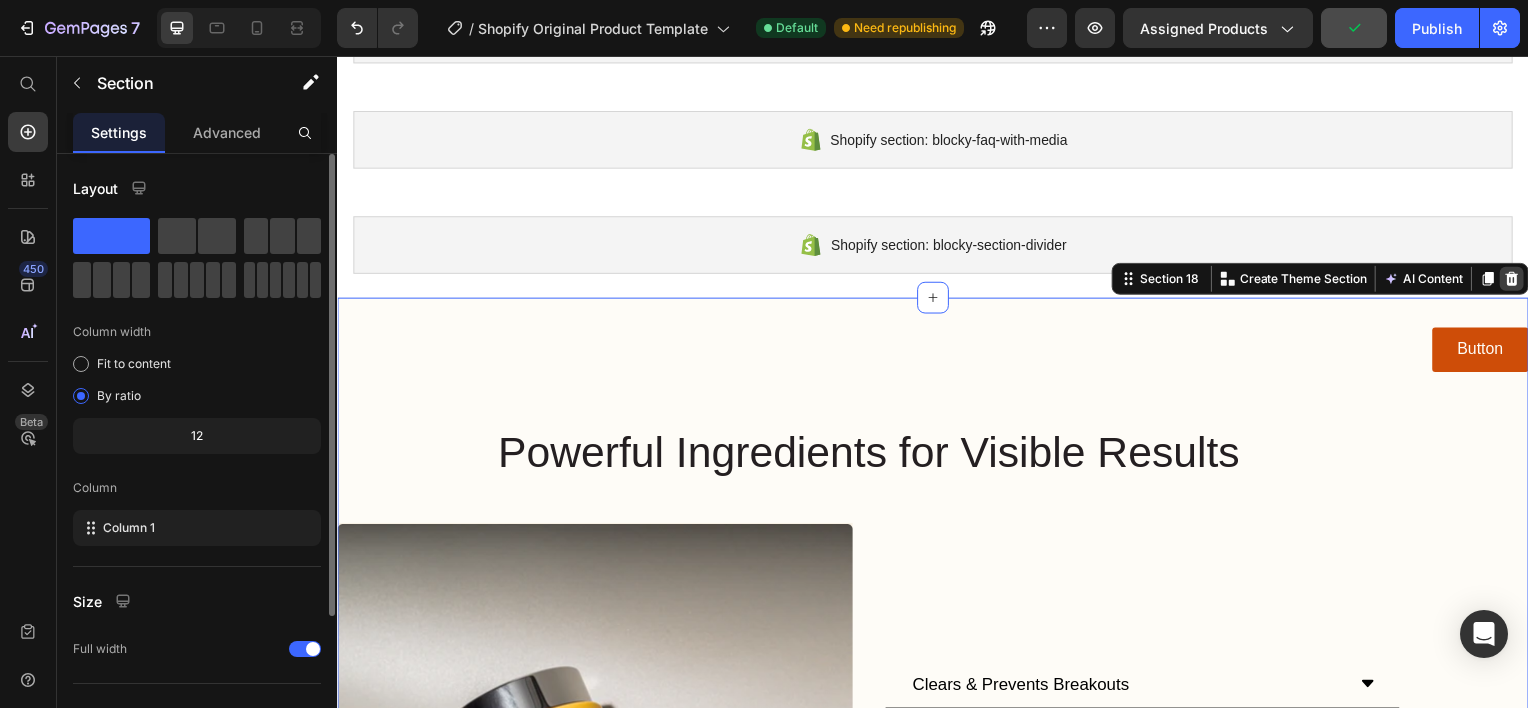 click at bounding box center (1520, 280) 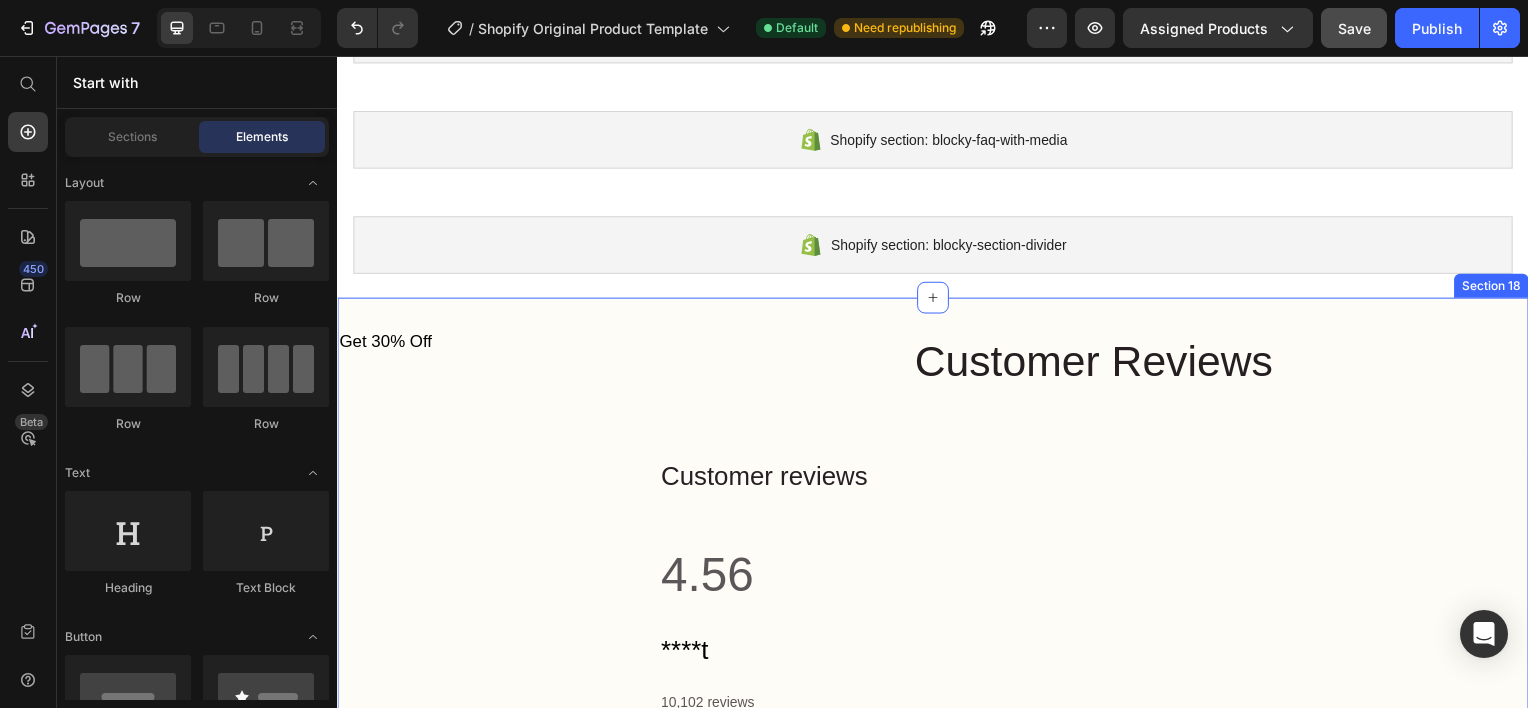 click on "Name: [NAME] P Text Block Verified buyer Text Block Age: [AGE] Text Block Skin Tone: Medium Text Block Top Skin Concern: Hyperpigmentation / Dark Spots Text Block Row ***** Text Block 16 days ago Text Block Row Great item Text Block Great item Text Block Review for Superactive Serum - 1-Pack Text Block Response from Gleamin Text Block Hi [NAME]! Thanks so much for the love! We're so glad you're enjoying the product. Your glow is our goal! #+ . Text Block Row Would recommend Text Block HelpfuI | V1 Text Block Row Row [NAME] [LAST] Text Block Verified buyer Text Block Row Age: [AGE] Text Block Skin Tone: Medium Text Block Skin Type: Sensitive Text Block Top Skin Concern: Text Block Hyperpigmentation / Dark" at bounding box center (937, 1071) 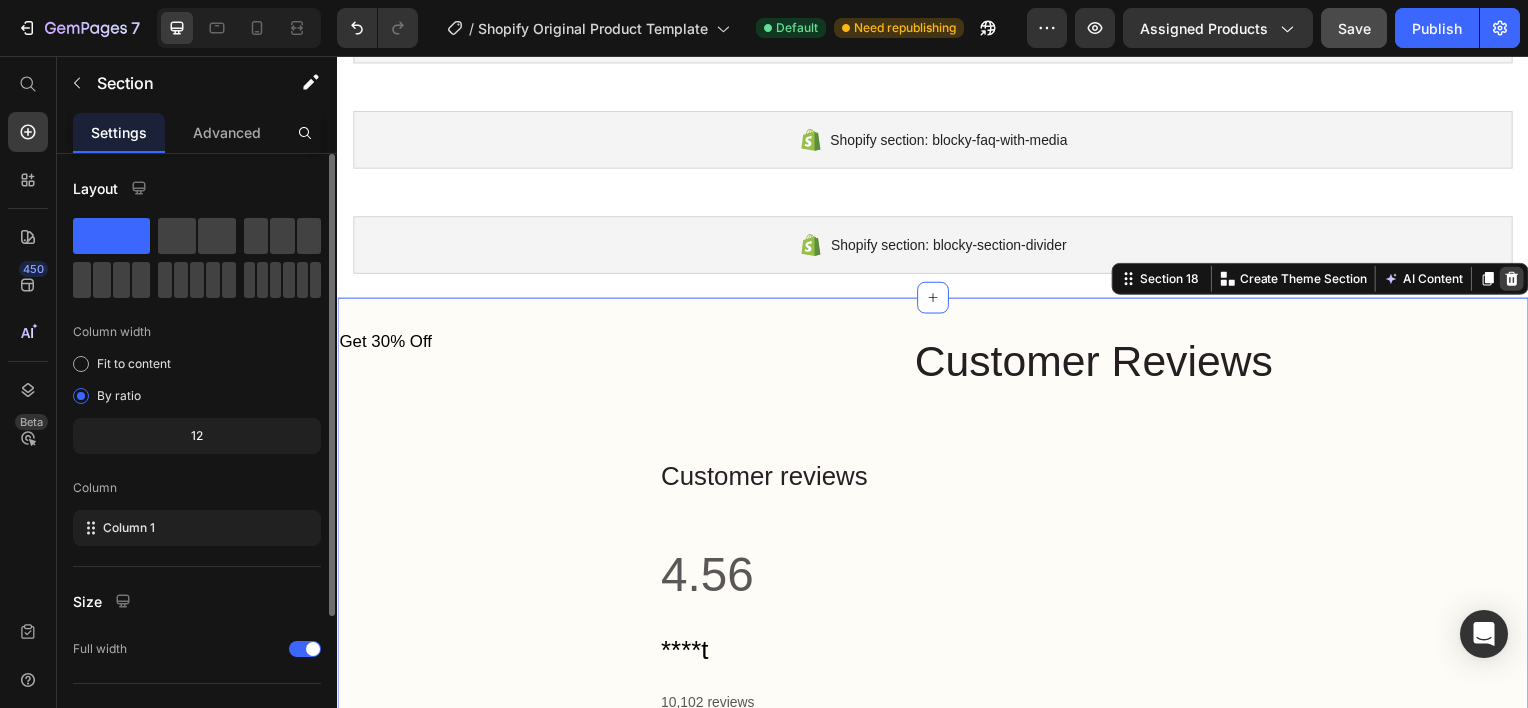 click 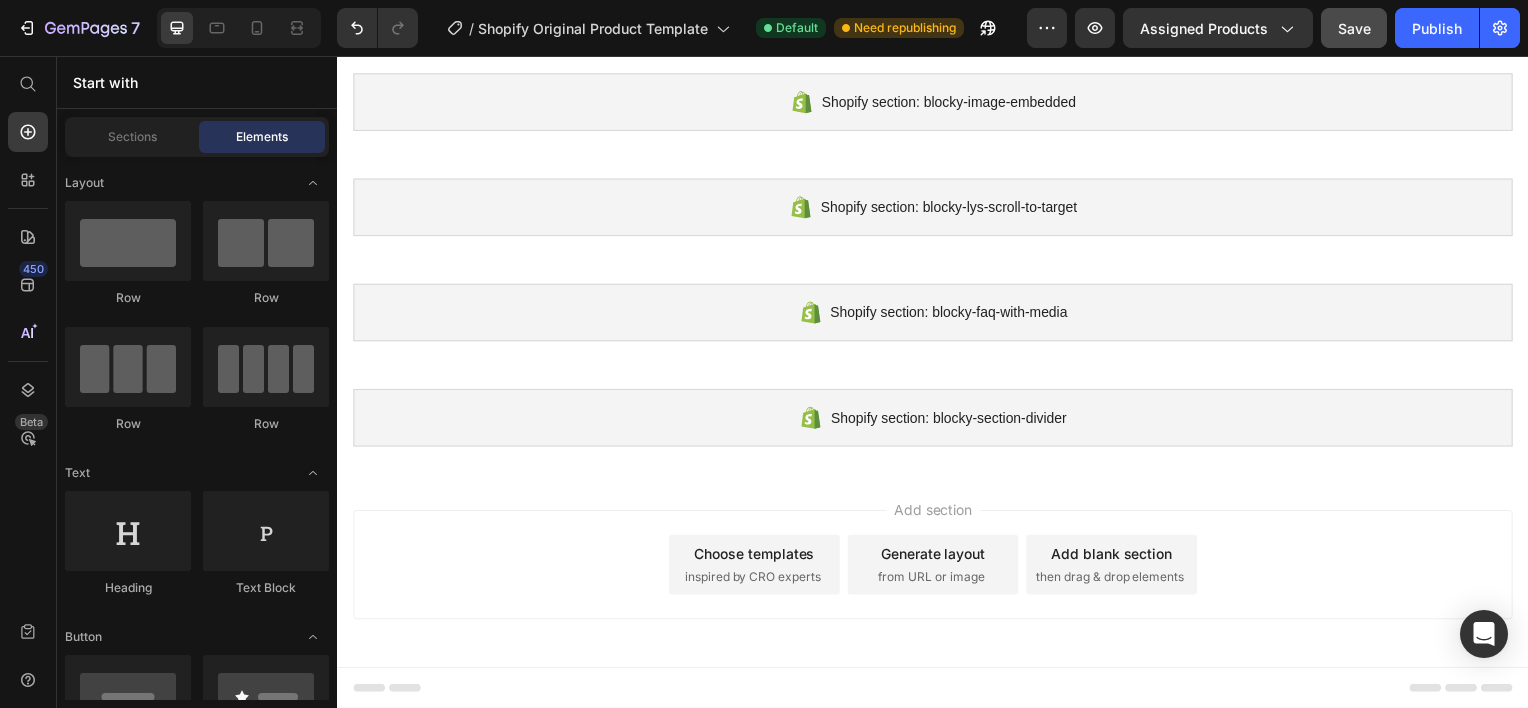 scroll, scrollTop: 1418, scrollLeft: 0, axis: vertical 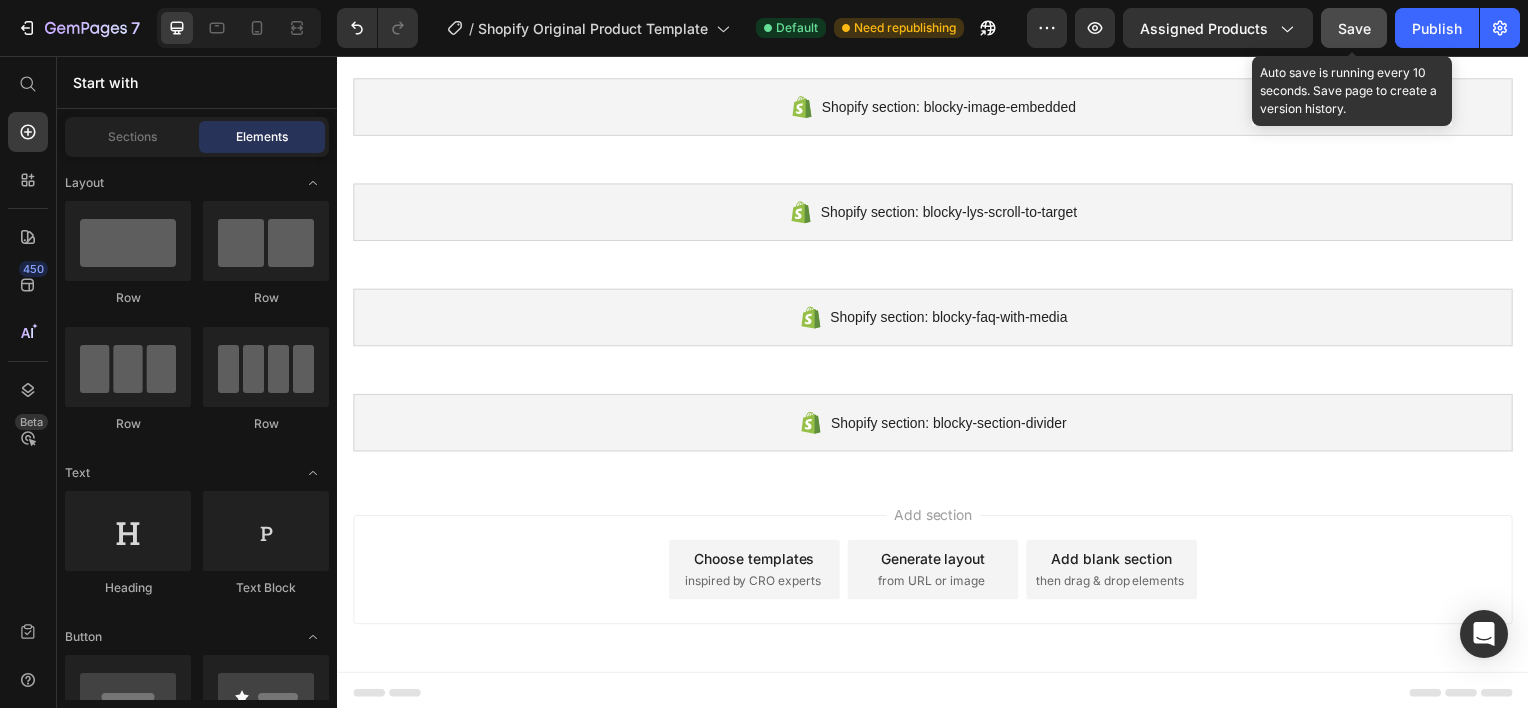 click on "Save" 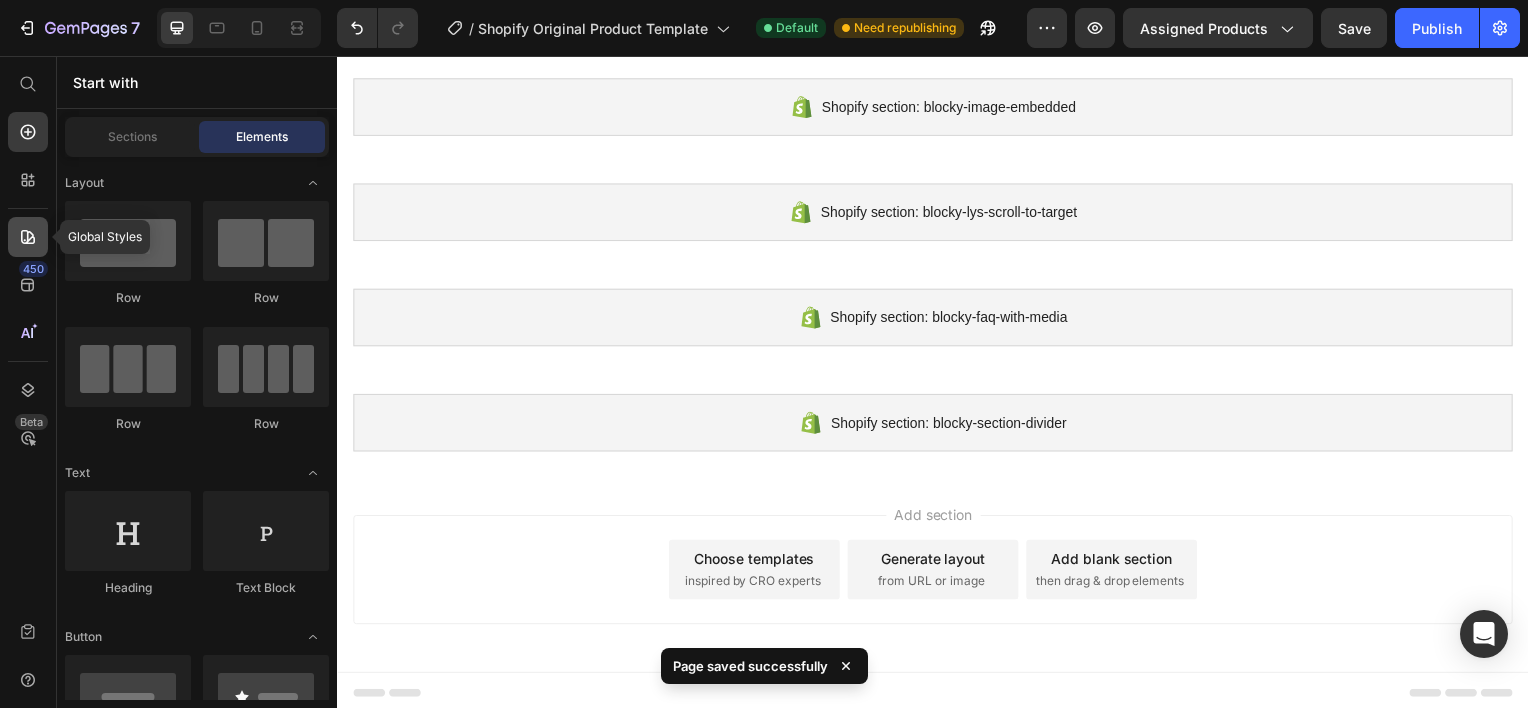 click 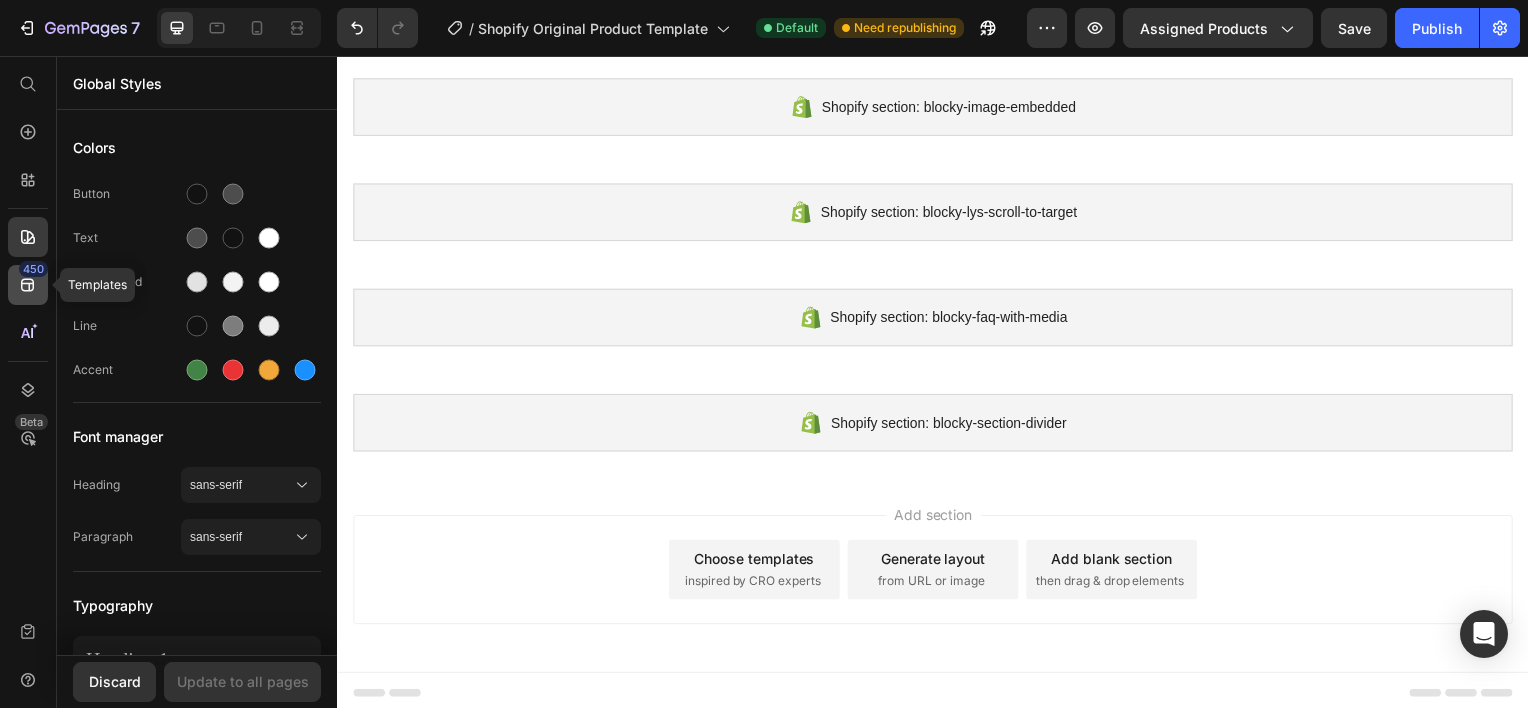 click 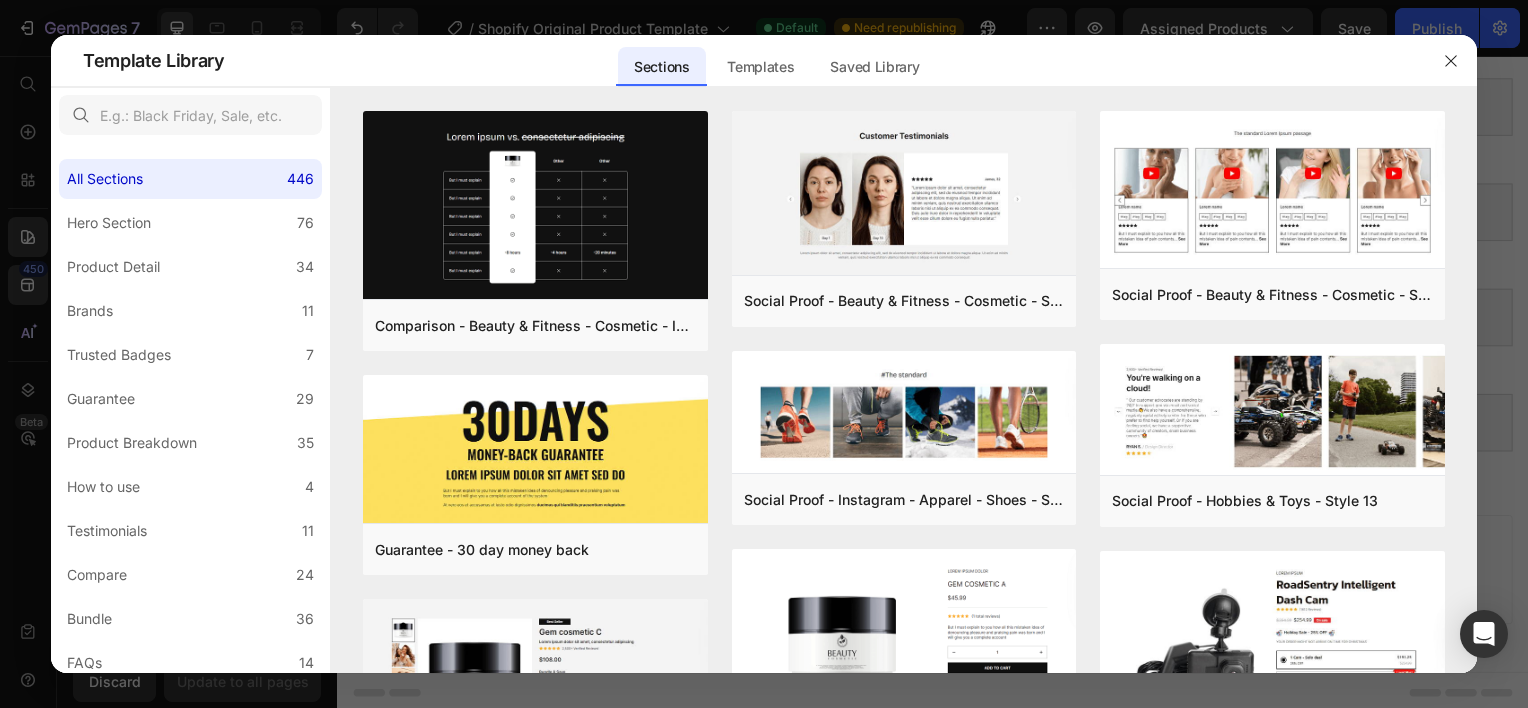 click at bounding box center [764, 354] 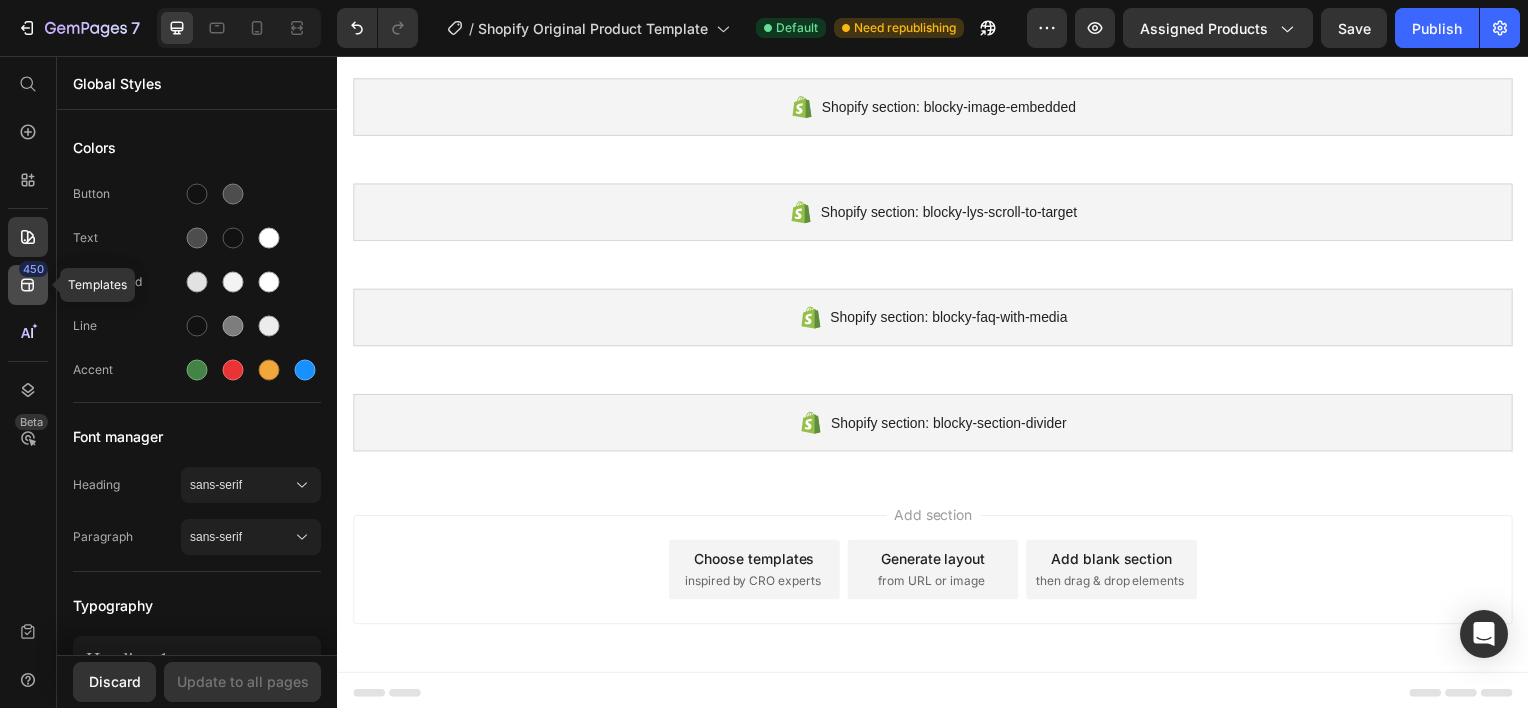 click 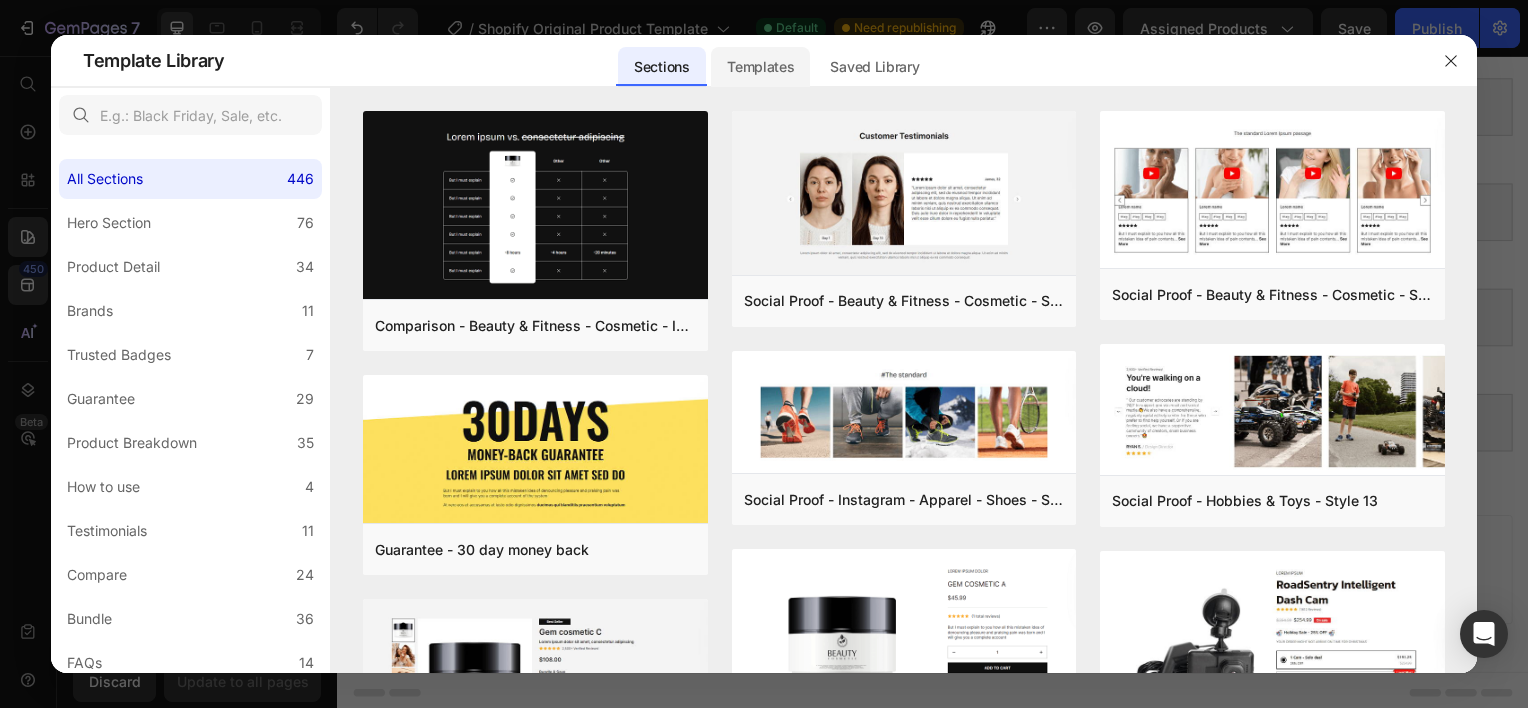 click on "Templates" 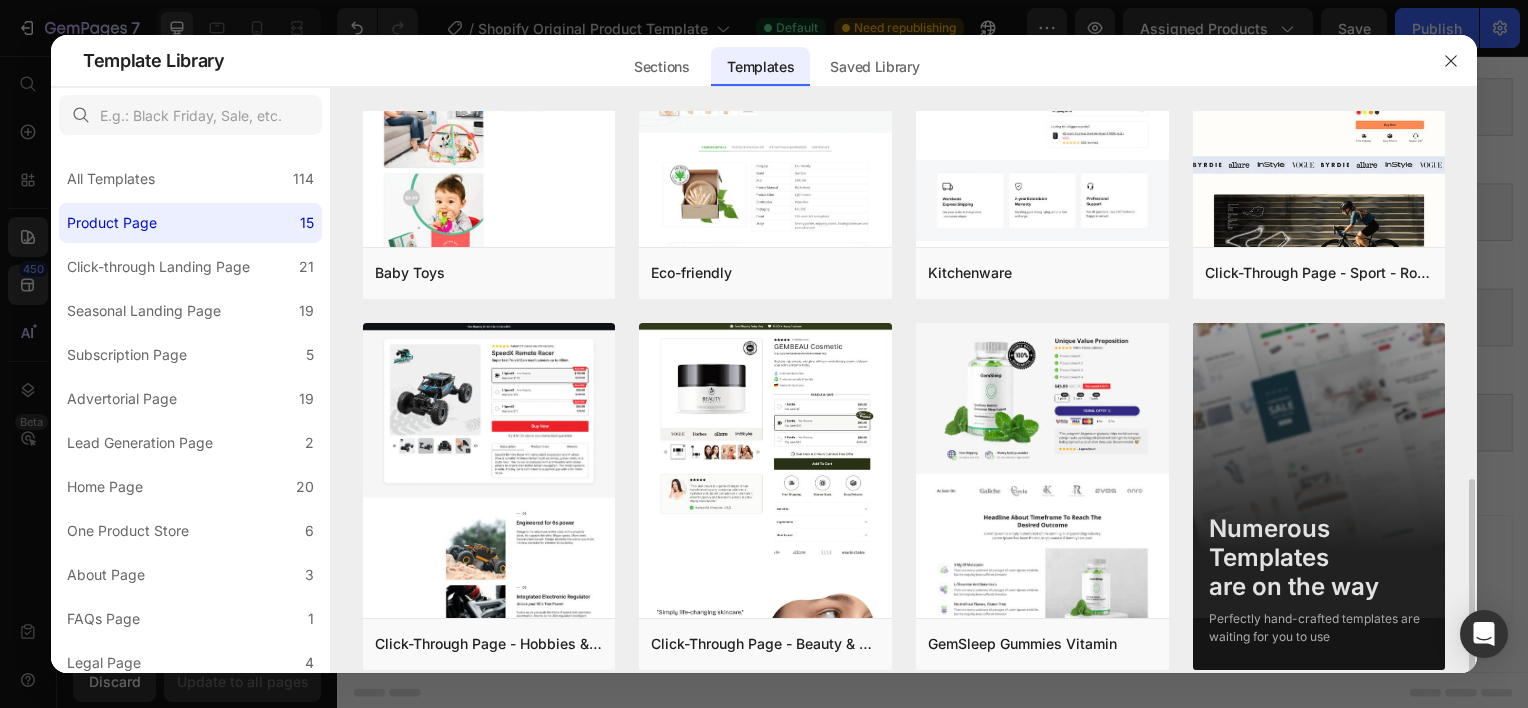 scroll, scrollTop: 920, scrollLeft: 0, axis: vertical 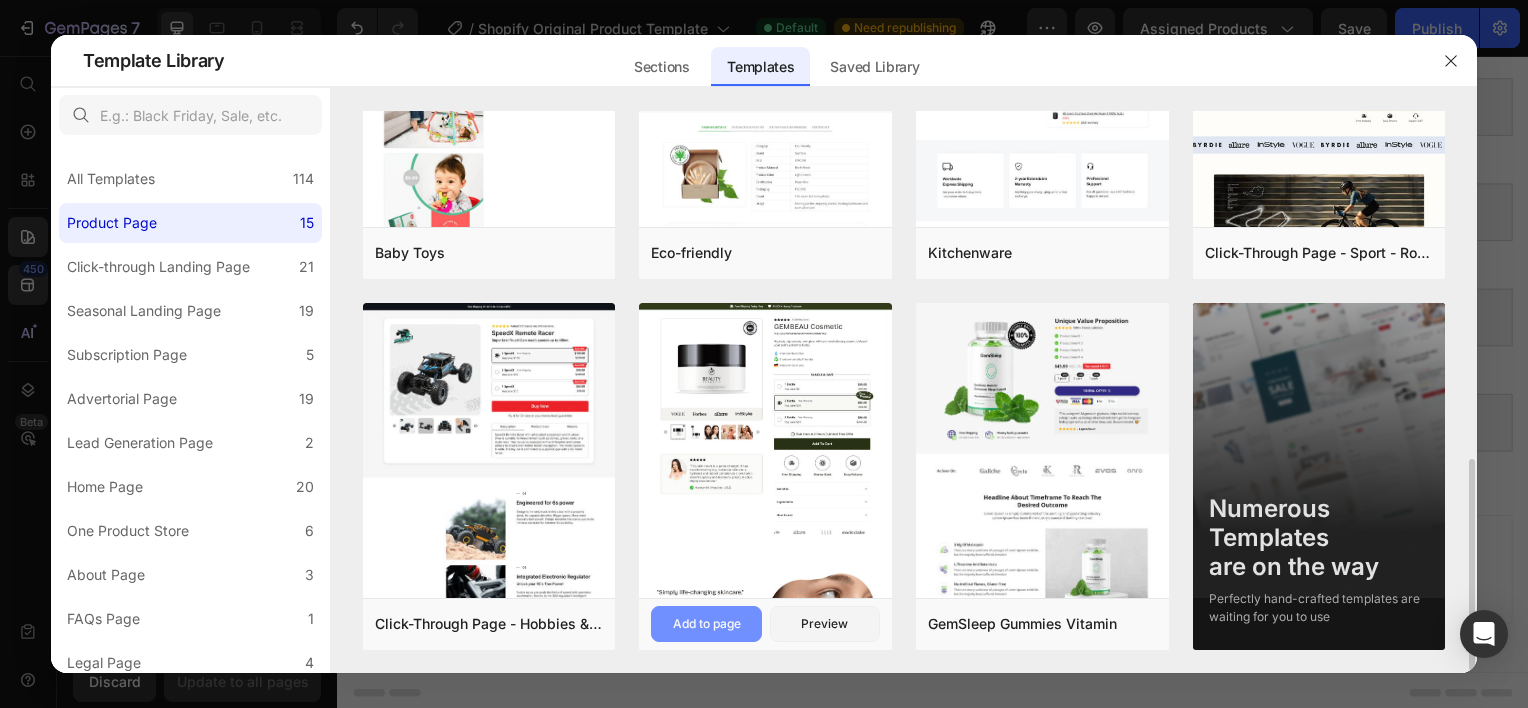 click on "Add to page" at bounding box center [707, 624] 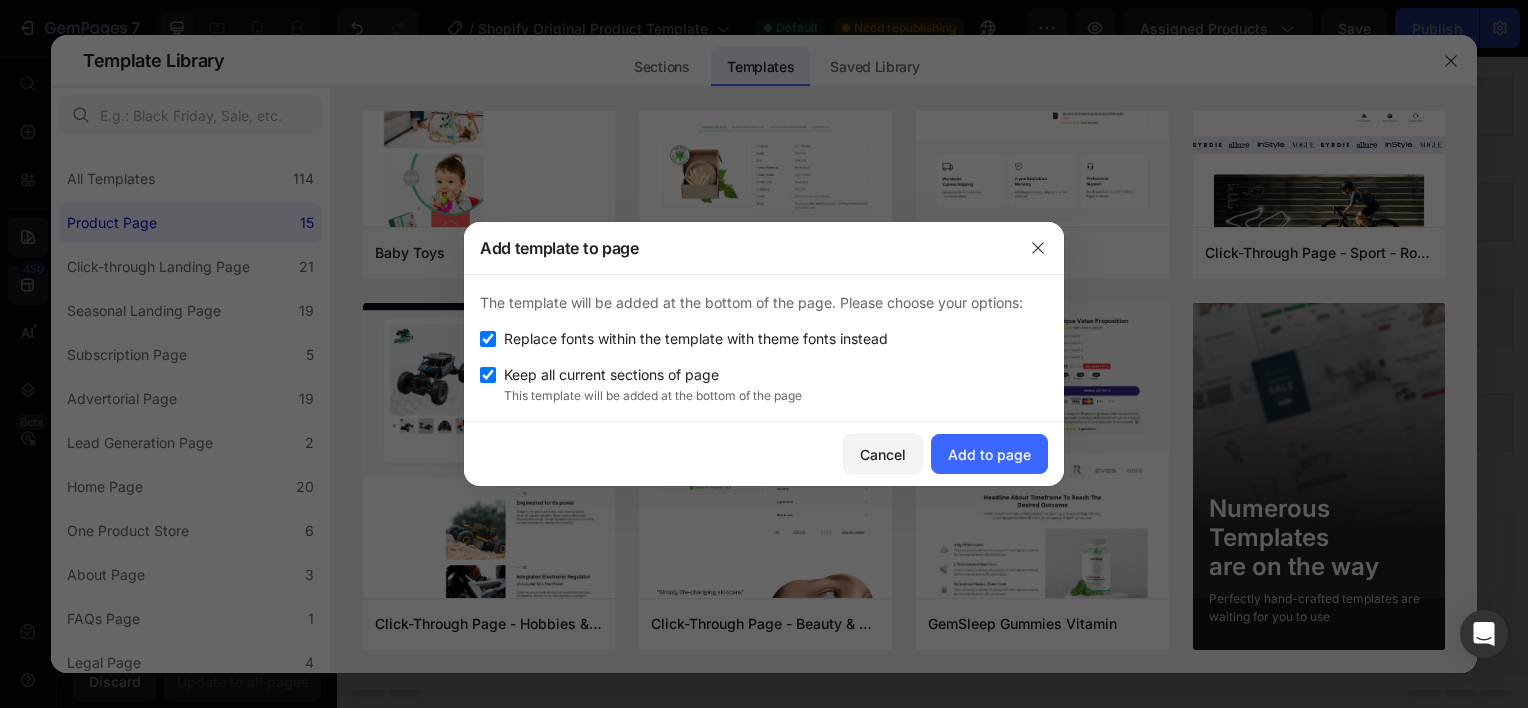 click on "Keep all current sections of page" at bounding box center (611, 375) 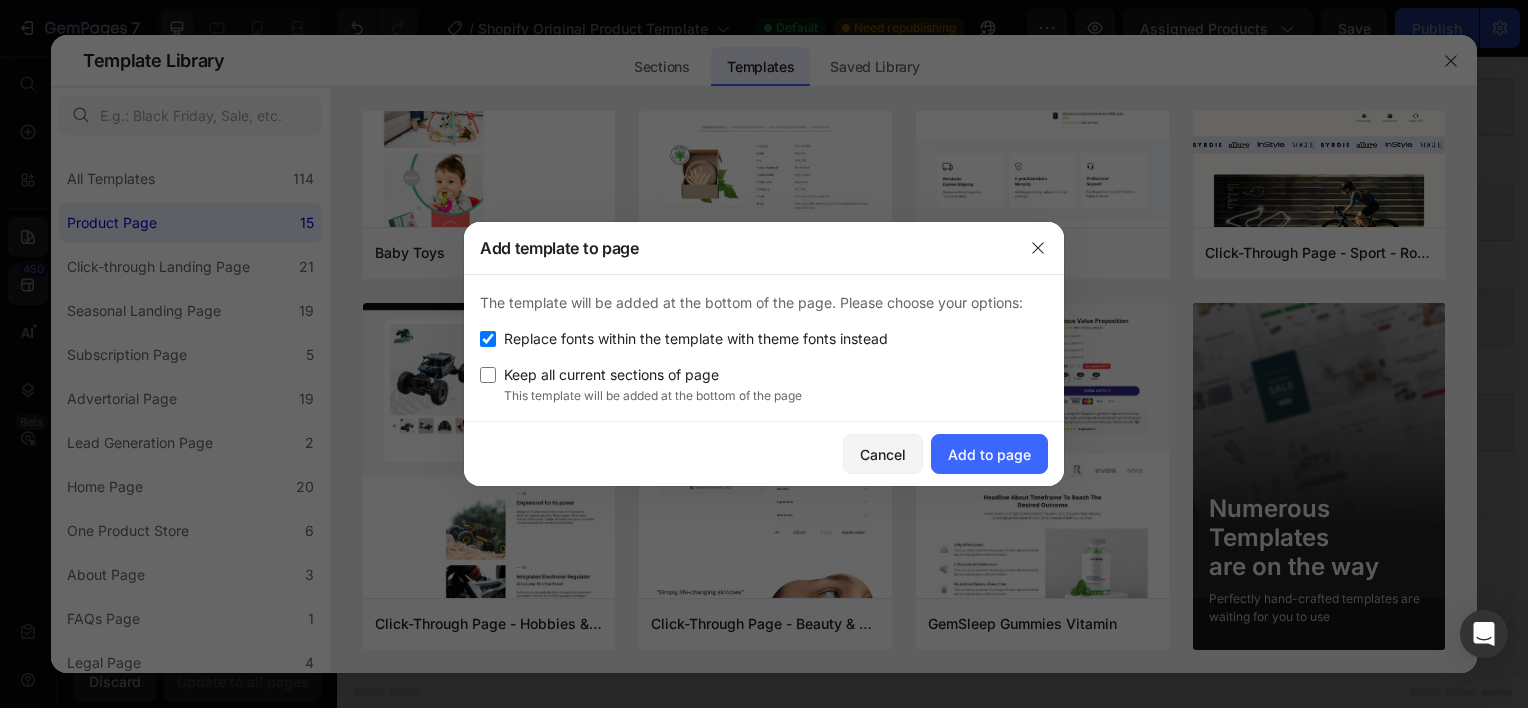 checkbox on "false" 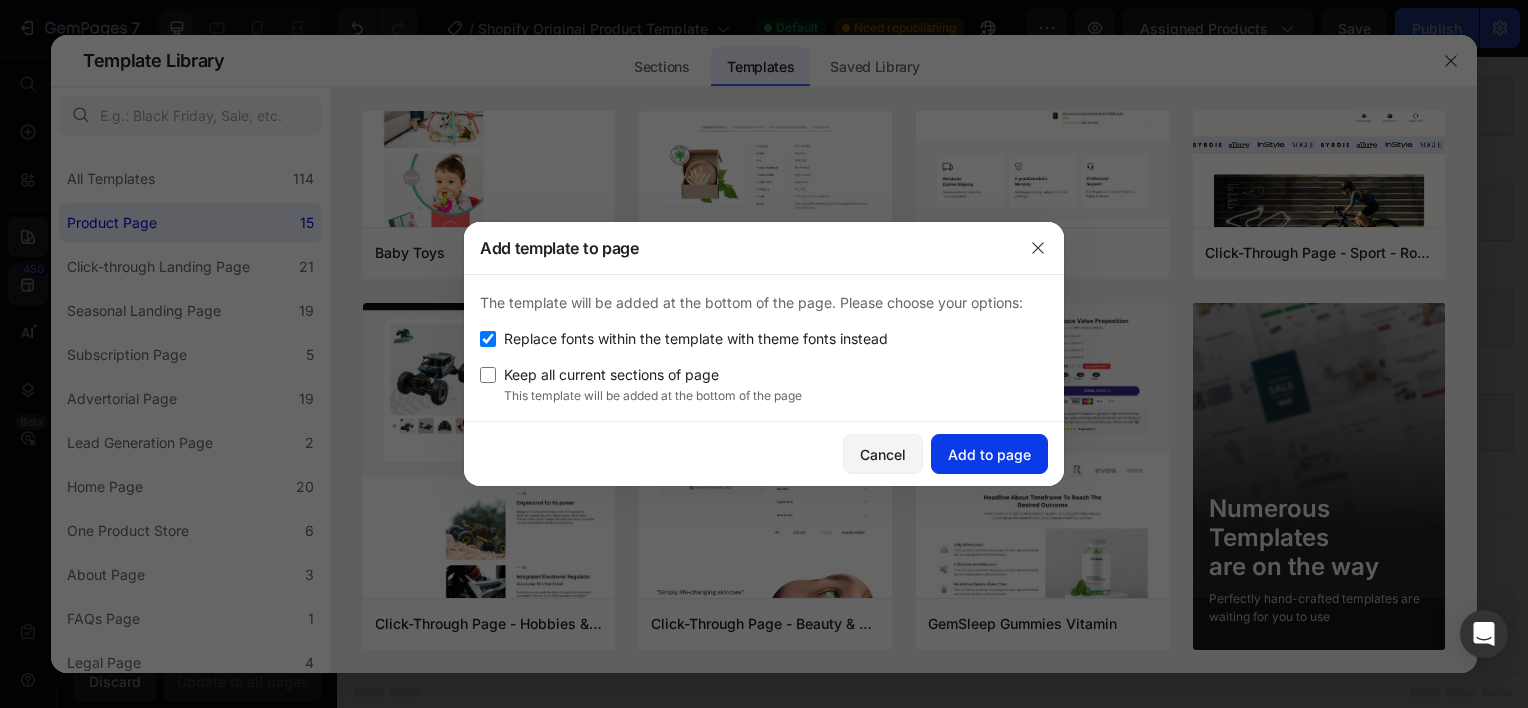 click on "Add to page" at bounding box center (989, 454) 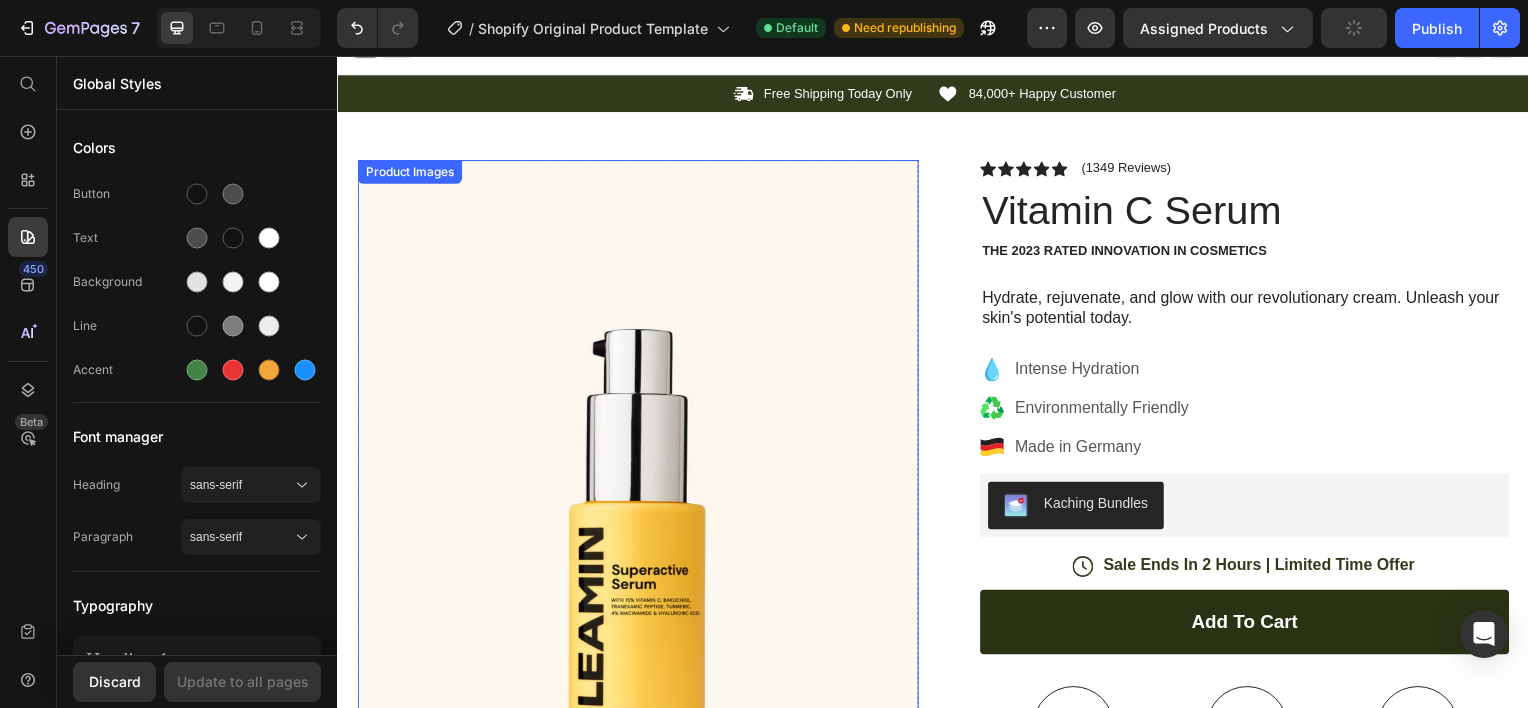 scroll, scrollTop: 0, scrollLeft: 0, axis: both 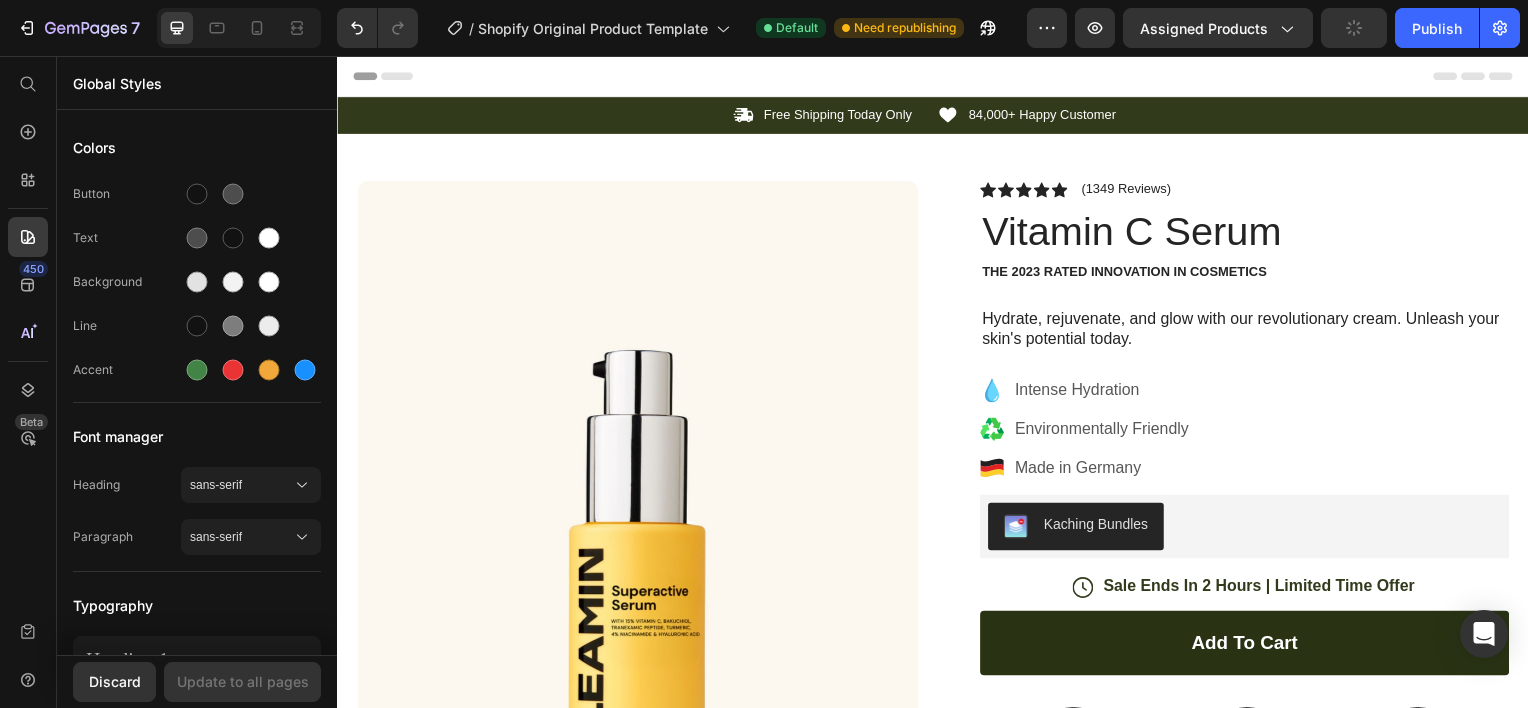 click 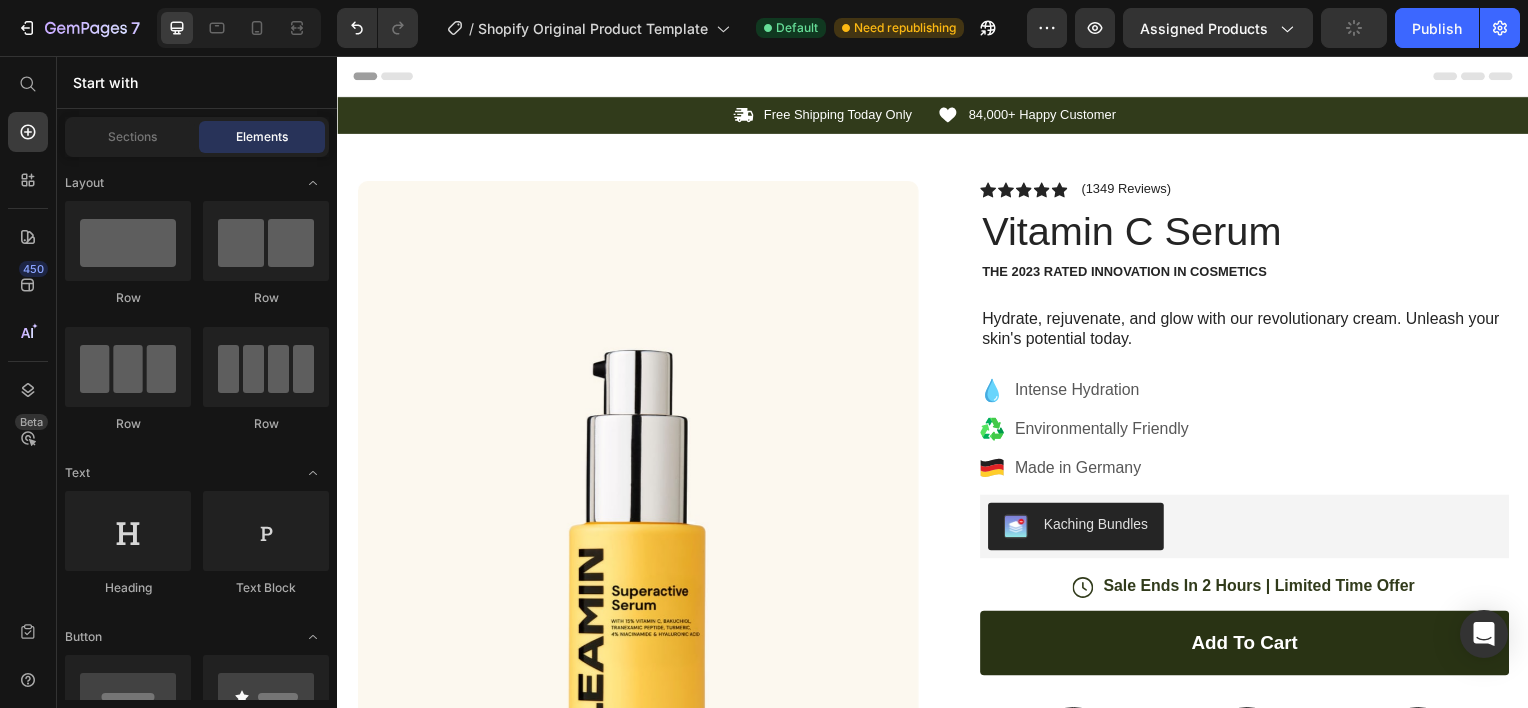 scroll, scrollTop: 800, scrollLeft: 0, axis: vertical 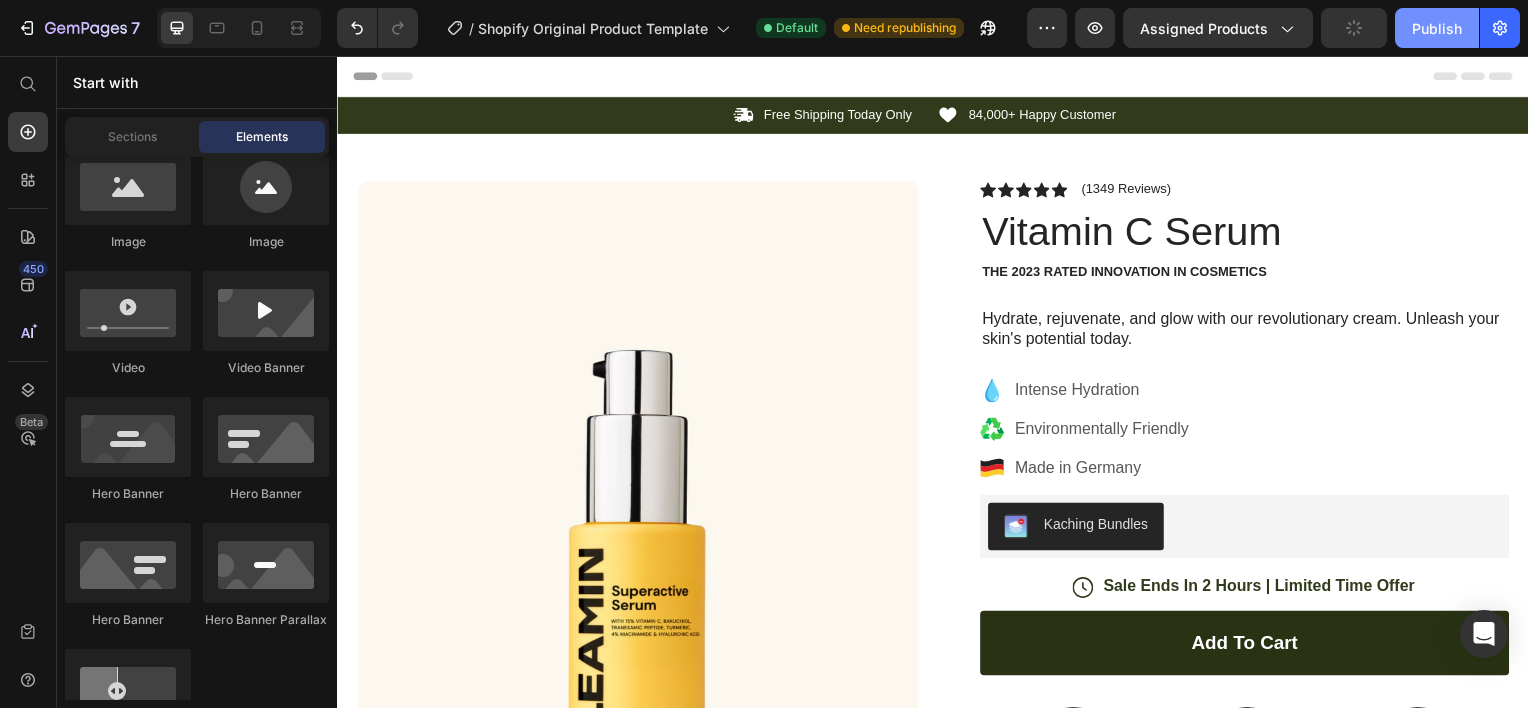 click on "Publish" at bounding box center (1437, 28) 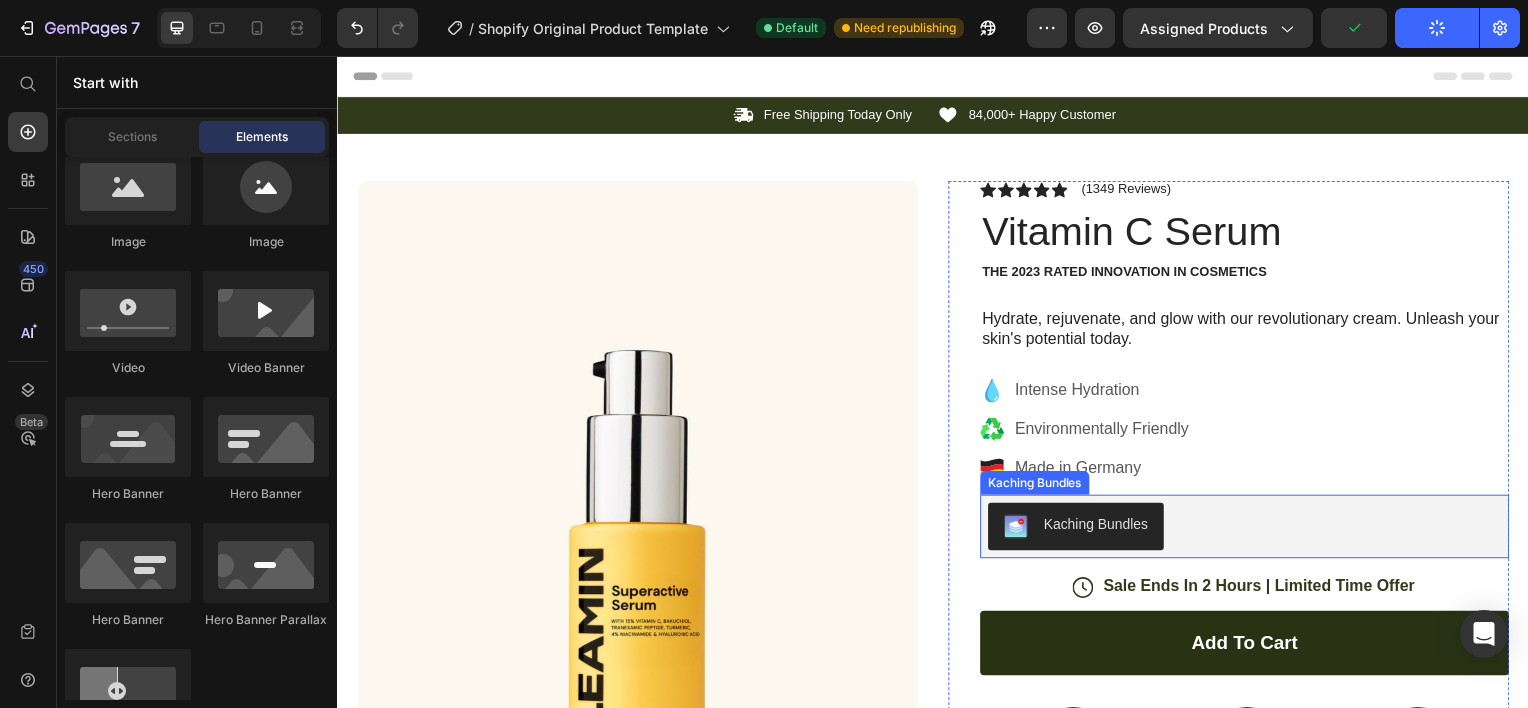 click on "Kaching Bundles" at bounding box center [1100, 528] 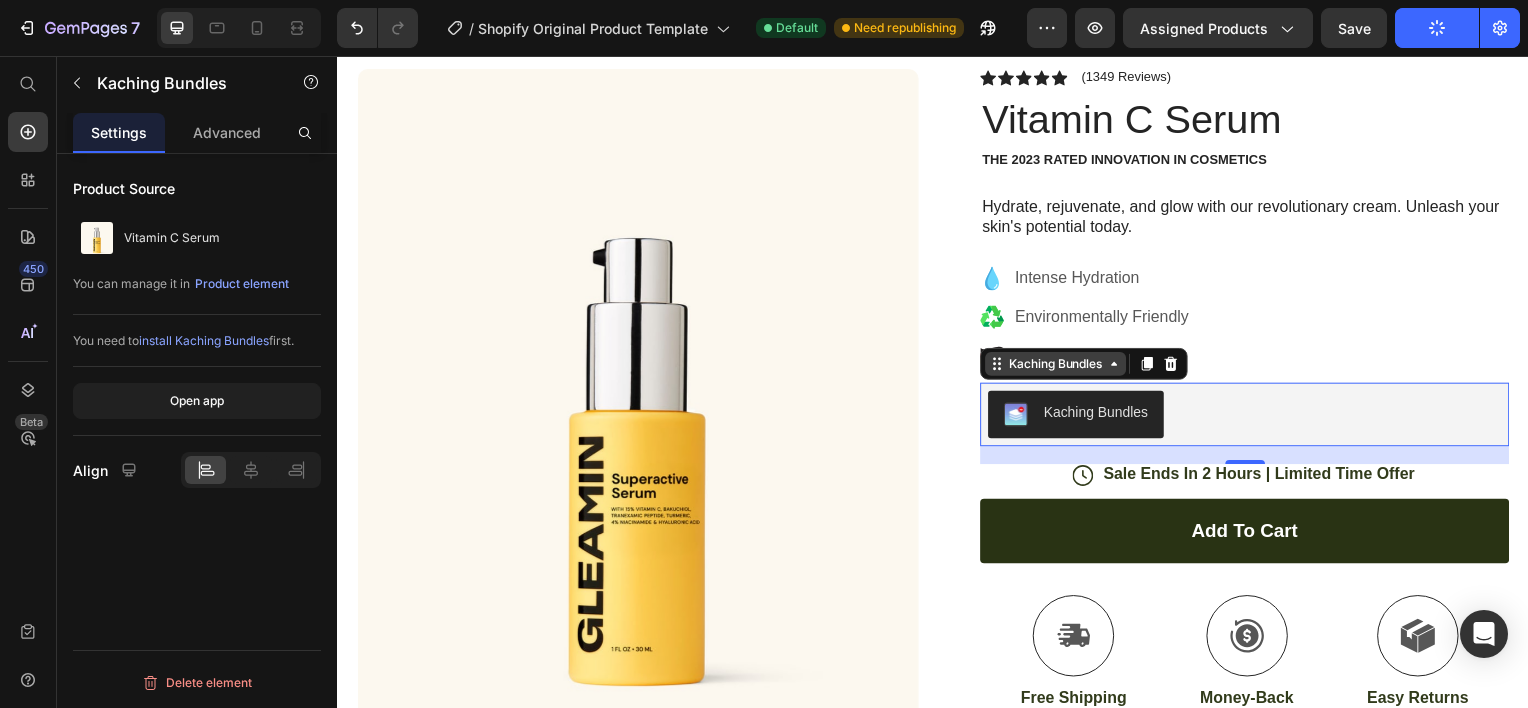 scroll, scrollTop: 200, scrollLeft: 0, axis: vertical 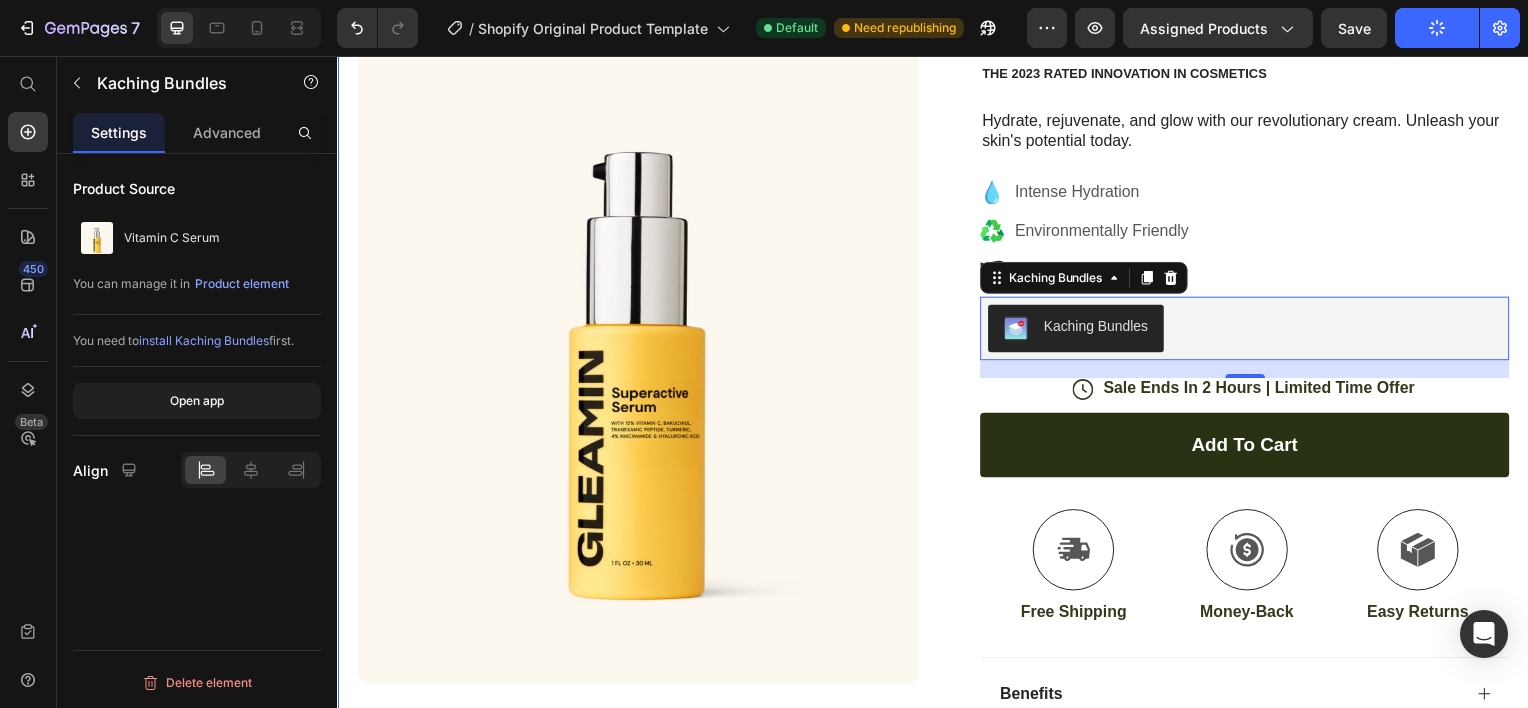 click on "Product Images Image Icon Icon Icon Icon Icon Icon List “This skin cream is a game-changer! It has transformed my dry, lackluster skin into a hydrated and radiant complexion. I love how it absorbs quickly and leaves no greasy residue. Highly recommend” Text Block
Icon [NAME] N. ([CITY], [COUNTRY]) Text Block Row Row Row Icon Icon Icon Icon Icon Icon List (1349 Reviews) Text Block Row Vitamin C Serum Product Title The 2023 Rated Innovation in Cosmetics Text Block Hydrate, rejuvenate, and glow with our revolutionary cream. Unleash your skin's potential today. Text Block
Intense Hydration
Environmentally Friendly
Made in Germany Item List Kaching Bundles Kaching Bundles 18
Icon Sale Ends In 2 Hours | Limited Time Offer Text Block Row add to cart Add to Cart
Icon Free Shipping Text Block
Icon Money-Back Text Block
Icon Easy Returns Text Block Row Image Icon" at bounding box center (937, 507) 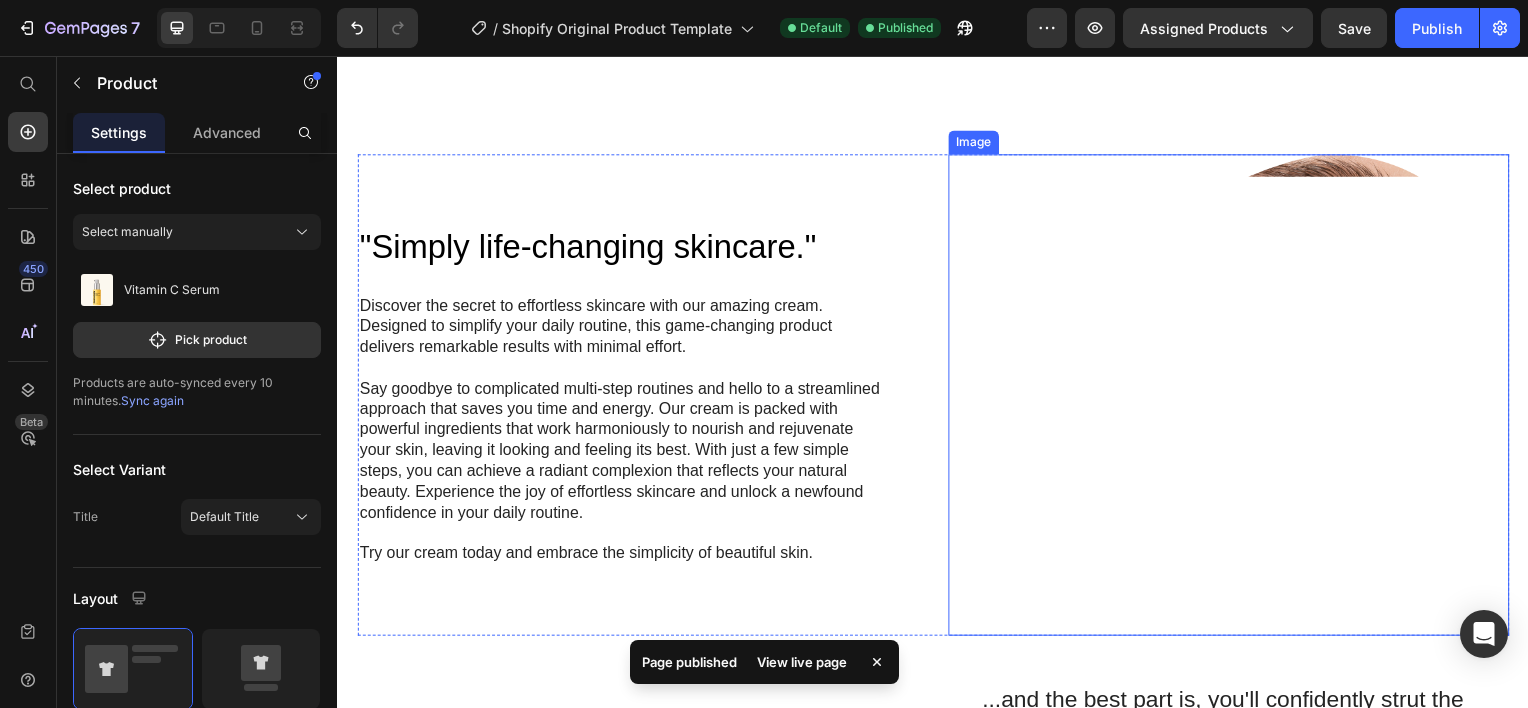 scroll, scrollTop: 1300, scrollLeft: 0, axis: vertical 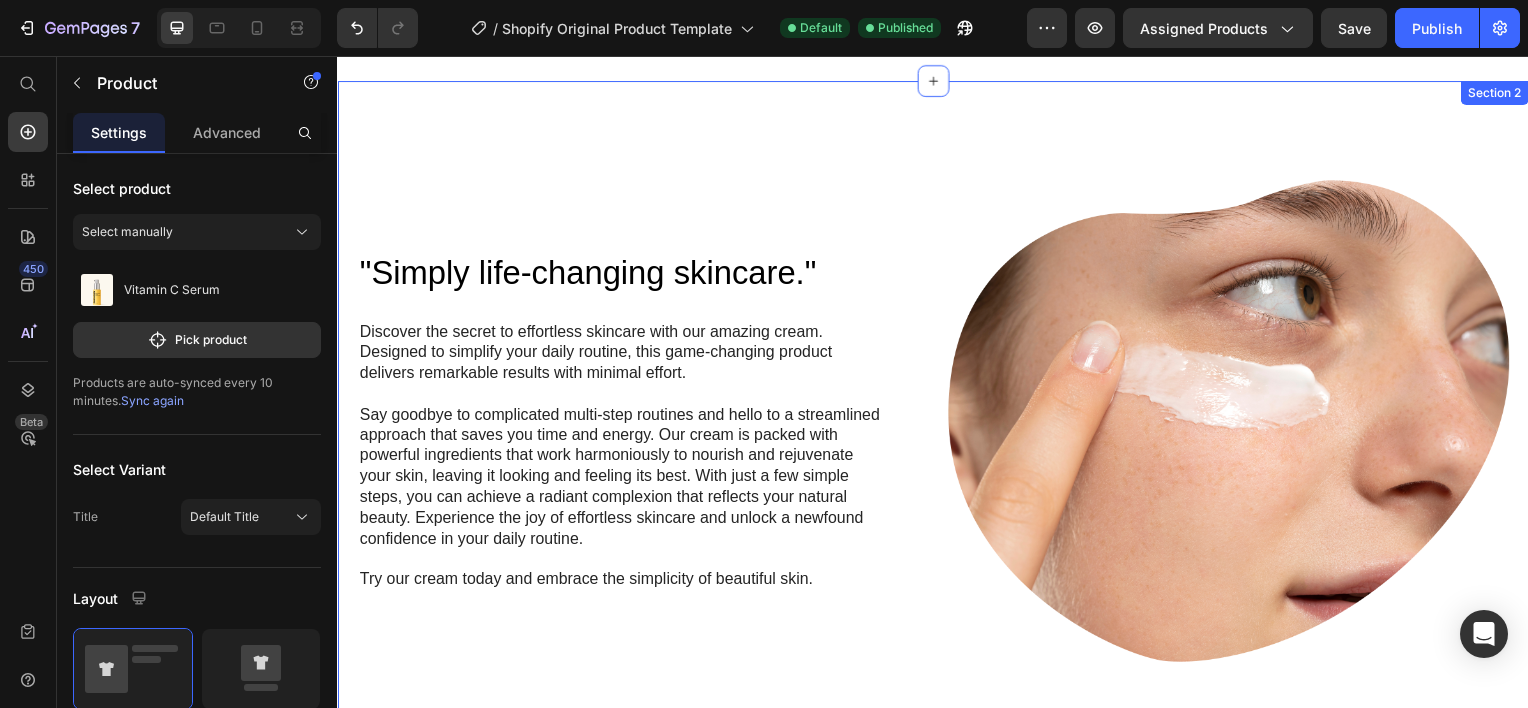 click on ""Simply life-changing skincare." Heading Discover the secret to effortless skincare with our amazing cream. Designed to simplify your daily routine, this game-changing product delivers remarkable results with minimal effort.   Say goodbye to complicated multi-step routines and hello to a streamlined approach that saves you time and energy. Our cream is packed with powerful ingredients that work harmoniously to nourish and rejuvenate your skin, leaving it looking and feeling its best. With just a few simple steps, you can achieve a radiant complexion that reflects your natural beauty. Experience the joy of effortless skincare and unlock a newfound confidence in your daily routine.   Try our cream today and embrace the simplicity of beautiful skin. Text Block Row Image Row ...and the best part is, you'll confidently strut the streets with radiant and flawless skin Heading     Text Block Row Image Row Section 2" at bounding box center [937, 629] 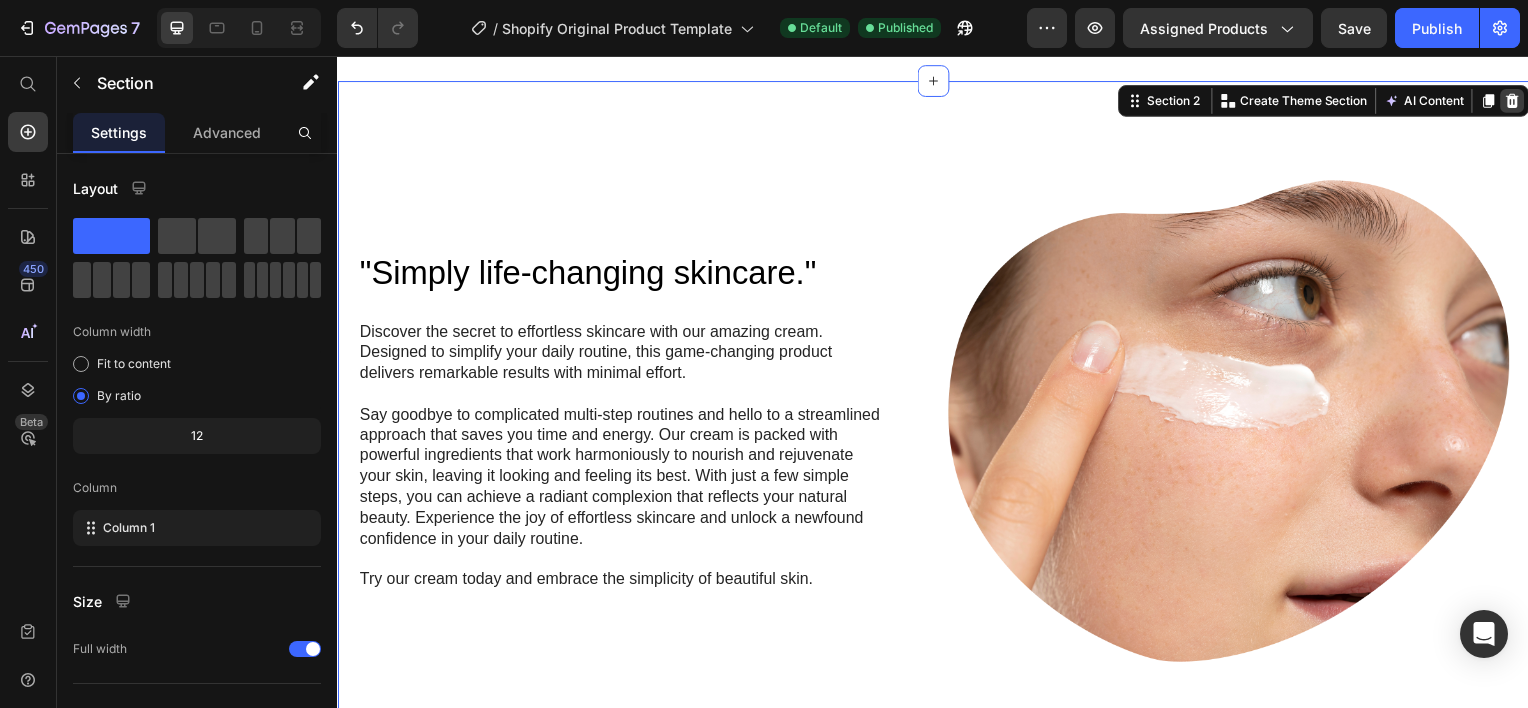 click 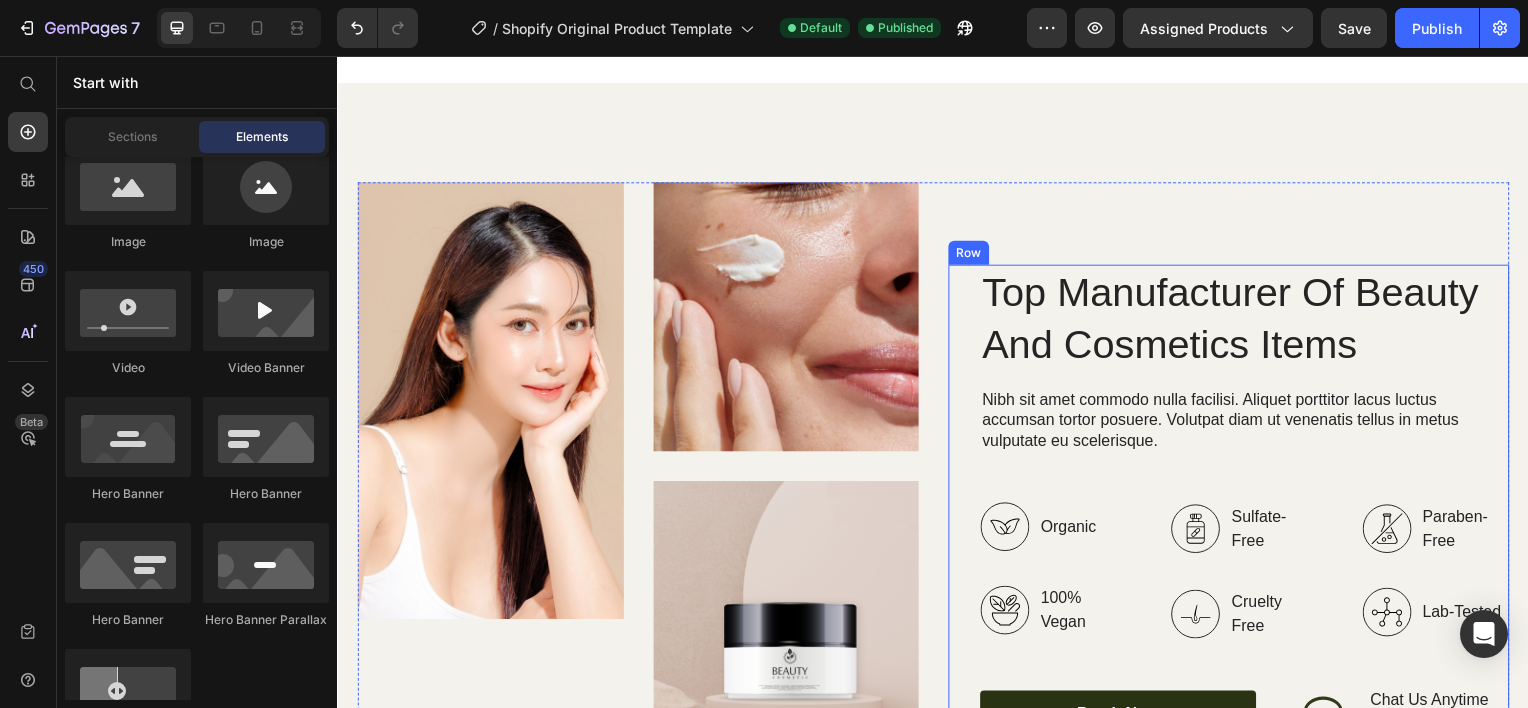 scroll, scrollTop: 900, scrollLeft: 0, axis: vertical 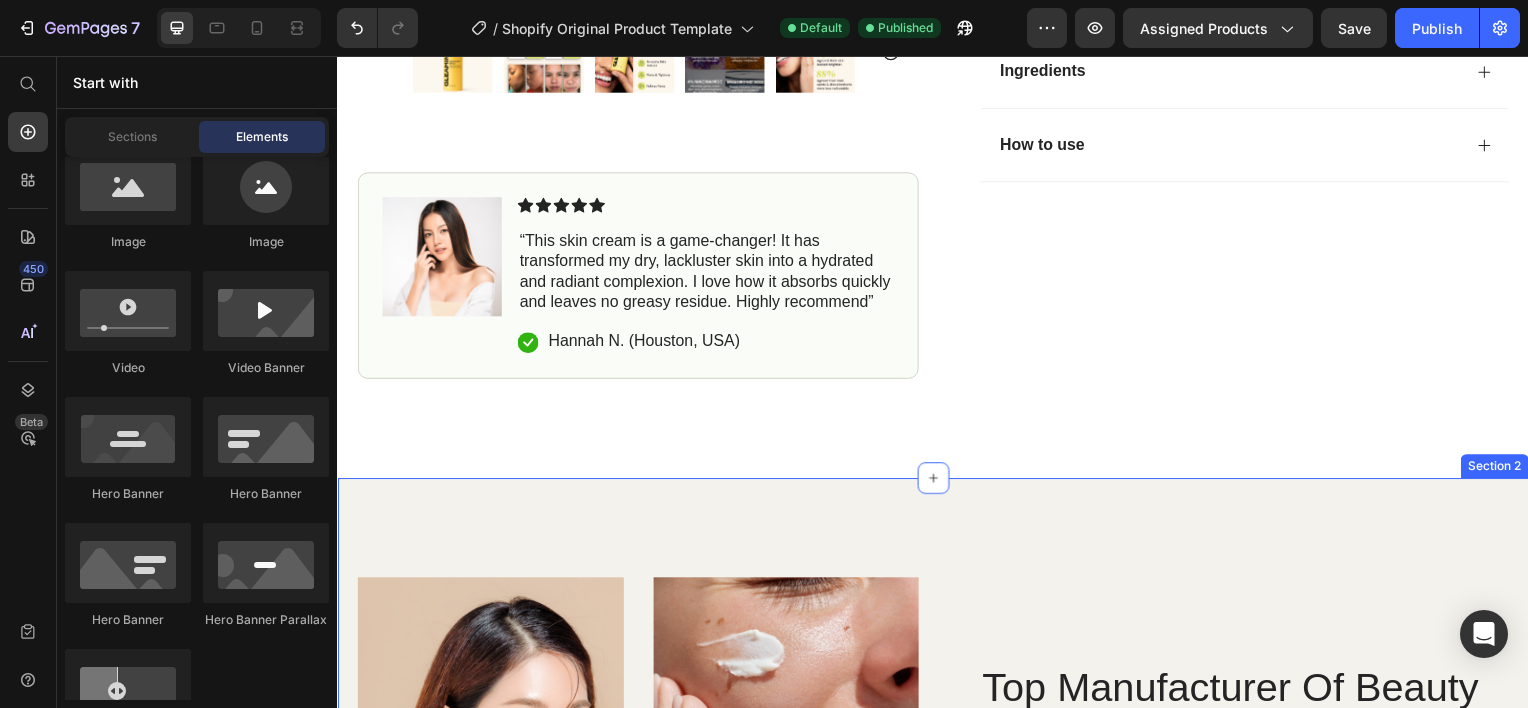 click on "Image Image Image Row Top Manufacturer Of Beauty And Cosmetics Items Heading Nibh sit amet commodo nulla facilisi. Aliquet porttitor lacus luctus accumsan tortor posuere. Volutpat diam ut venenatis tellus in metus vulputate eu scelerisque. Text Block
Organic
Sulfate-Free
Paraben-Free Item List
100% Vegan
Cruelty Free
Lab-Tested Item List Row
Organic
100% Vegan Item List
Sulfate-Free
Cruelty Free Item List
Paraben-Free
Lab-Tested Item List Row buy it now Button
Icon Chat Us Anytime Text Block +00 [PHONE] Text Block Row Row Row Row Section 2" at bounding box center [937, 905] 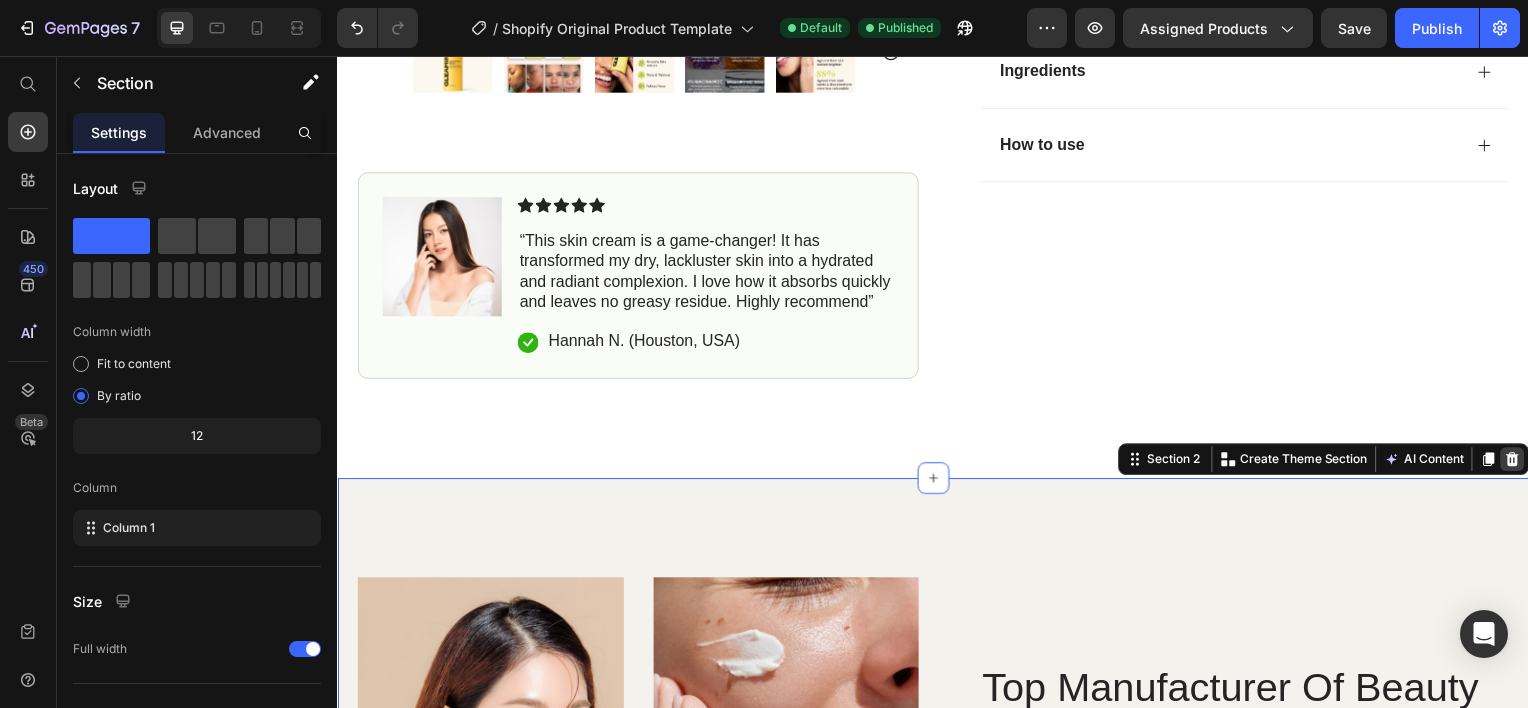 click 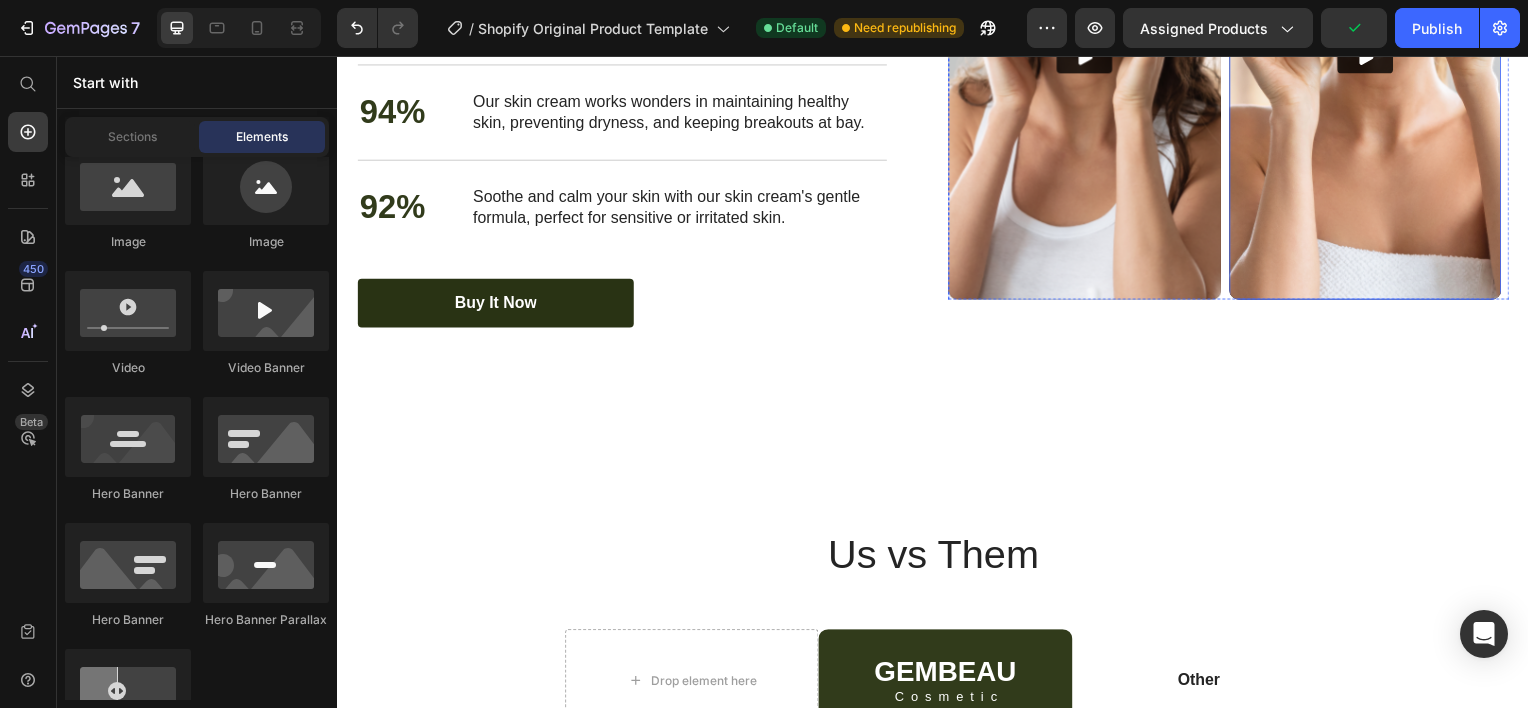 scroll, scrollTop: 1800, scrollLeft: 0, axis: vertical 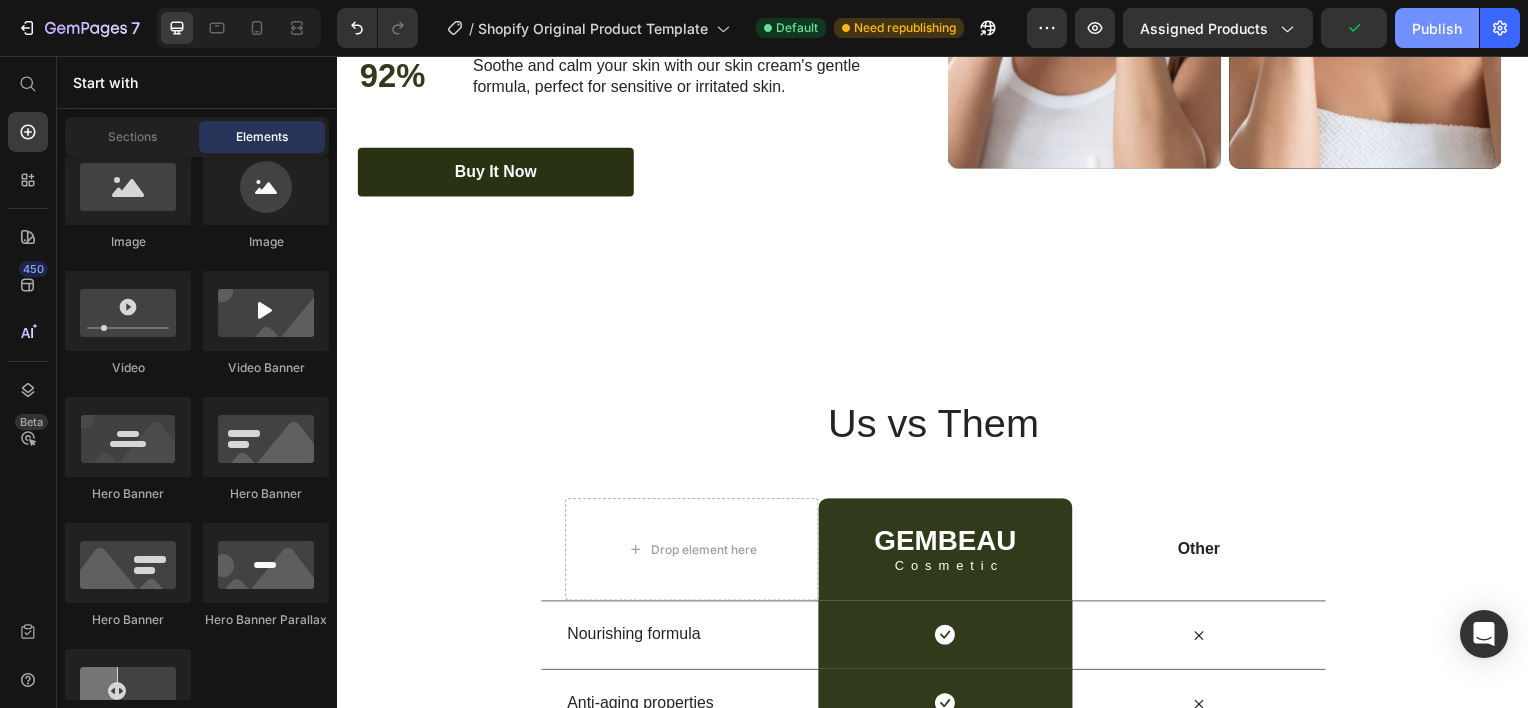 click on "Publish" at bounding box center [1437, 28] 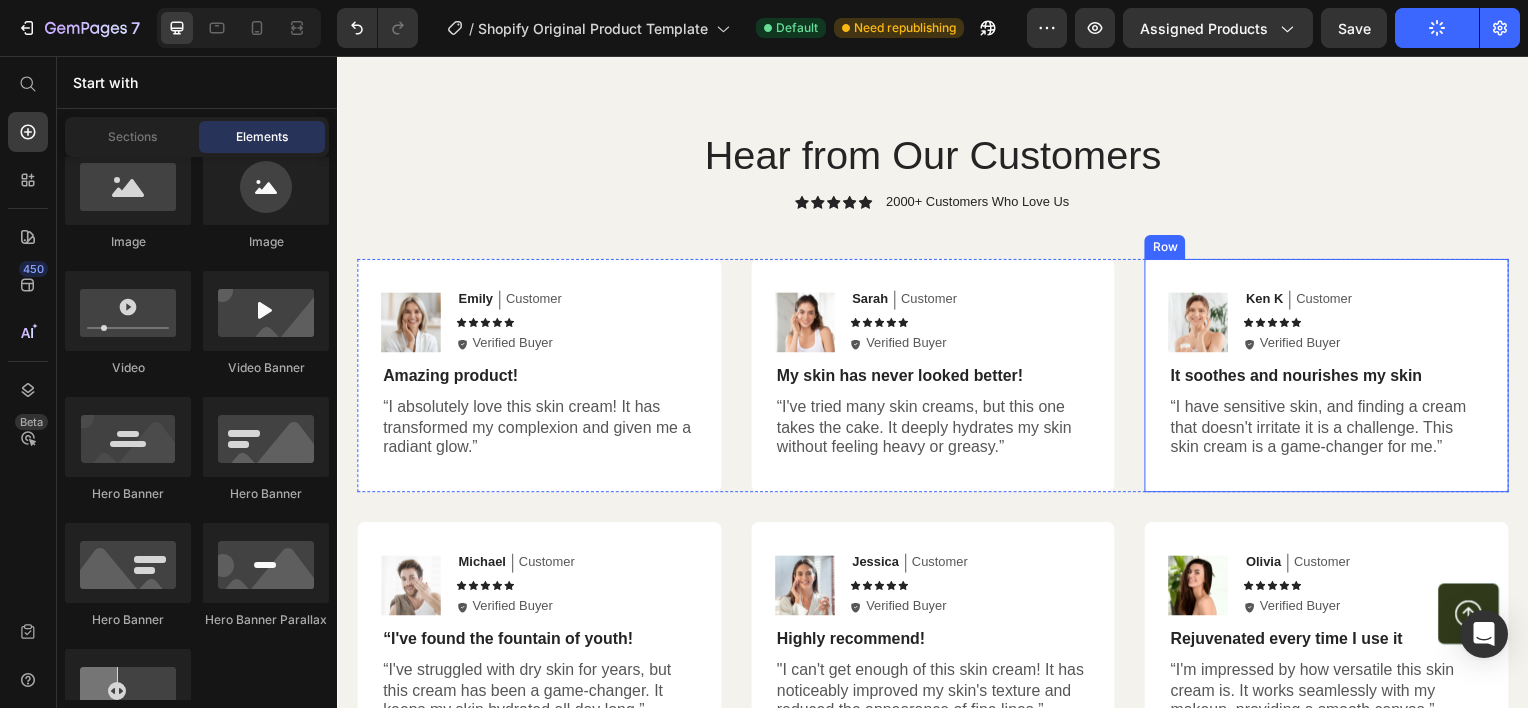 scroll, scrollTop: 3000, scrollLeft: 0, axis: vertical 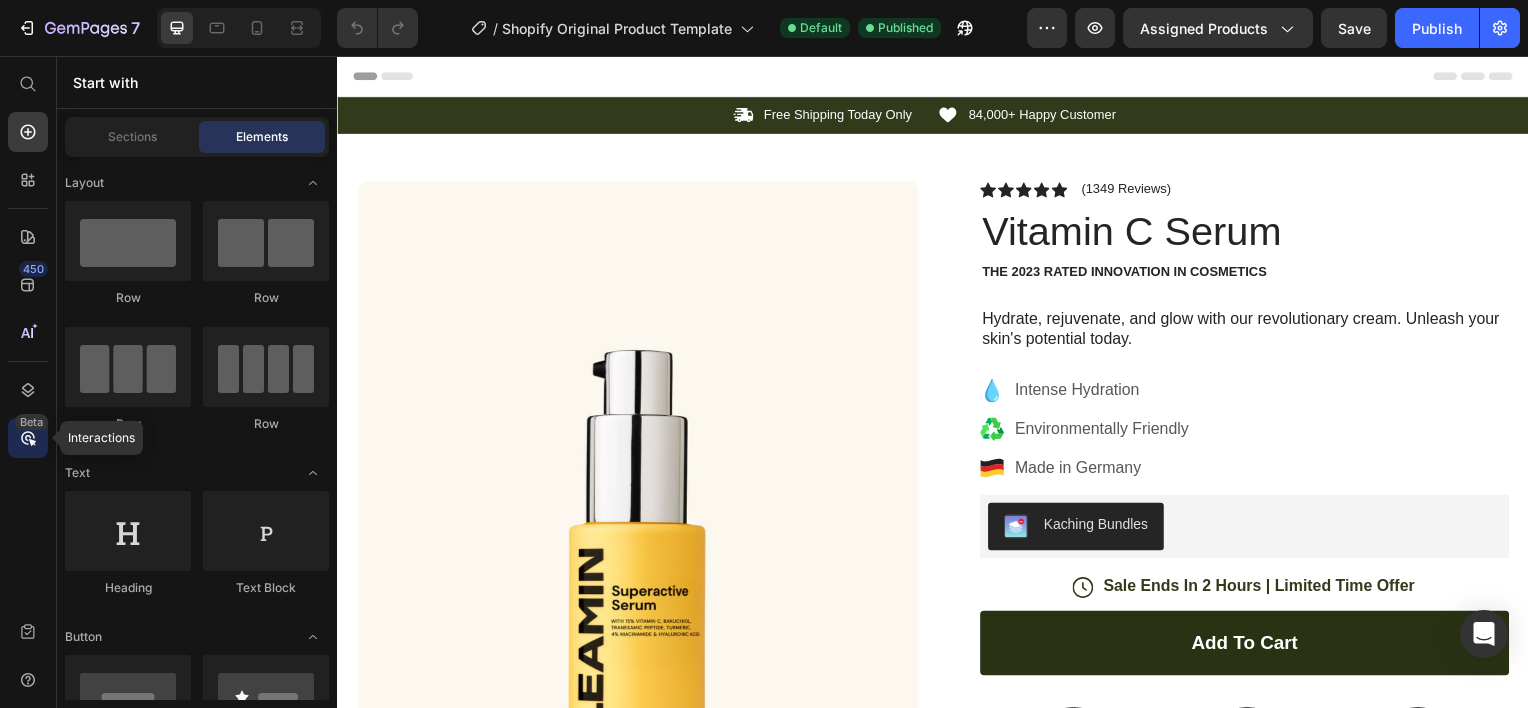 click 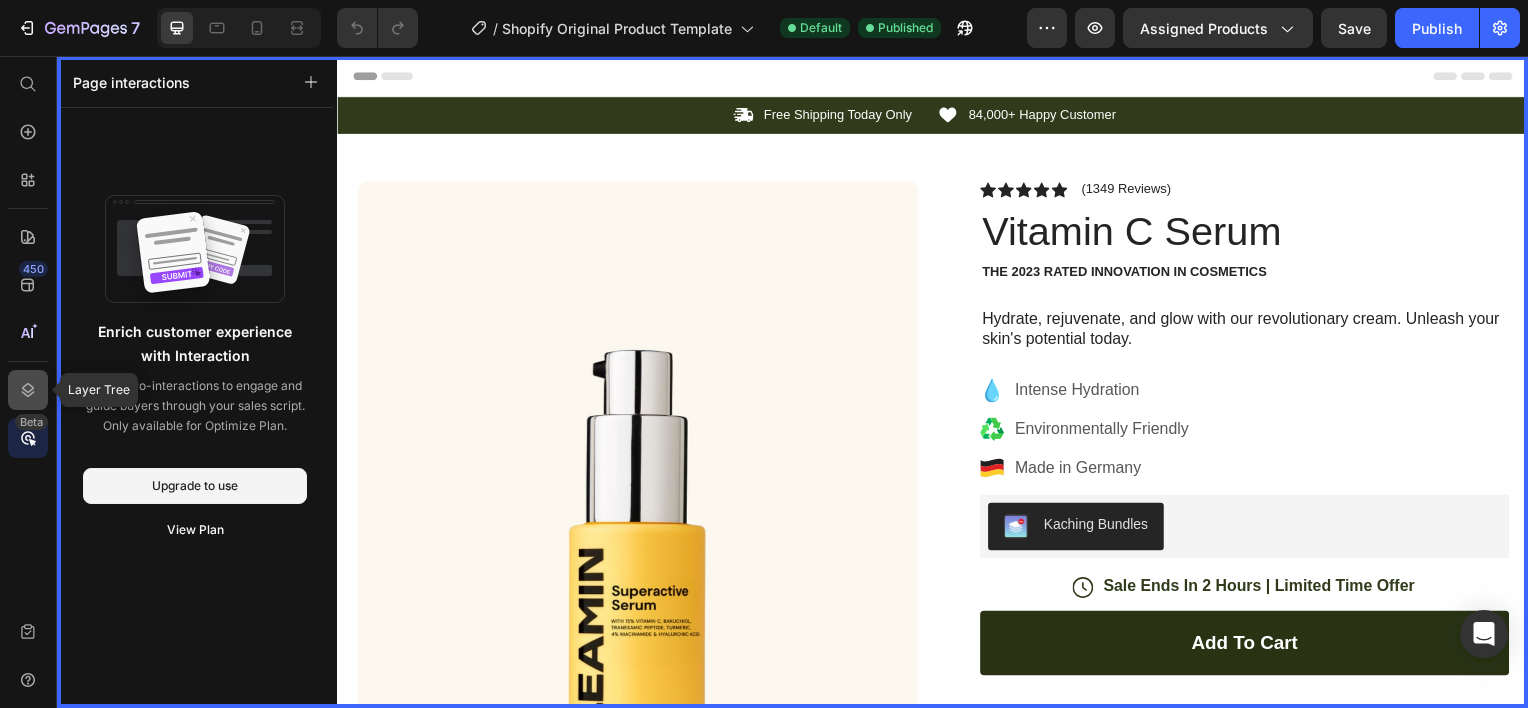 click 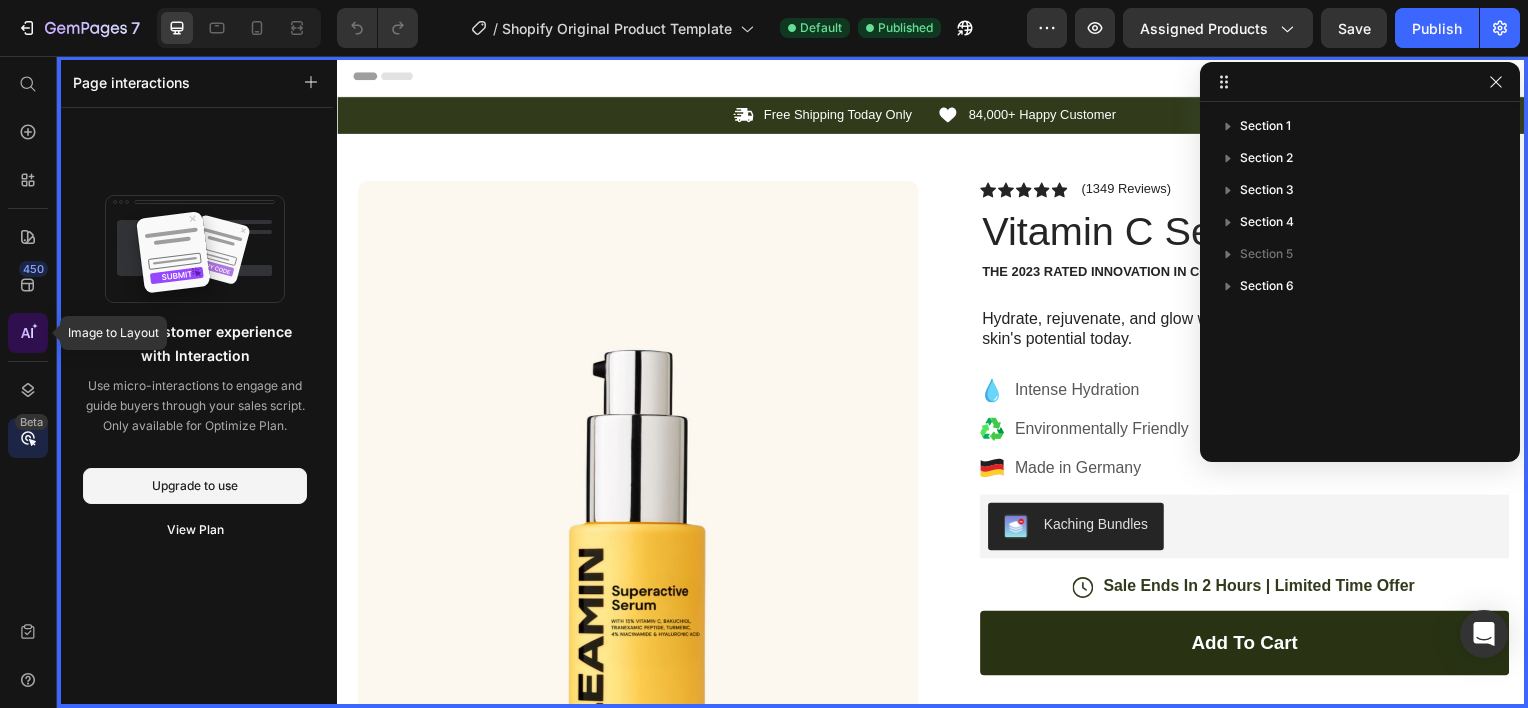 click 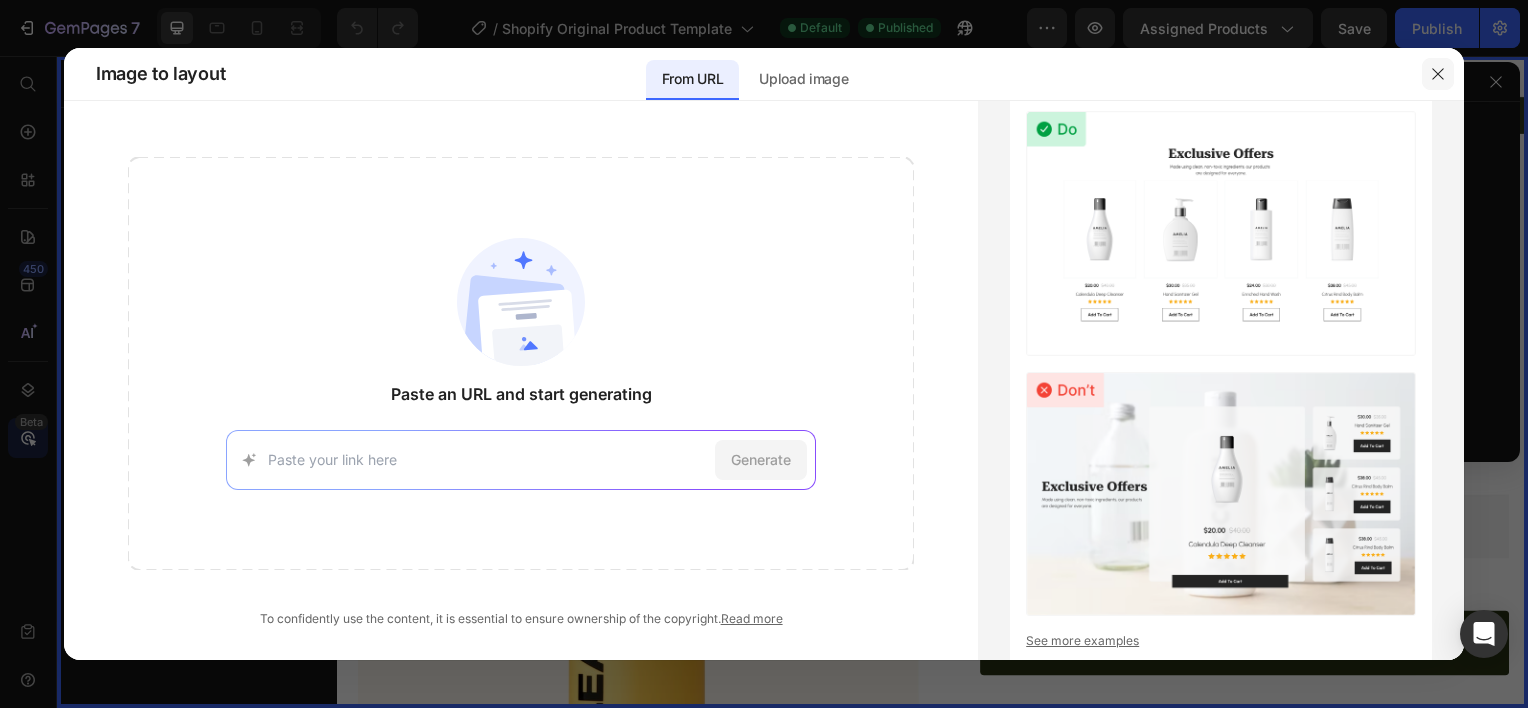 drag, startPoint x: 1436, startPoint y: 72, endPoint x: 447, endPoint y: 121, distance: 990.21313 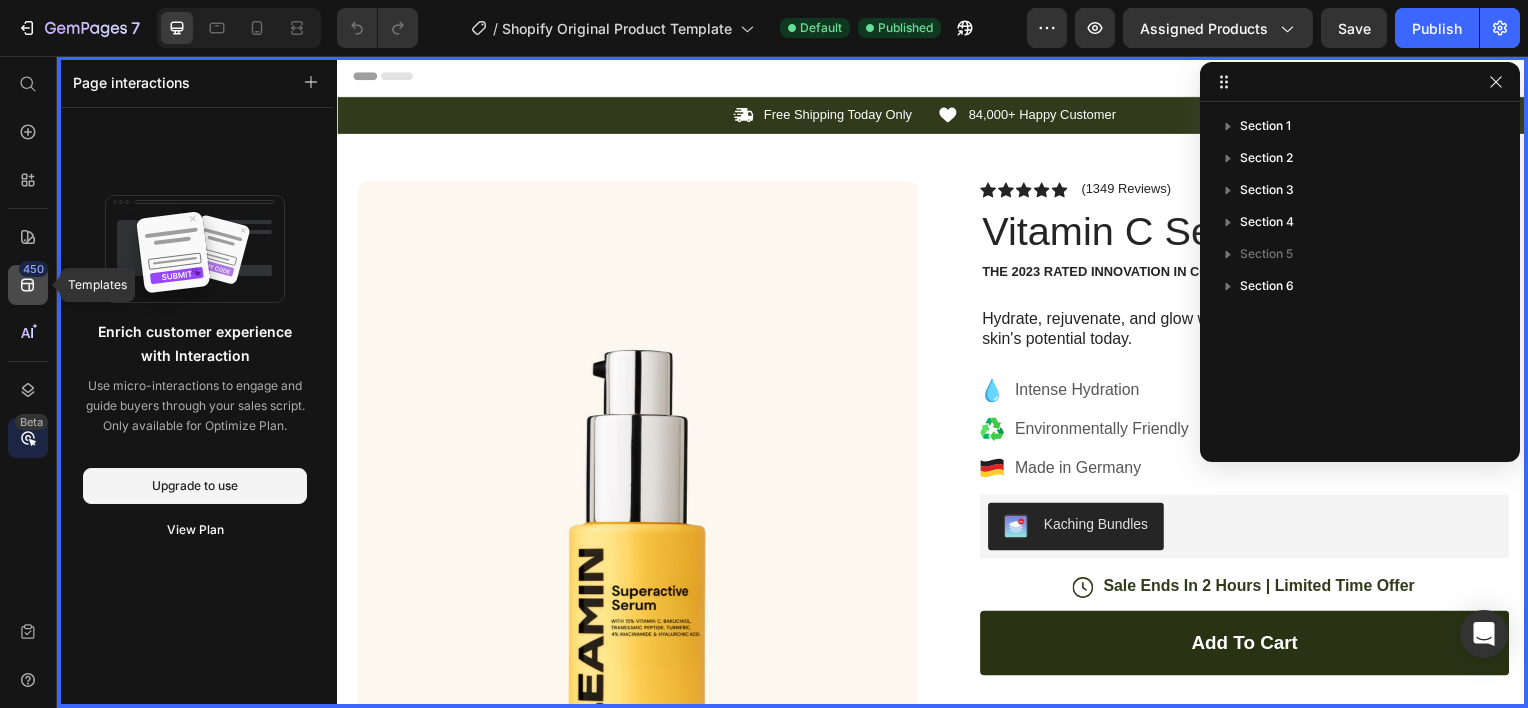 click 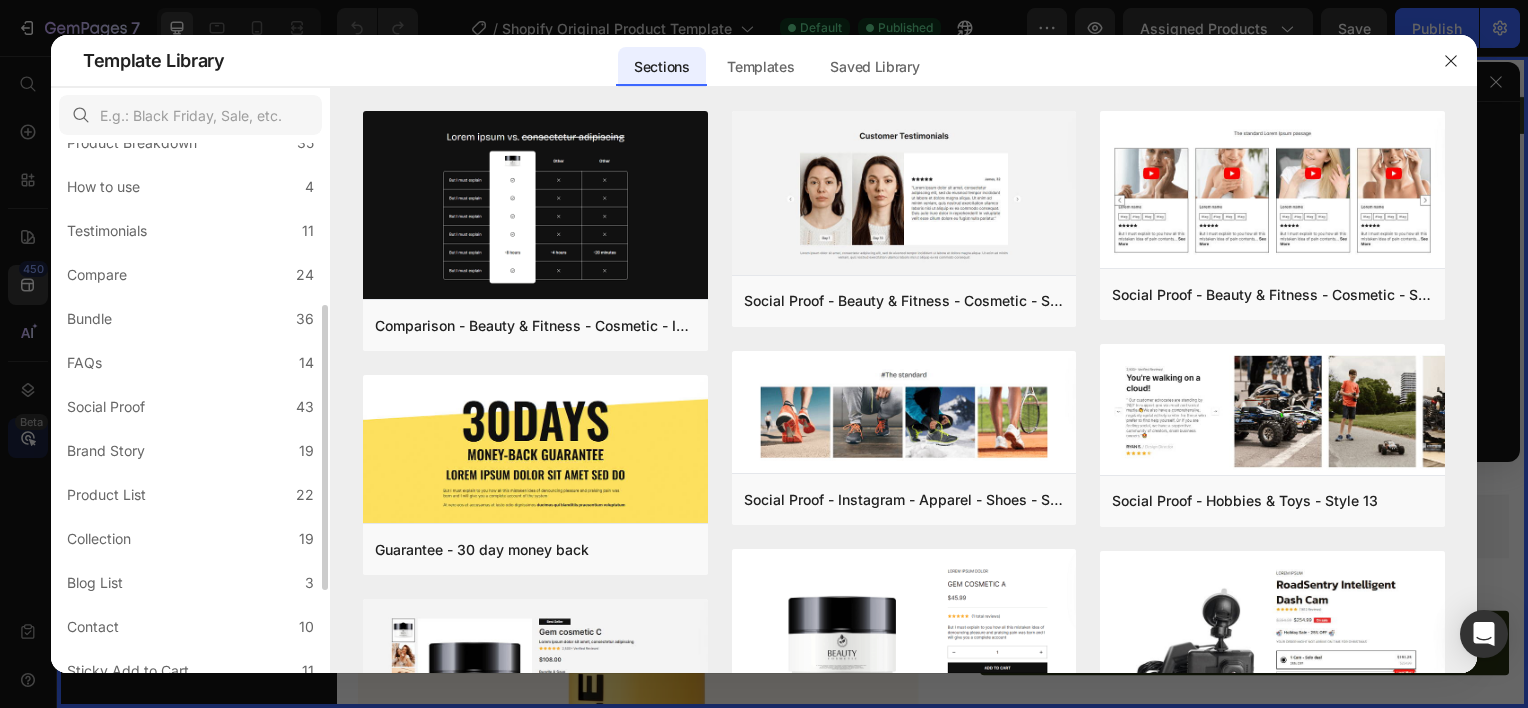 scroll, scrollTop: 450, scrollLeft: 0, axis: vertical 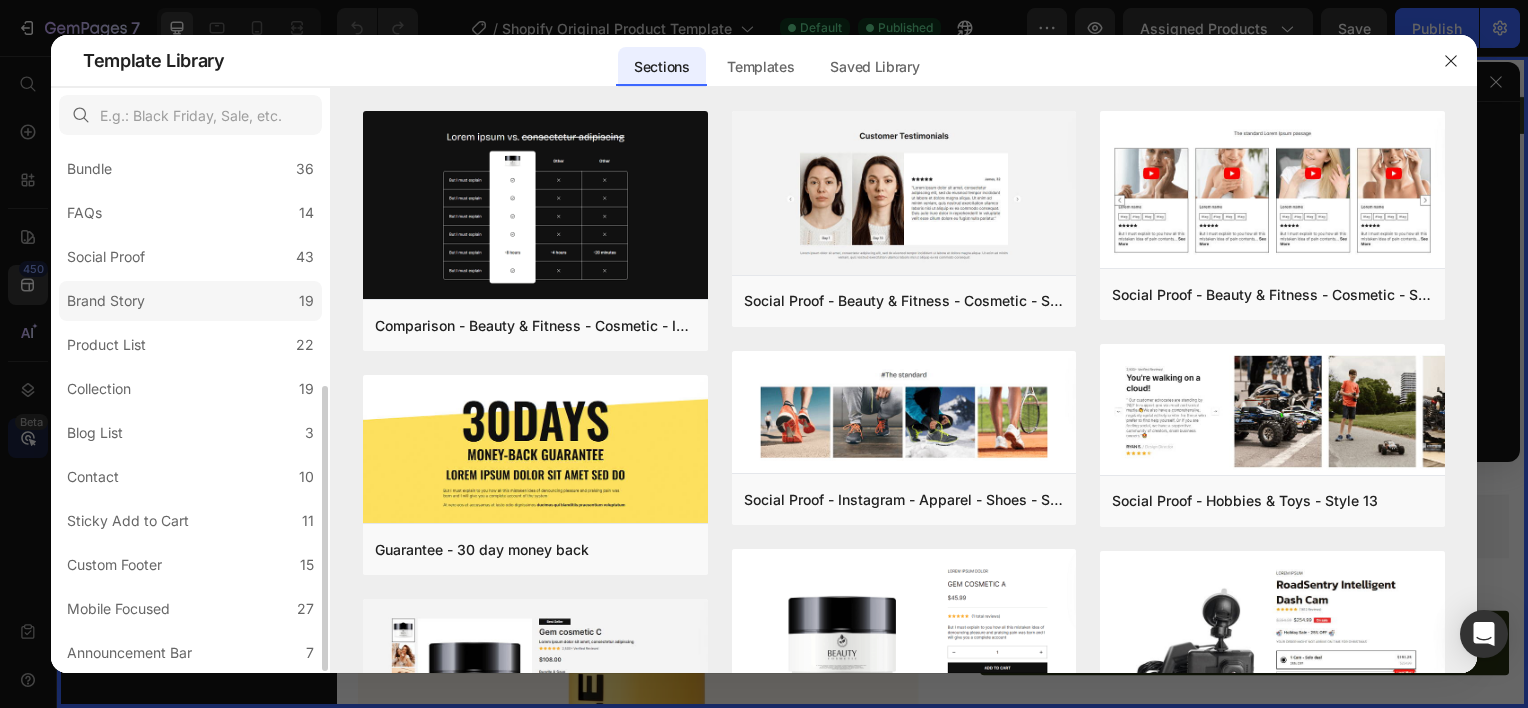 click on "Brand Story 19" 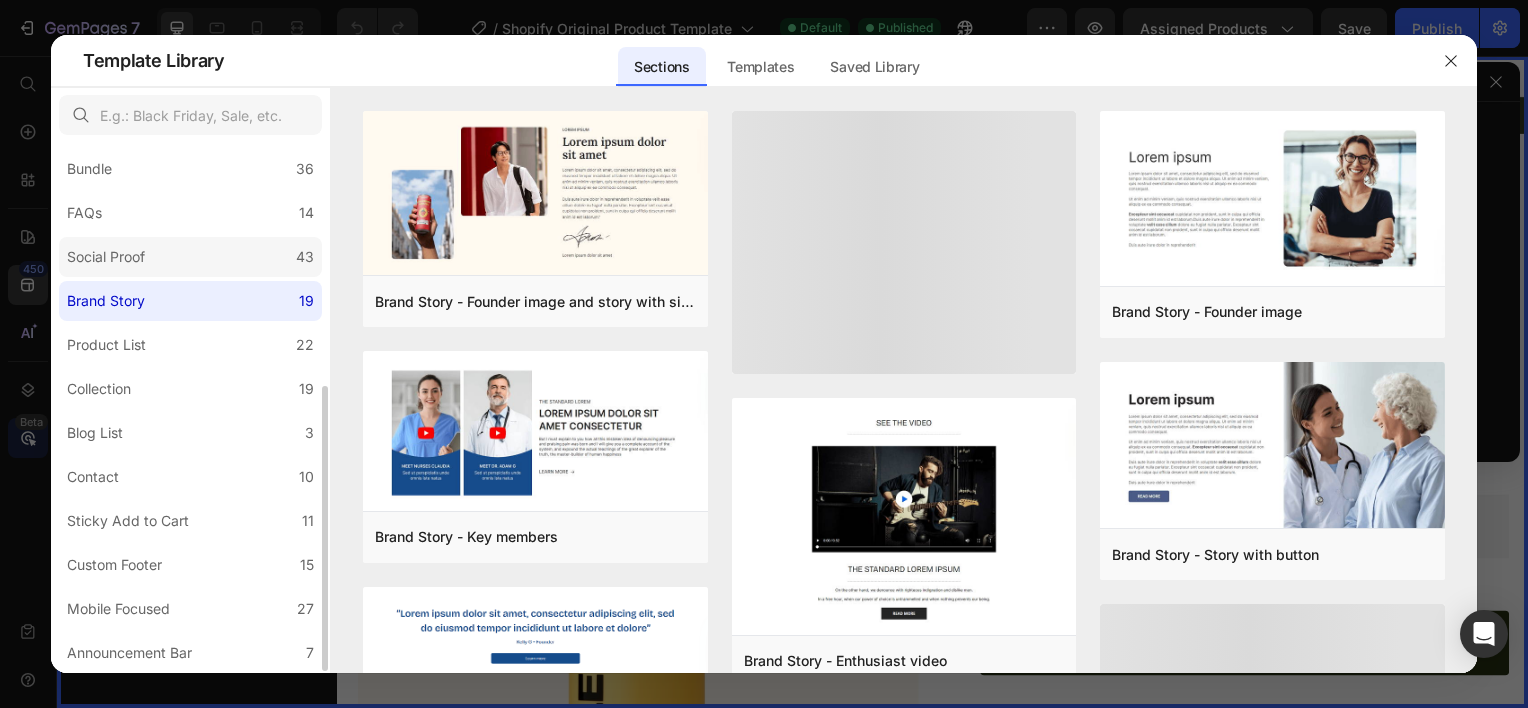 click on "Social Proof 43" 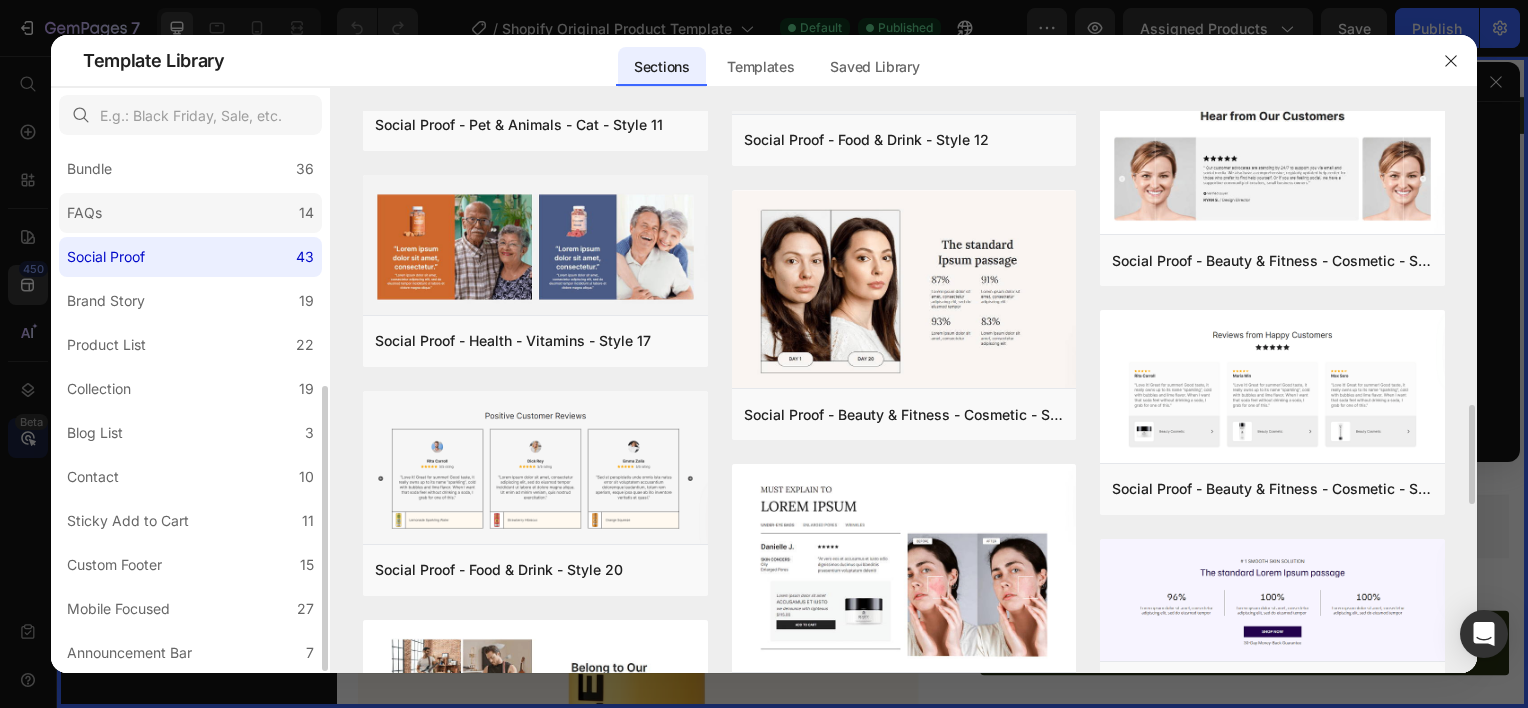 scroll, scrollTop: 1061, scrollLeft: 0, axis: vertical 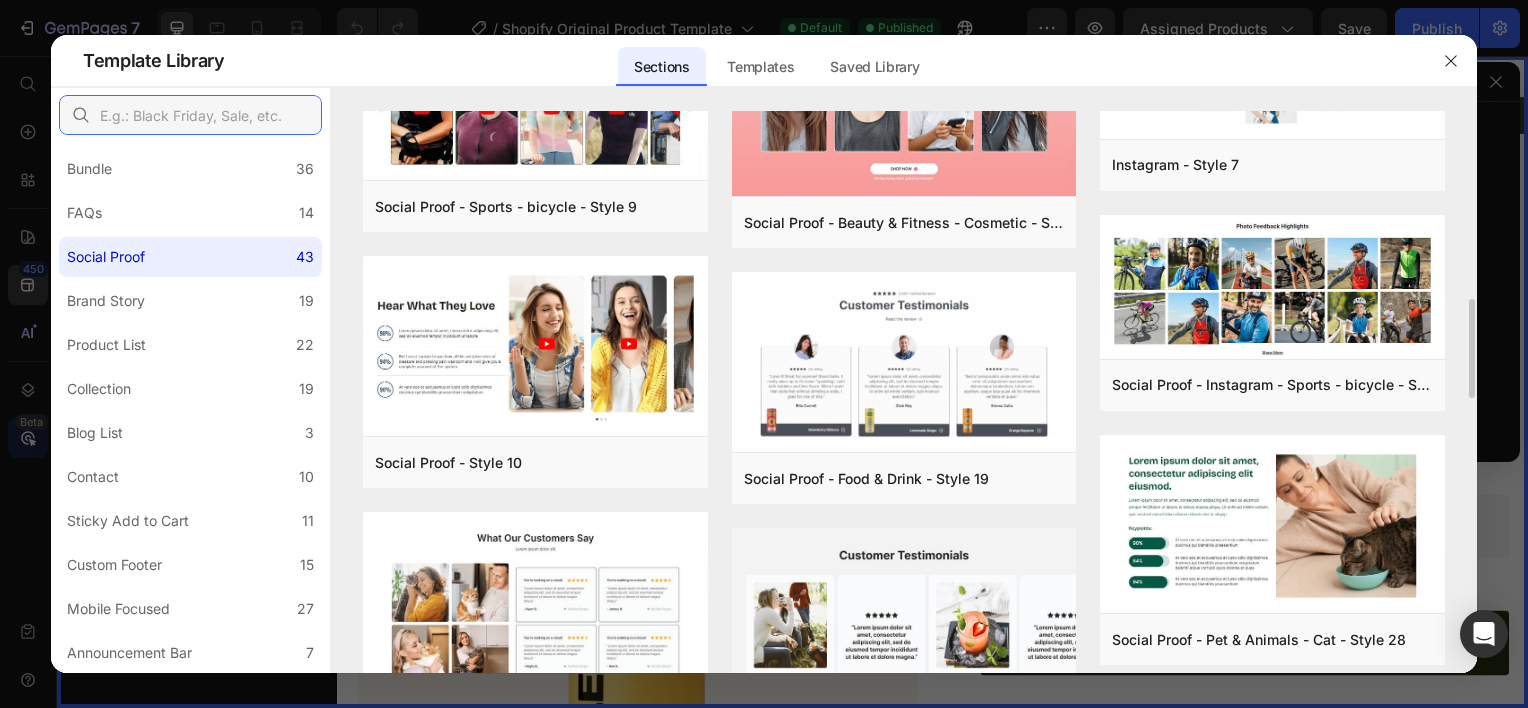 click at bounding box center (190, 115) 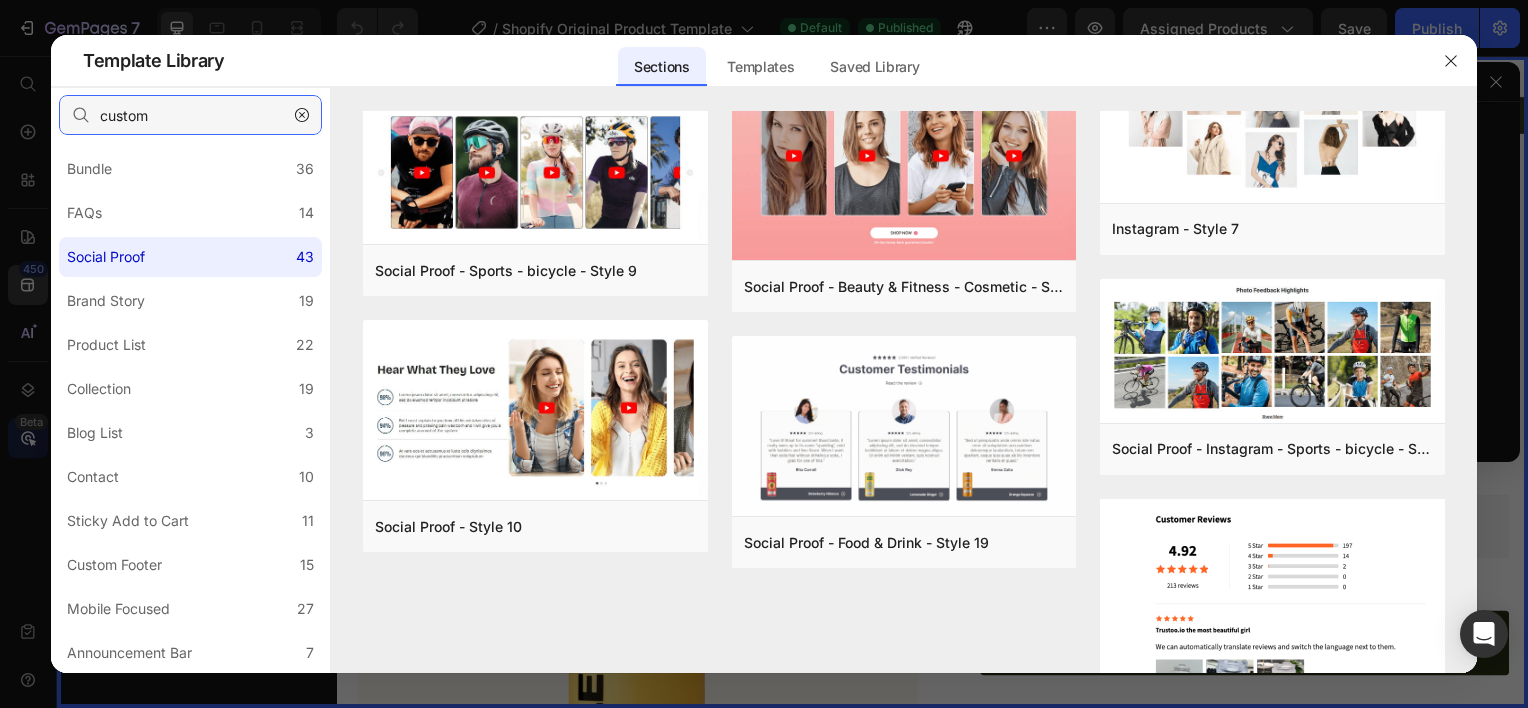 scroll, scrollTop: 0, scrollLeft: 0, axis: both 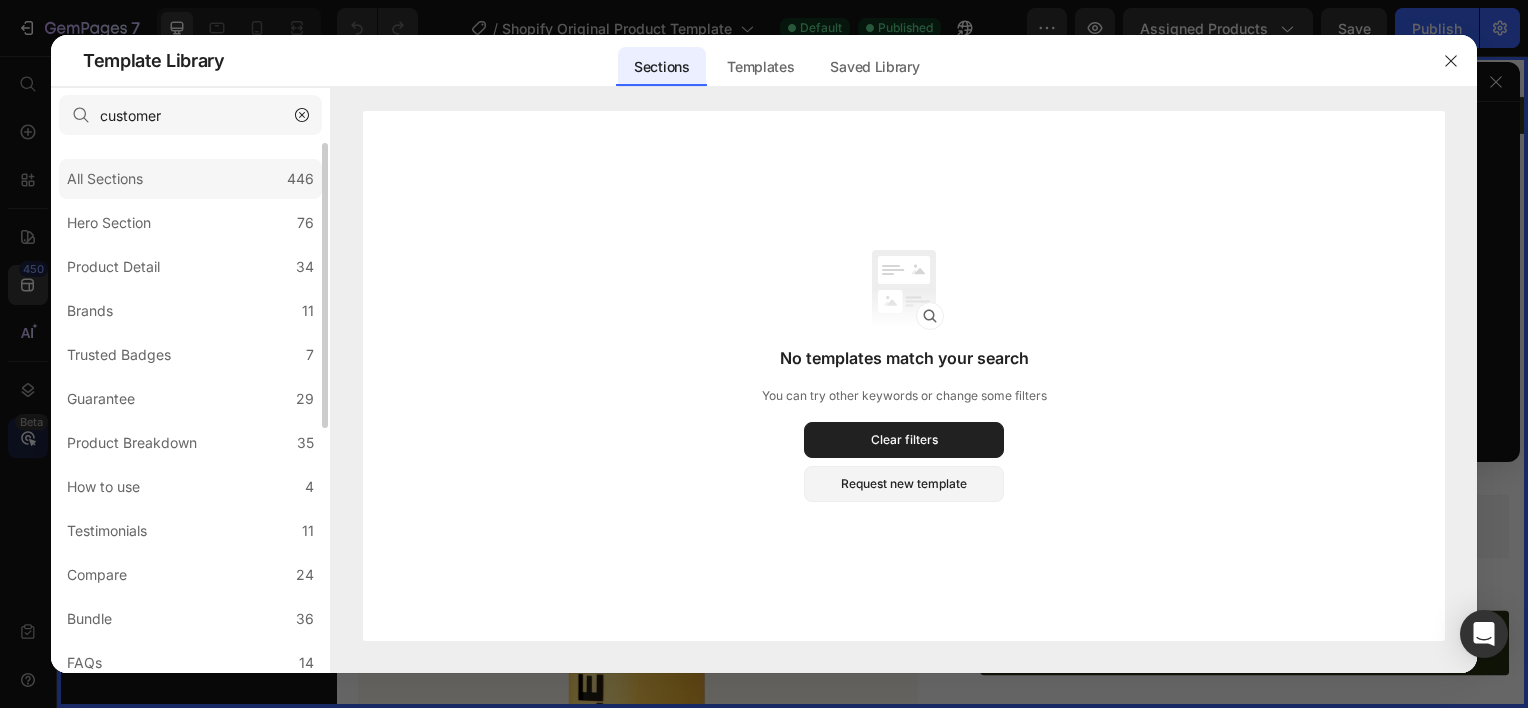 click on "All Sections" at bounding box center [105, 179] 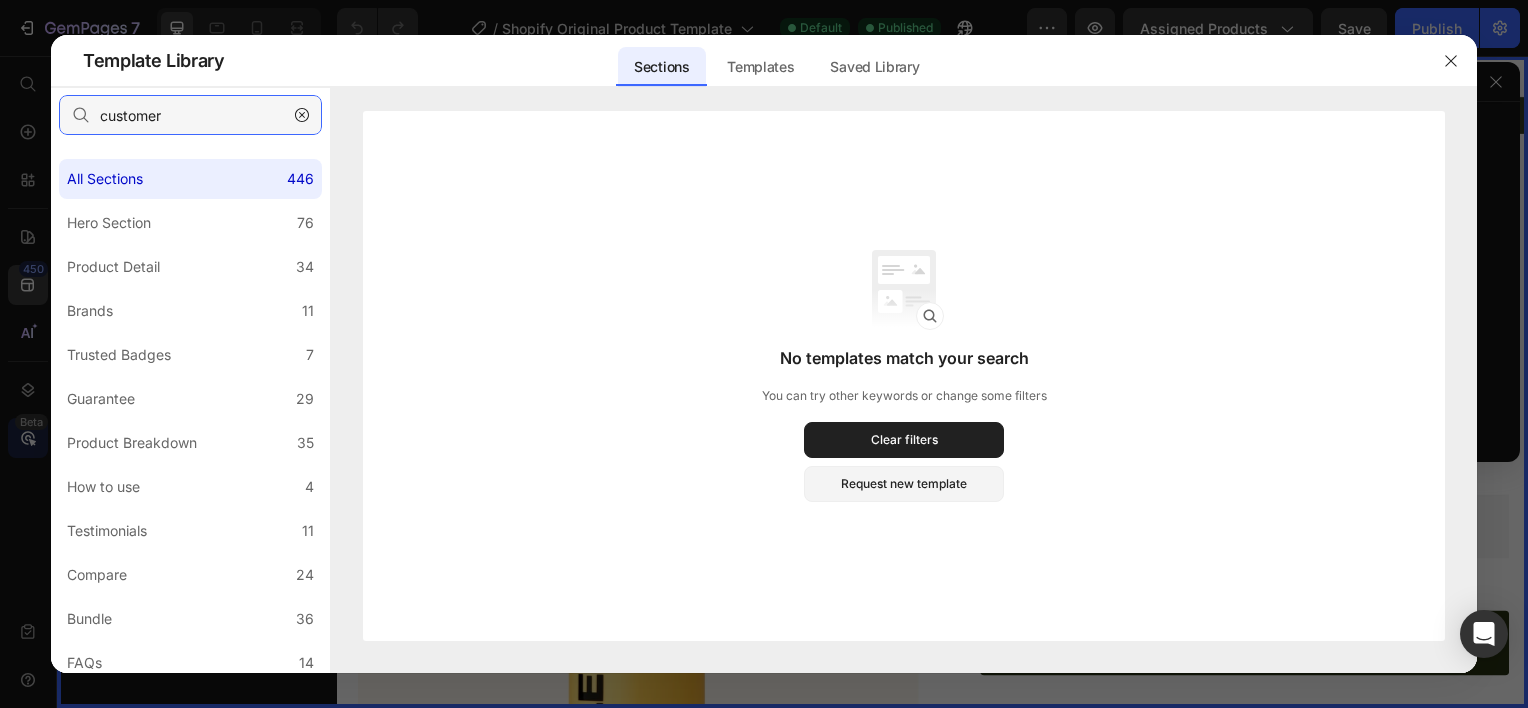 click on "customer" at bounding box center (190, 115) 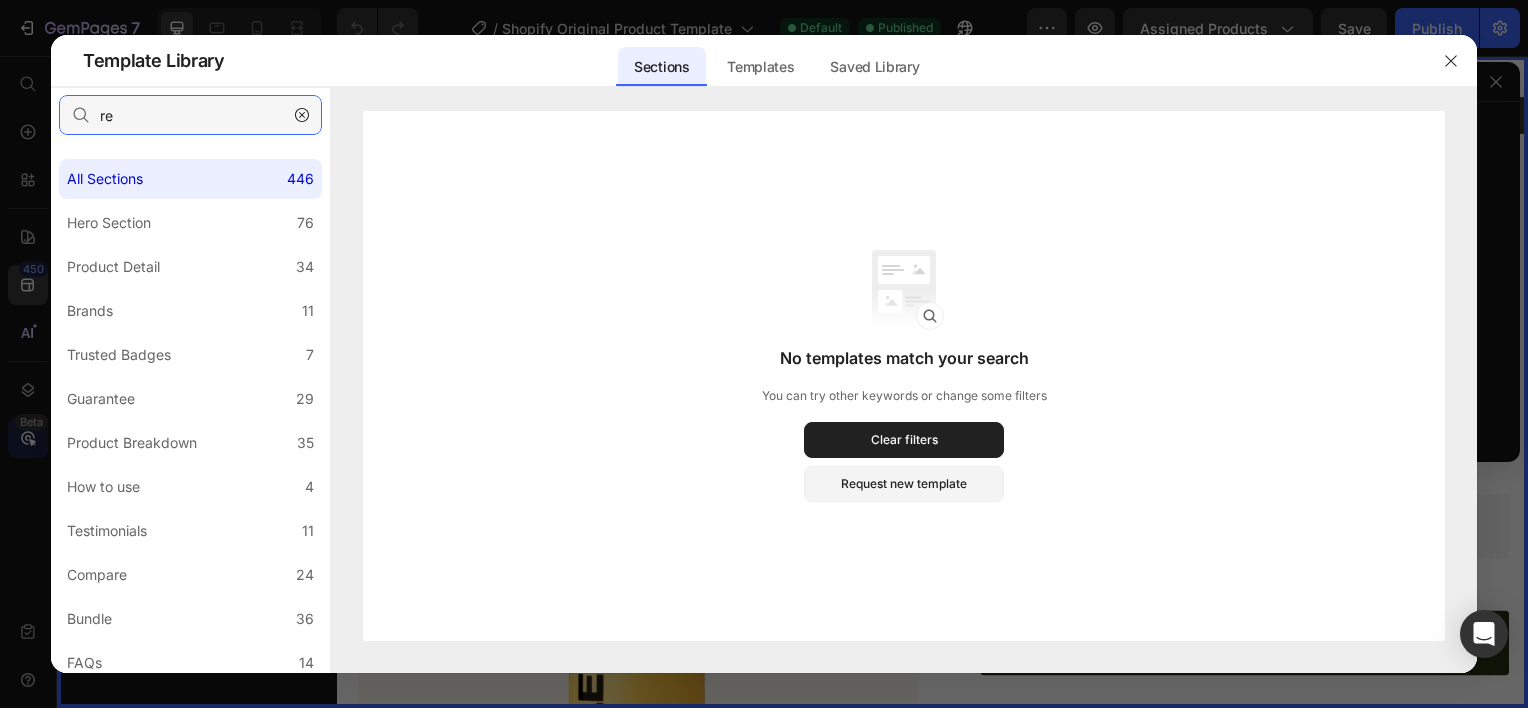 type on "rev" 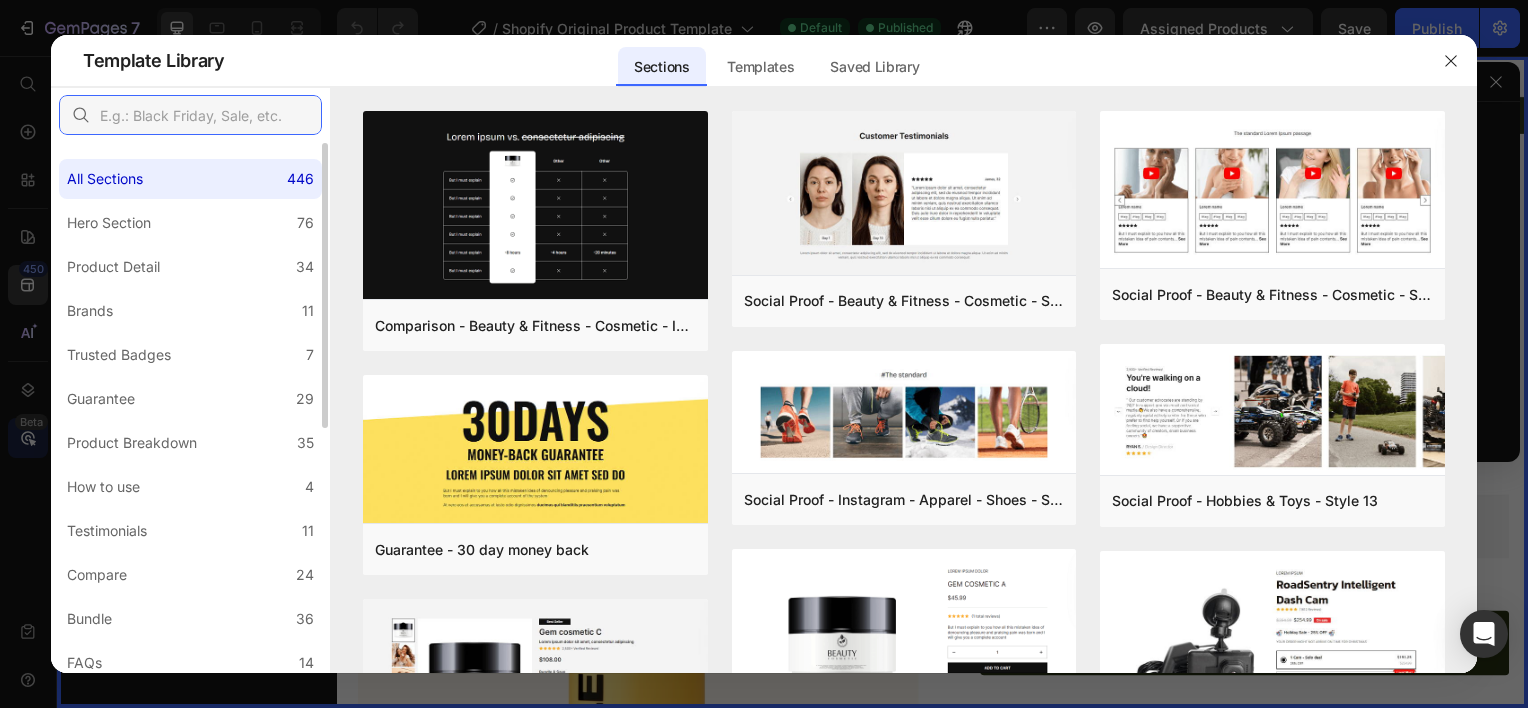 type 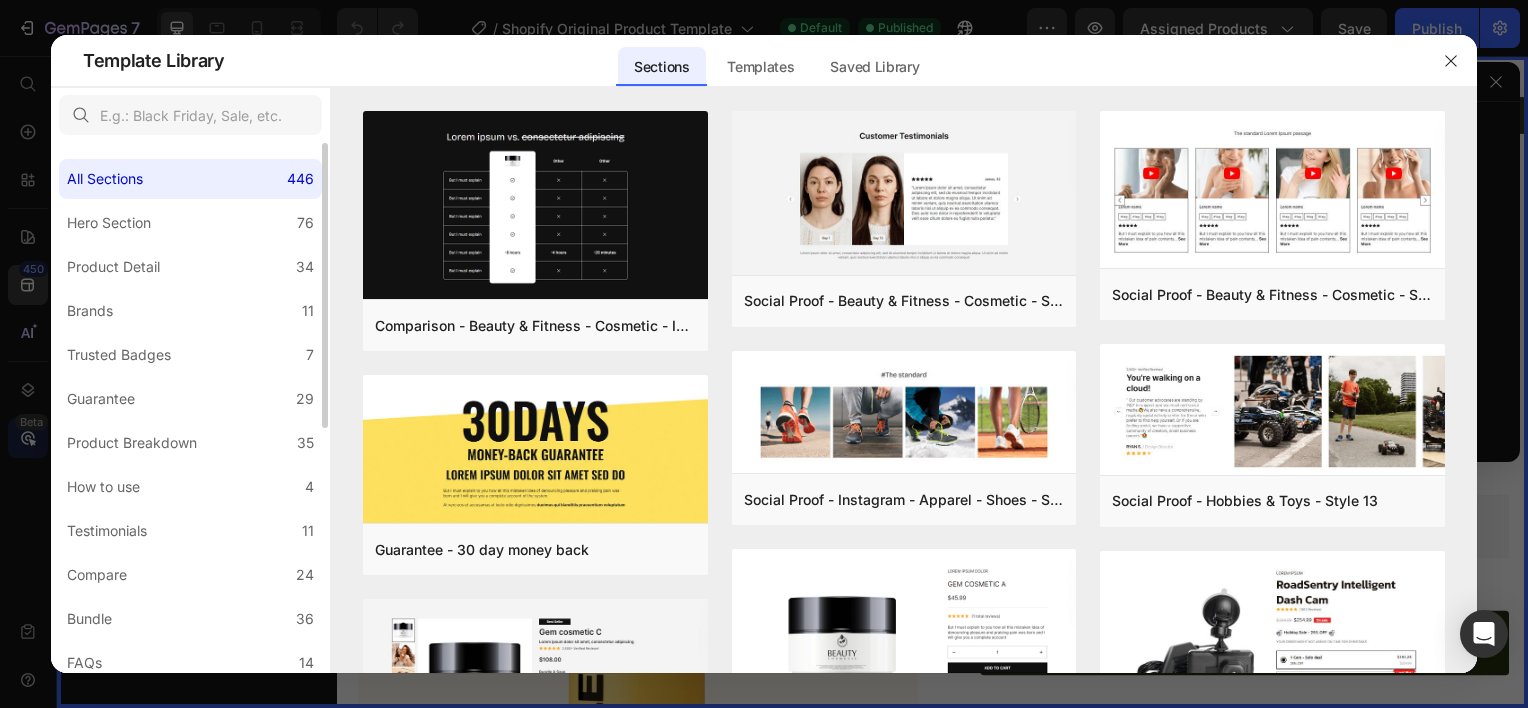 click on "All Sections 446 Hero Section 76 Product Detail 34 Brands 11 Trusted Badges 7 Guarantee 29 Product Breakdown 35 How to use 4 Testimonials 11 Compare 24 Bundle 36 FAQs 14 Social Proof 43 Brand Story 19 Product List 22 Collection 19 Blog List 3 Contact 10 Sticky Add to Cart 11 Custom Footer 15 Mobile Focused 27 Announcement Bar 7" at bounding box center (190, 633) 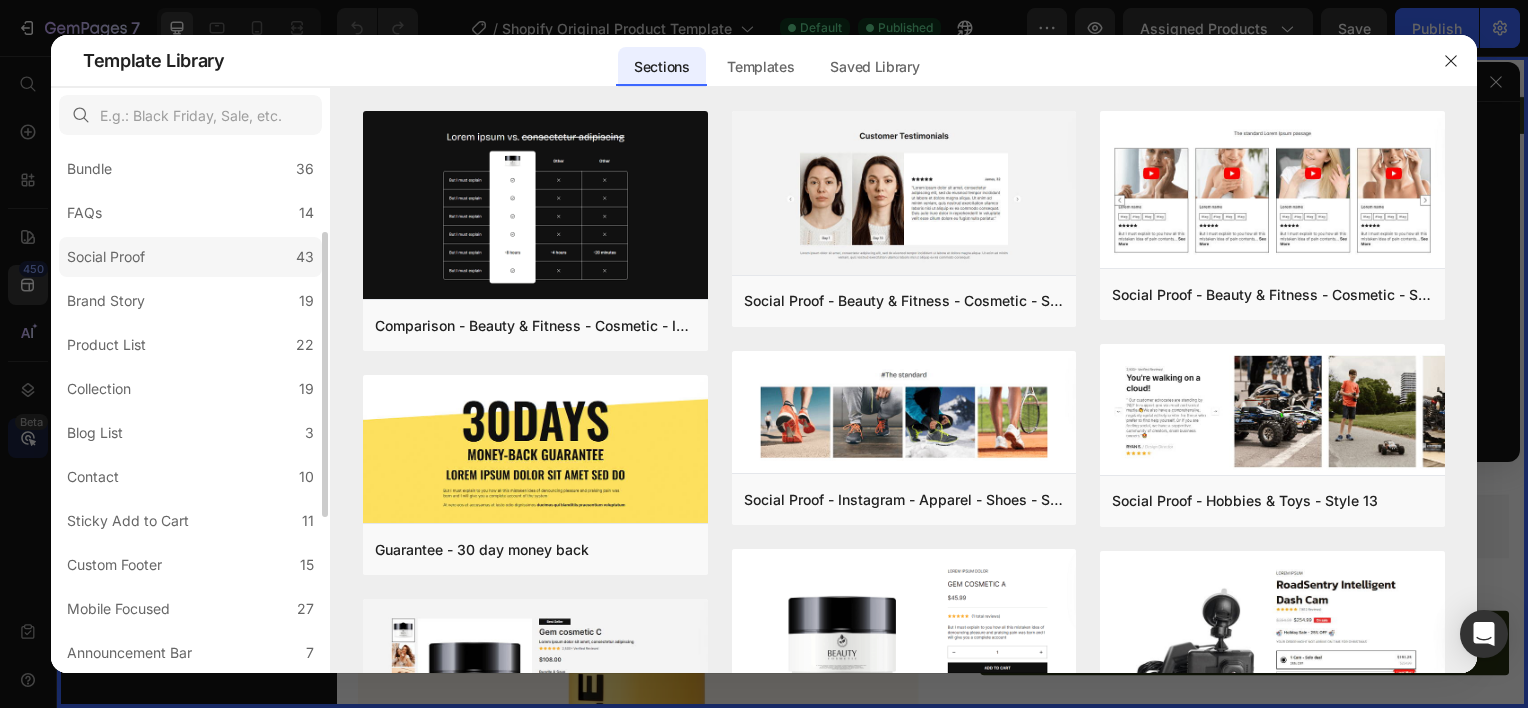 scroll, scrollTop: 250, scrollLeft: 0, axis: vertical 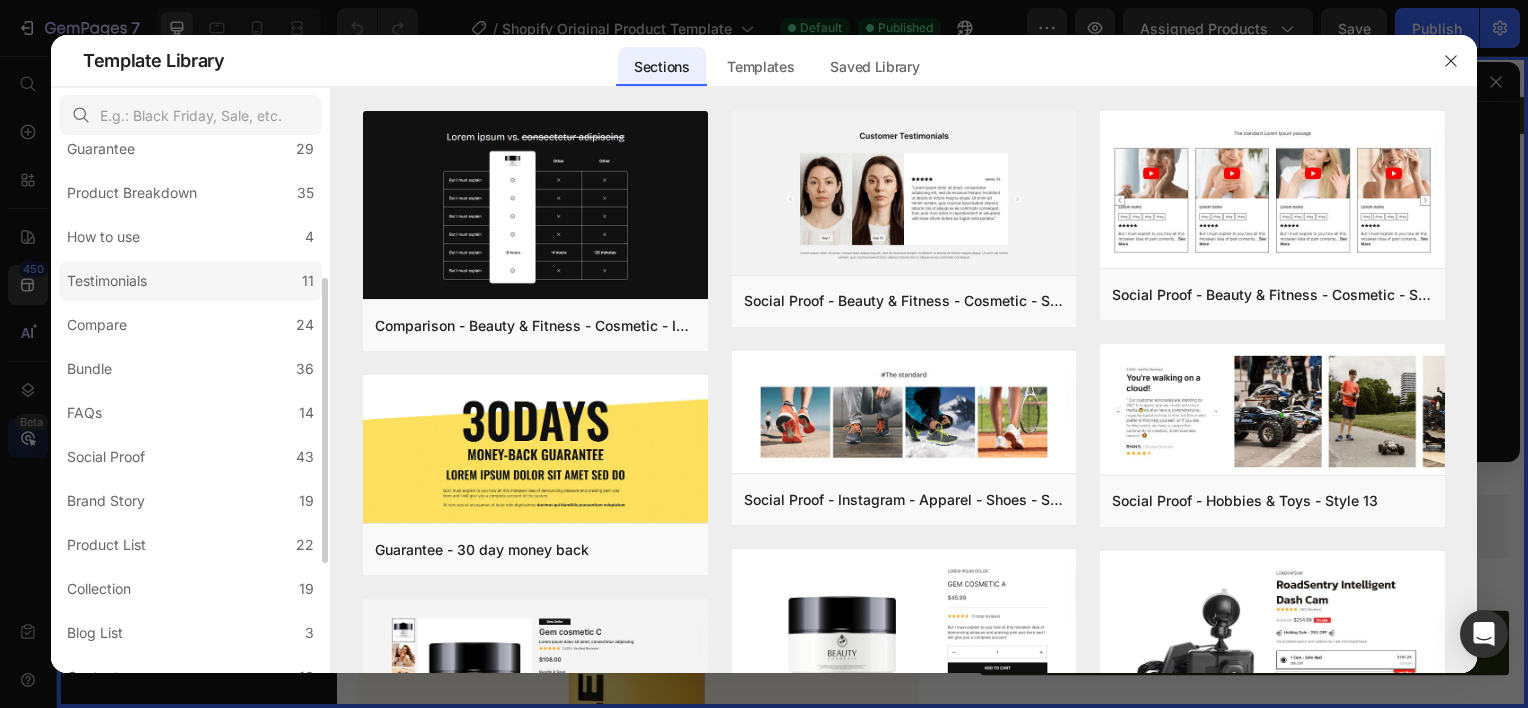 click on "Testimonials 11" 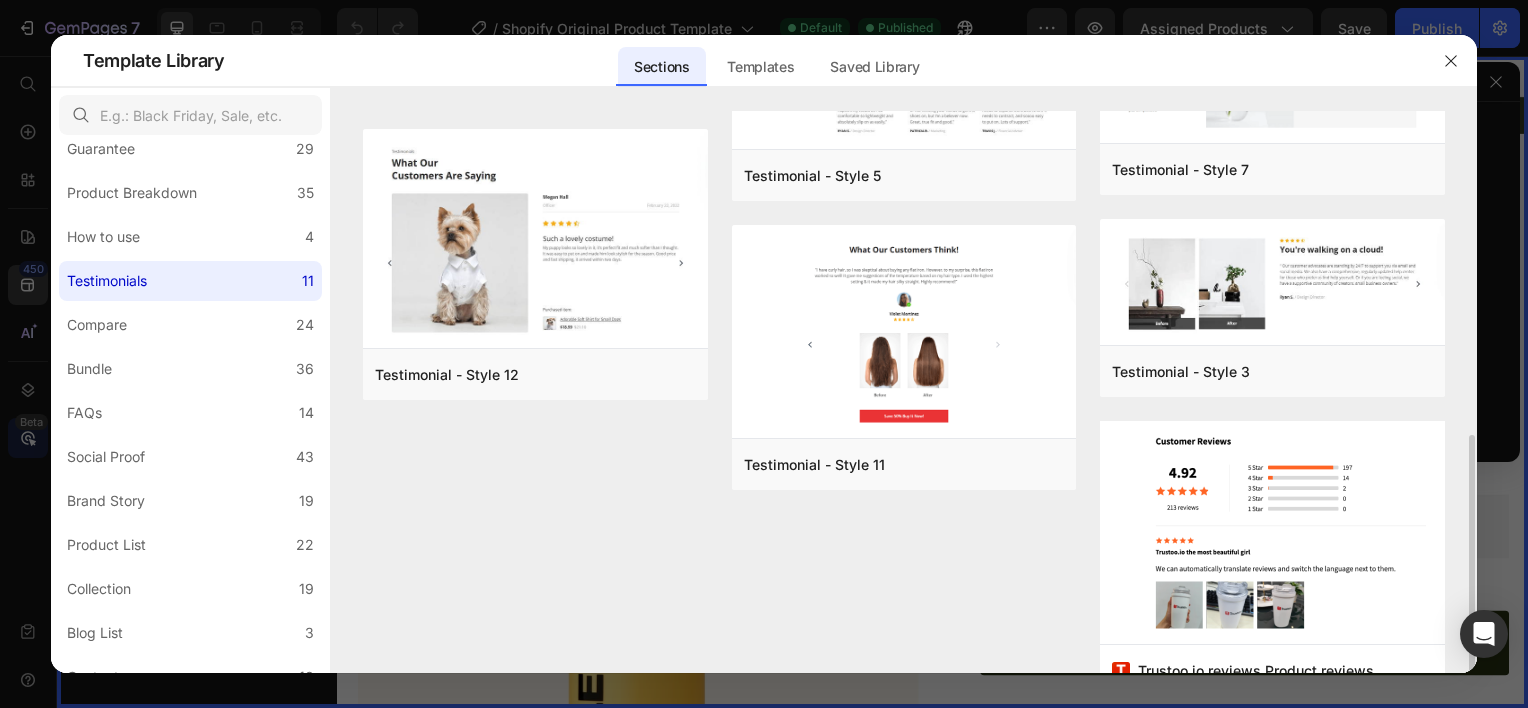 scroll, scrollTop: 547, scrollLeft: 0, axis: vertical 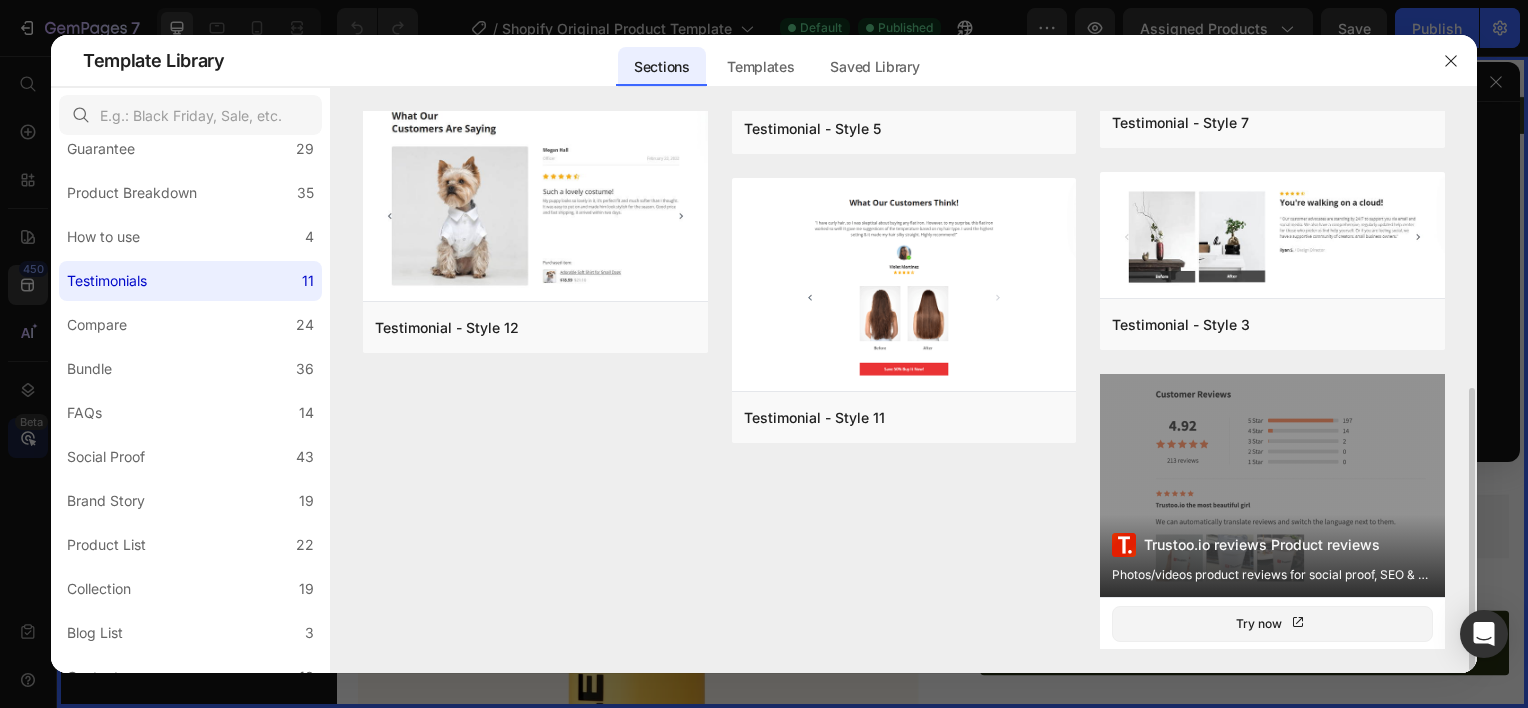 click on "Trustoo.io reviews Product reviews Photos/videos product reviews for social proof, SEO & UGC" at bounding box center (1272, 485) 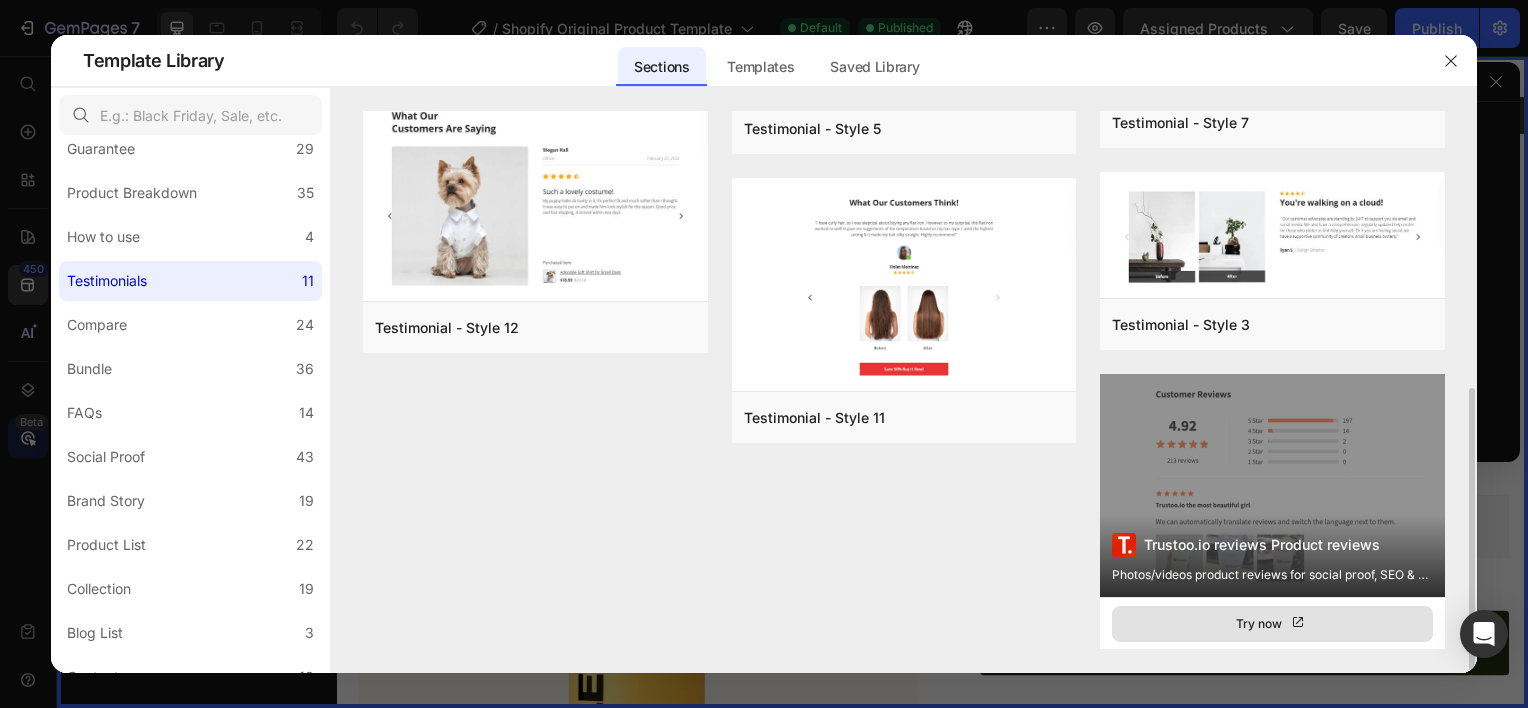 click on "Try now" at bounding box center (1272, 624) 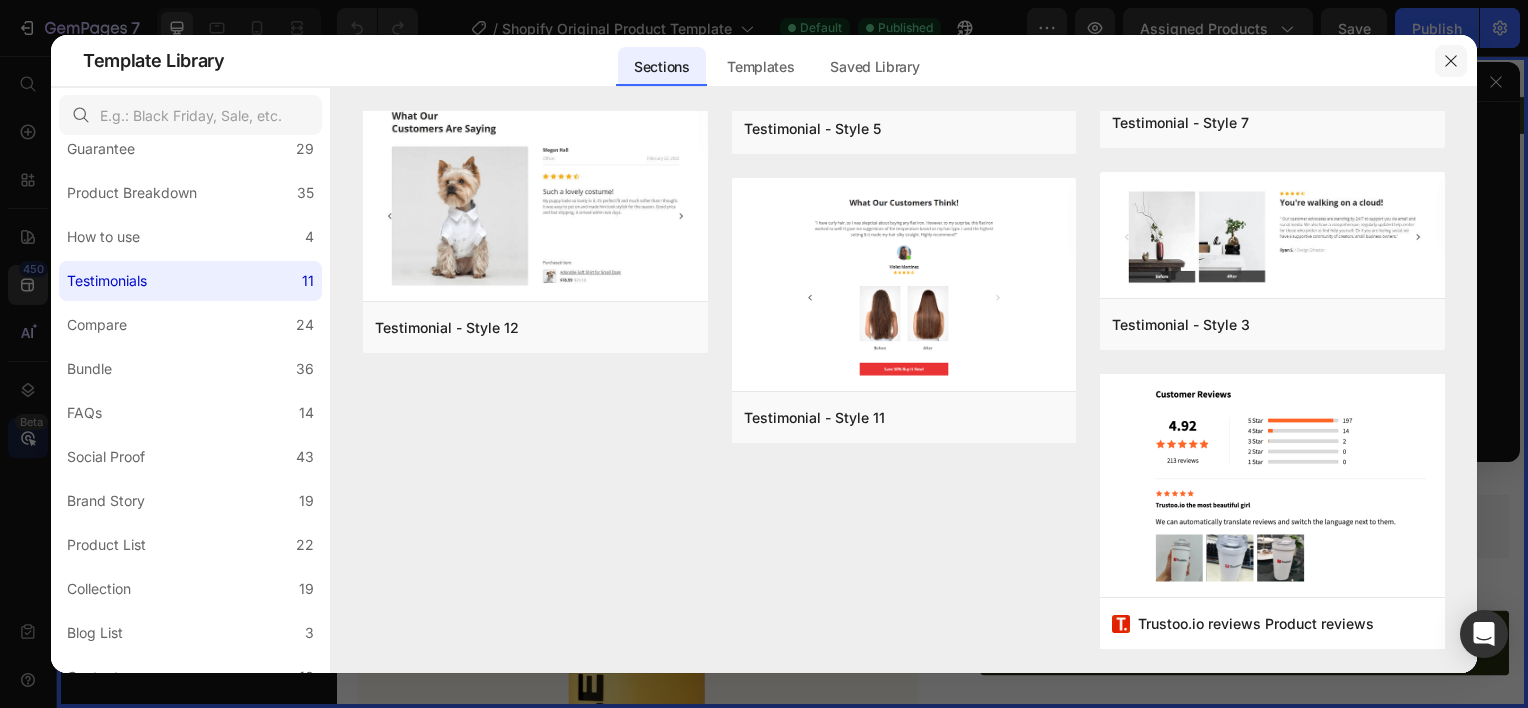 click 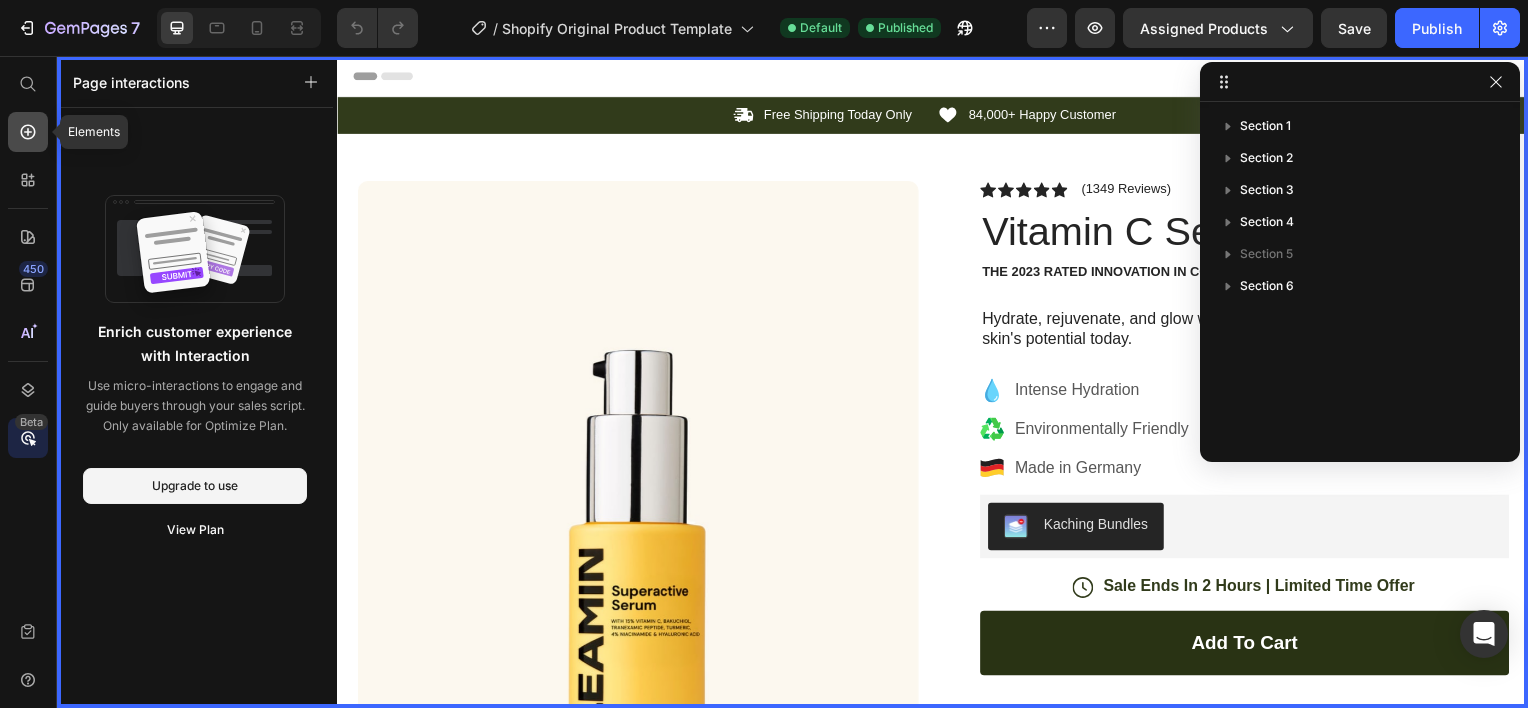 click 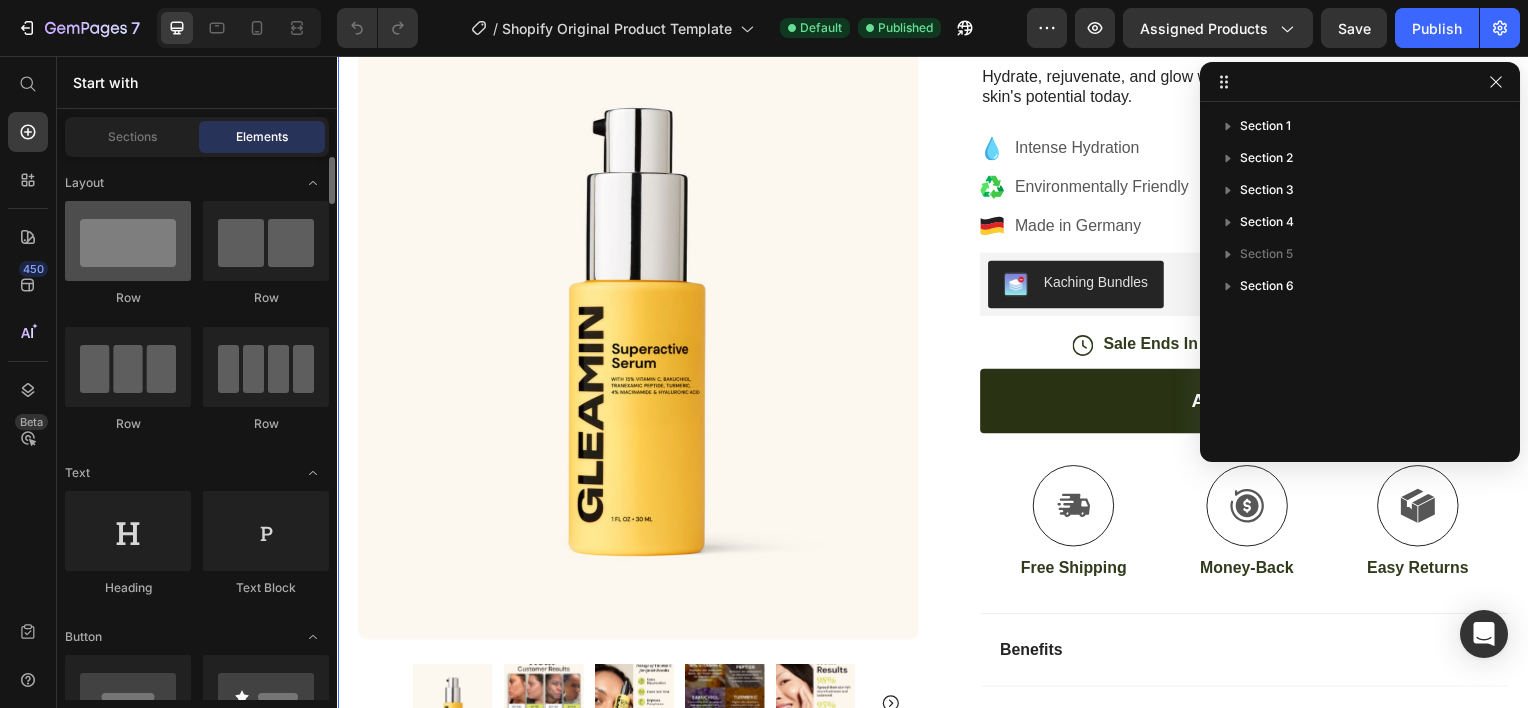 scroll, scrollTop: 1000, scrollLeft: 0, axis: vertical 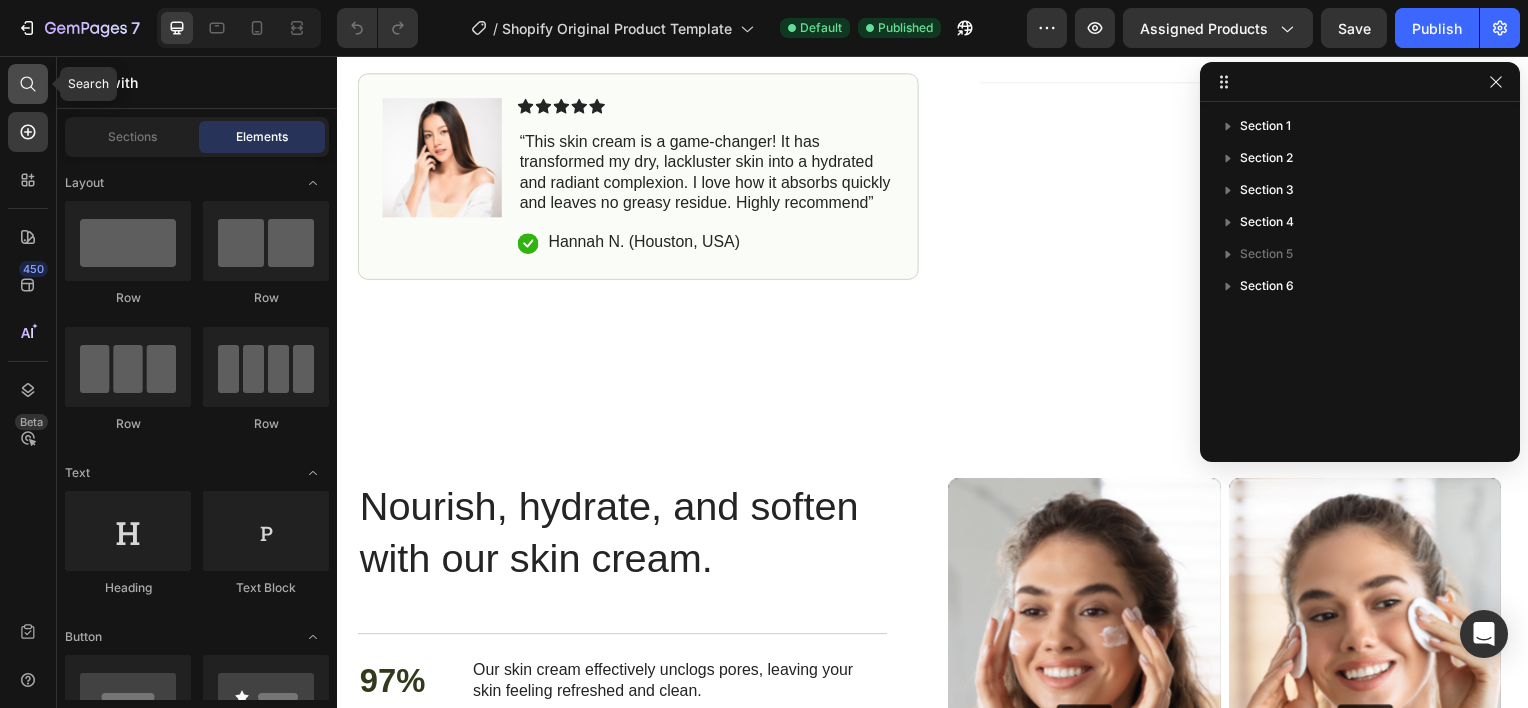 drag, startPoint x: 28, startPoint y: 86, endPoint x: 43, endPoint y: 78, distance: 17 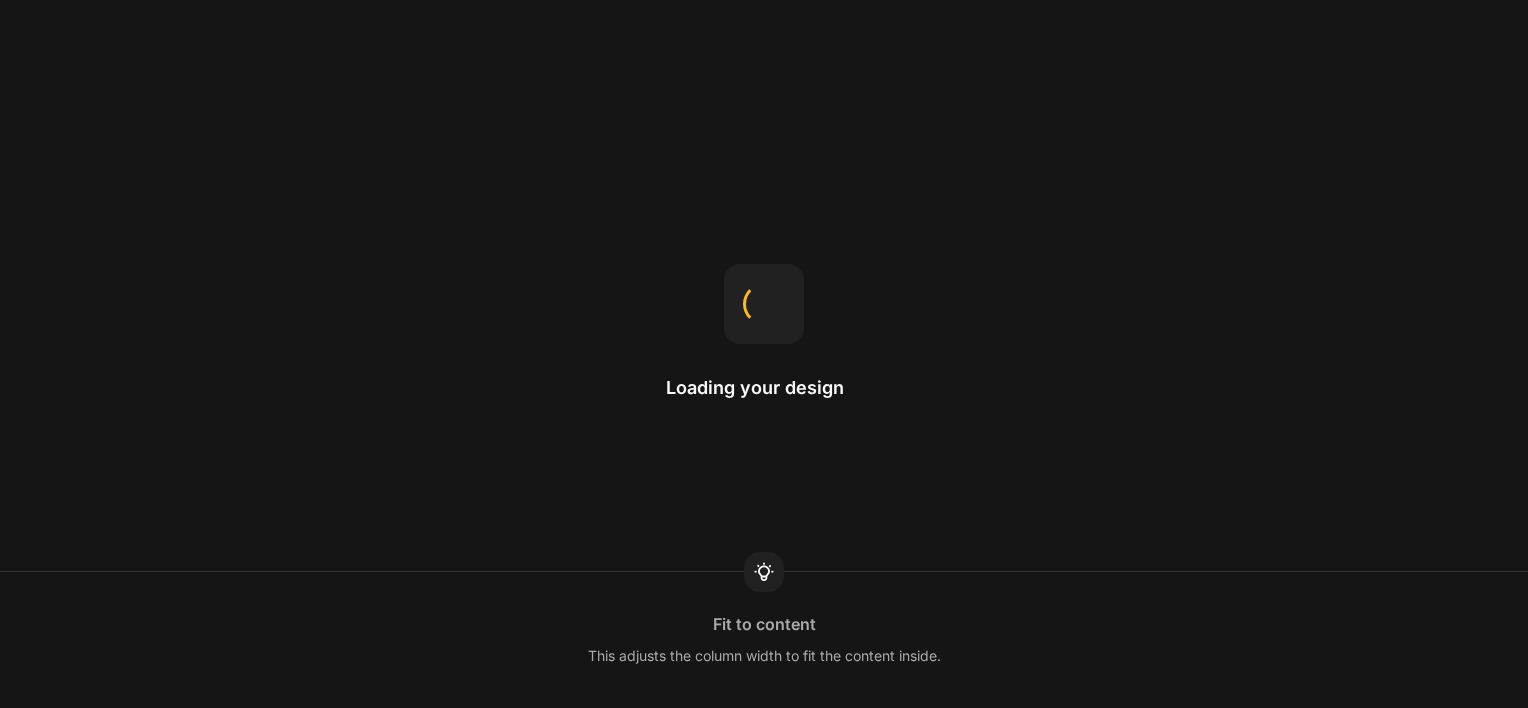 scroll, scrollTop: 0, scrollLeft: 0, axis: both 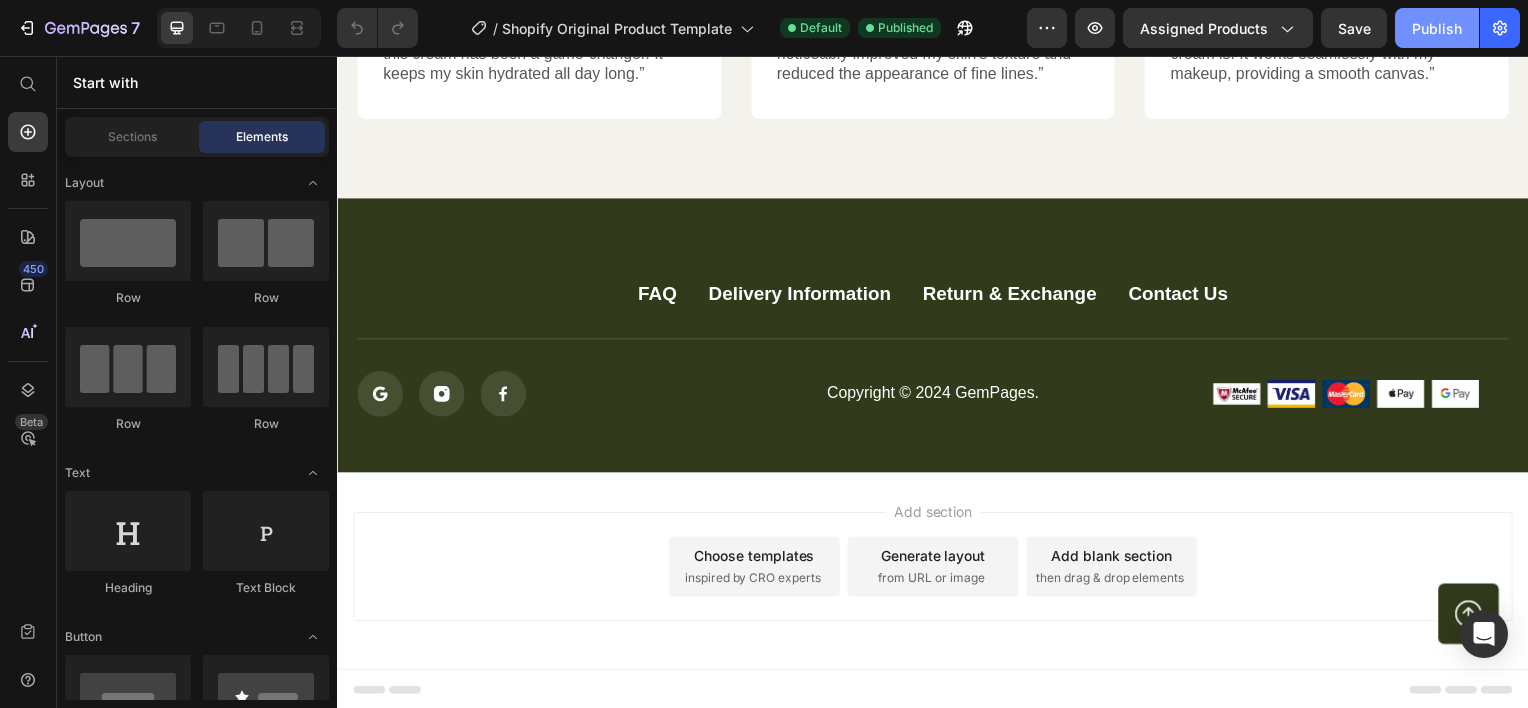click on "Publish" at bounding box center (1437, 28) 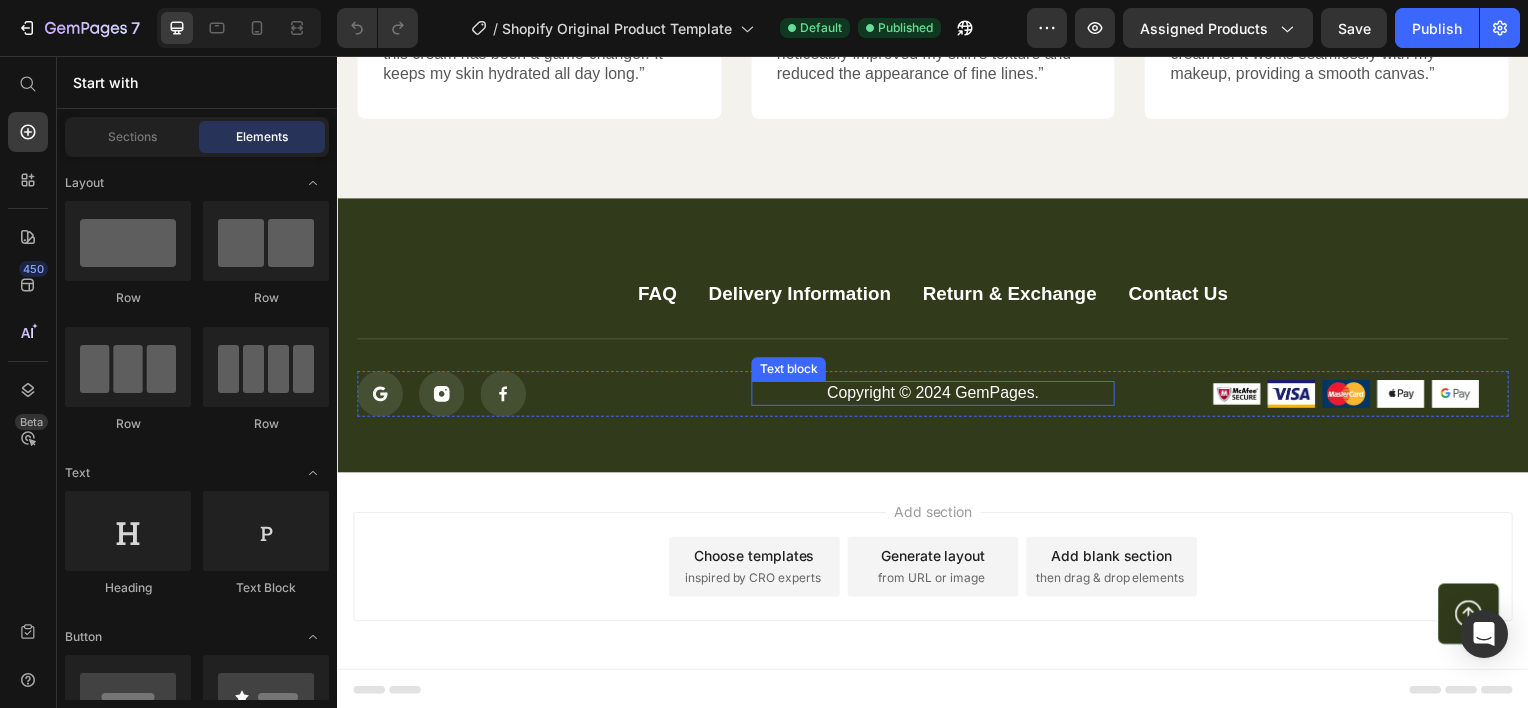 click on "Copyright © 2024 GemPages." at bounding box center [936, 395] 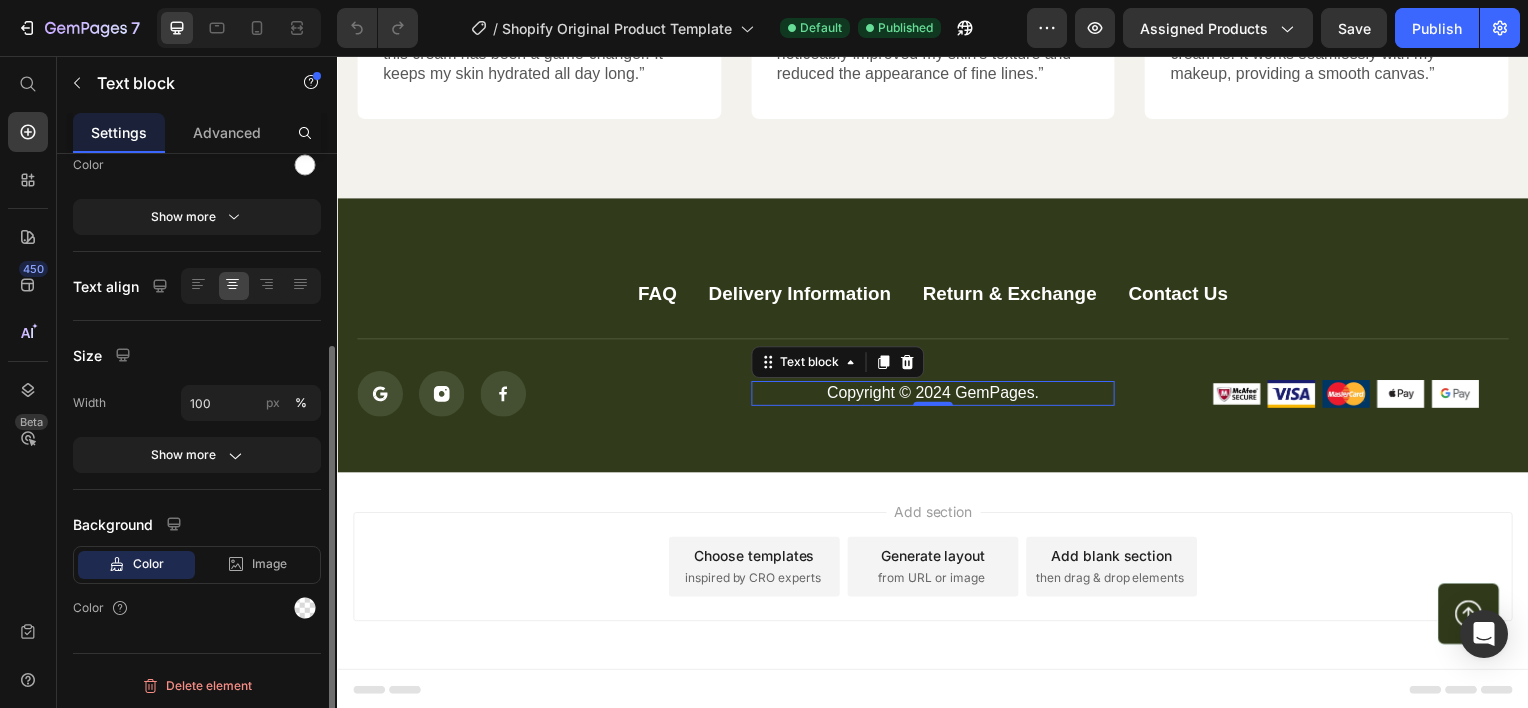 scroll, scrollTop: 0, scrollLeft: 0, axis: both 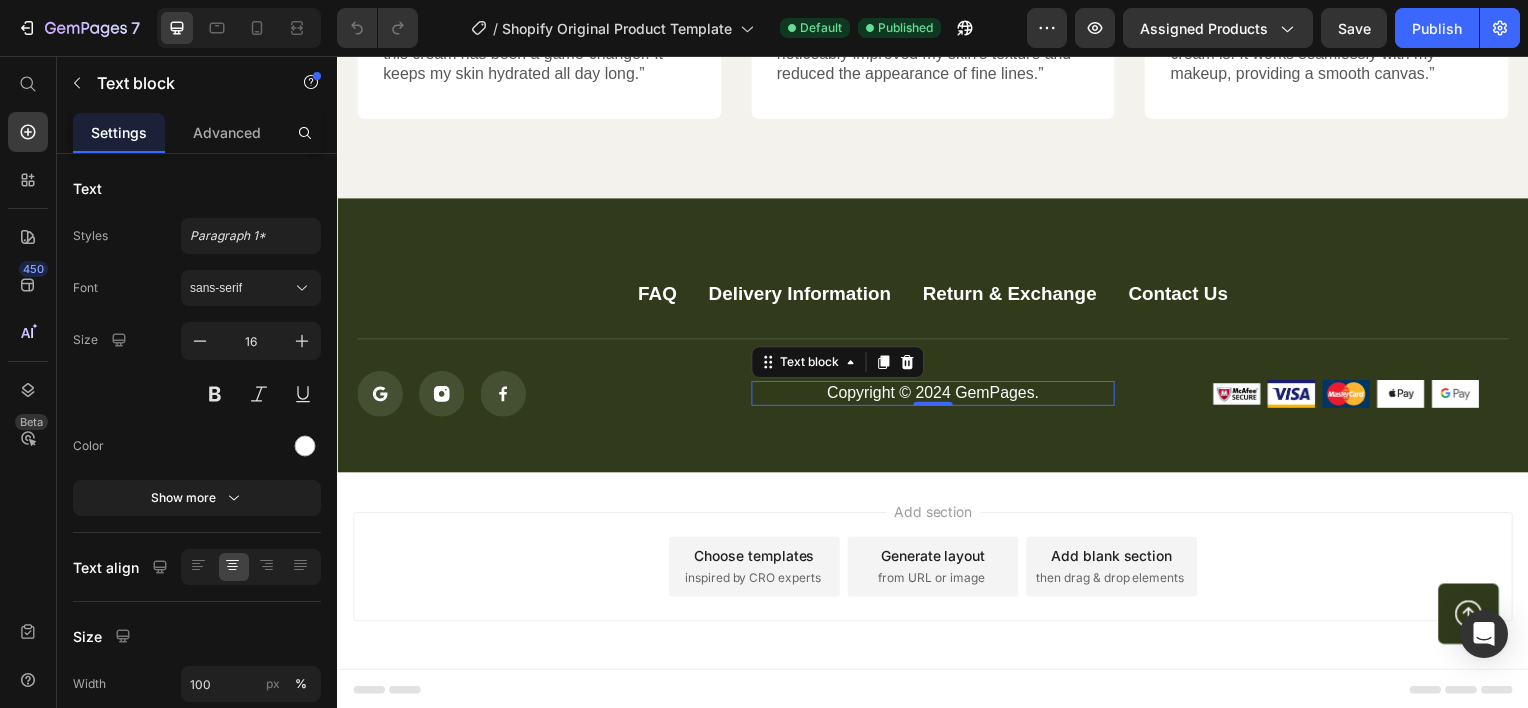 click on "Copyright © 2024 GemPages." at bounding box center (936, 395) 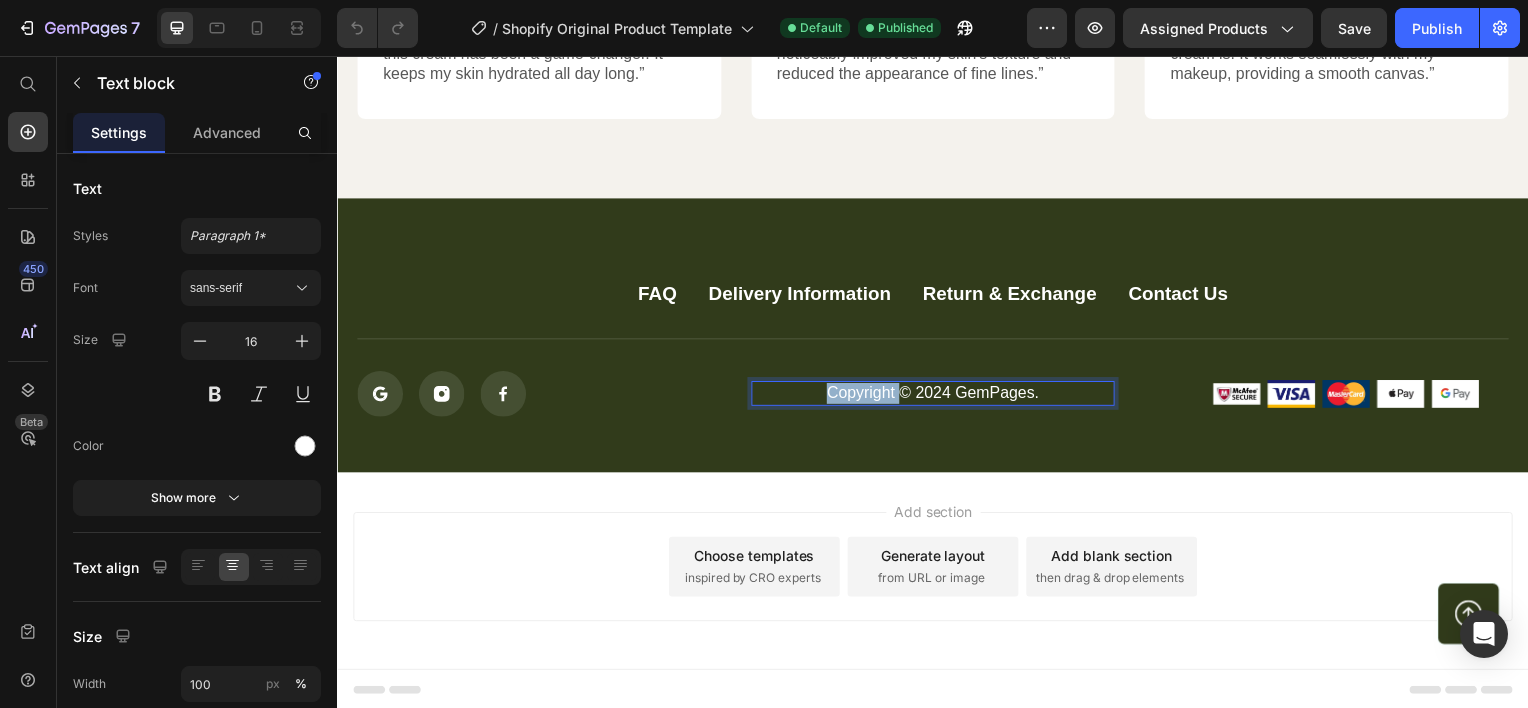 click on "Copyright © 2024 GemPages." at bounding box center (936, 395) 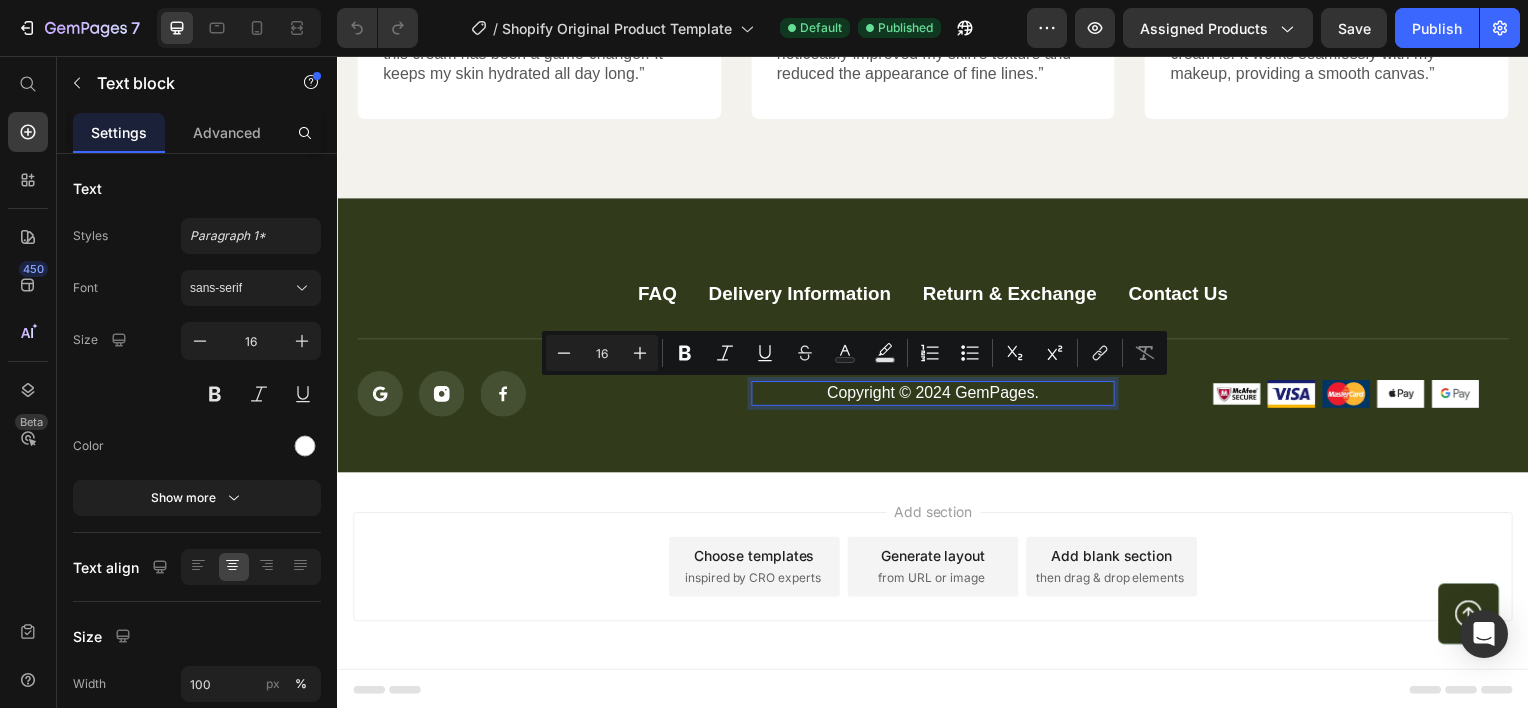 click on "Copyright © 2024 GemPages." at bounding box center (936, 395) 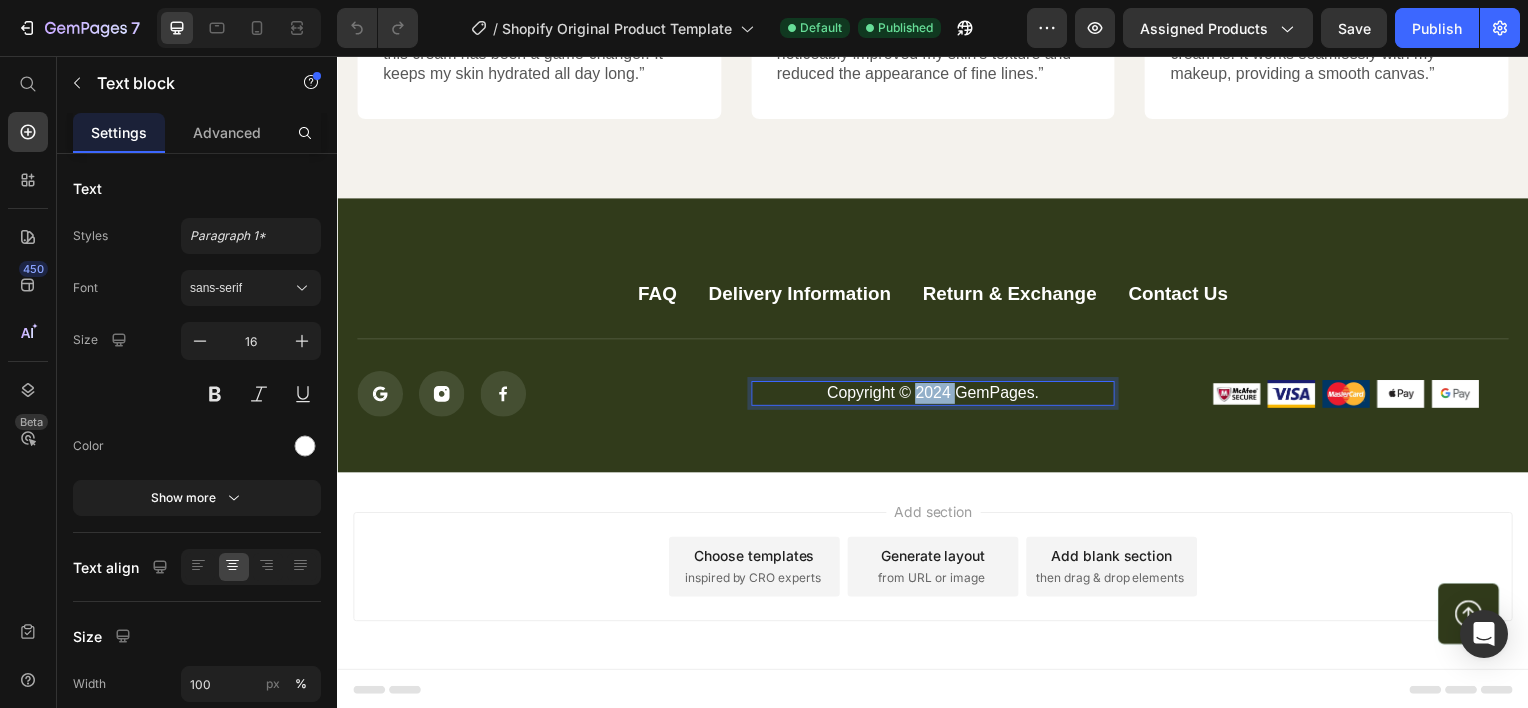click on "Copyright © 2024 GemPages." at bounding box center (936, 395) 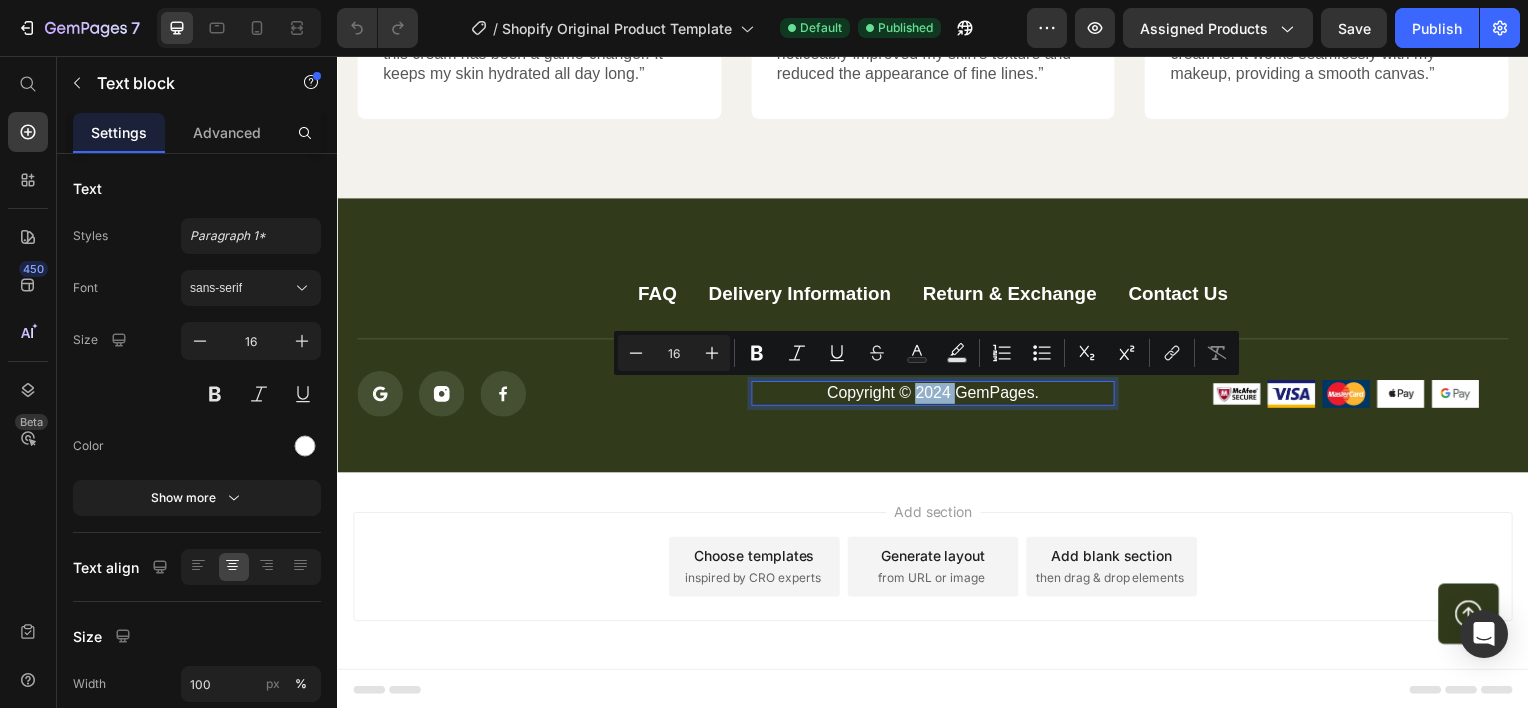 click on "Copyright © 2024 GemPages." at bounding box center [936, 395] 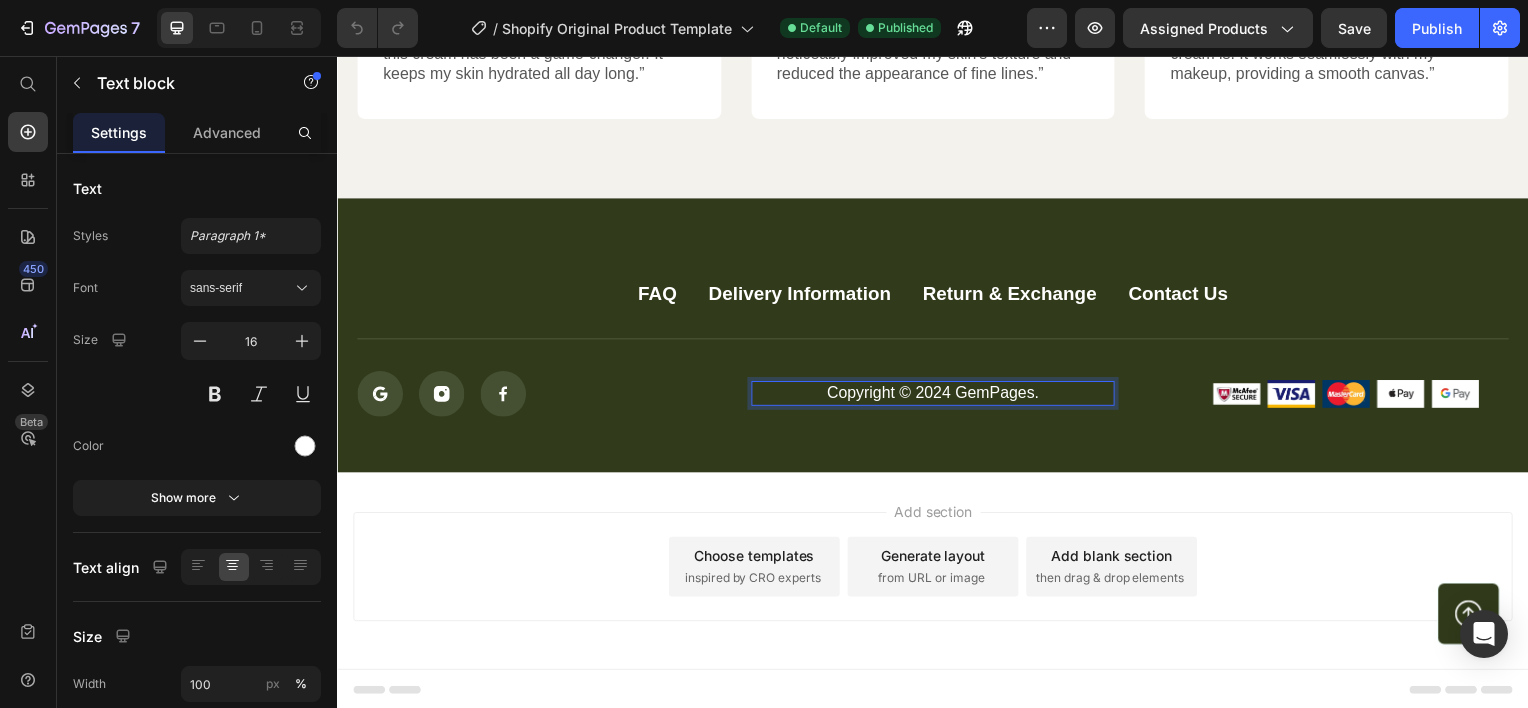 click on "Copyright © 2024 GemPages." at bounding box center [936, 395] 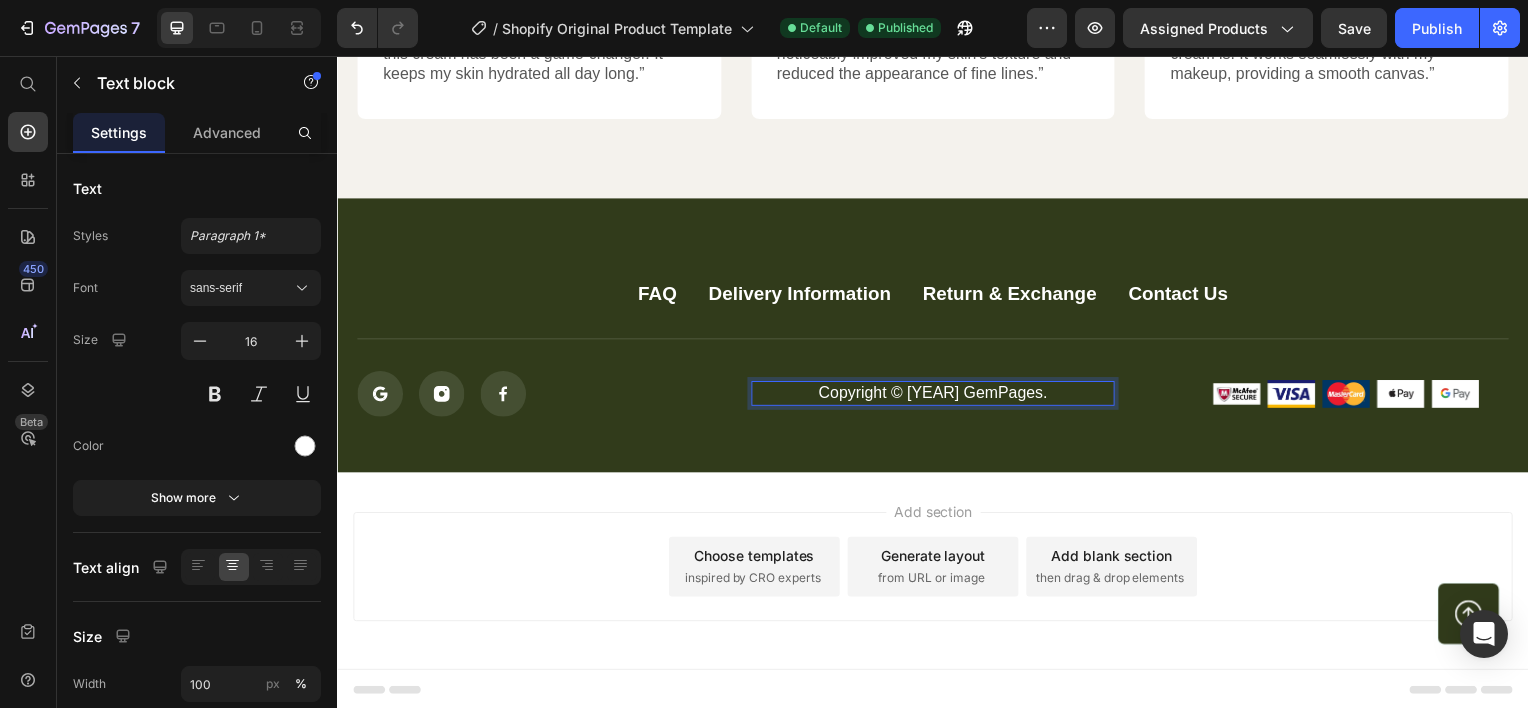 click on "Copyright © 2023 GemPages." at bounding box center [936, 395] 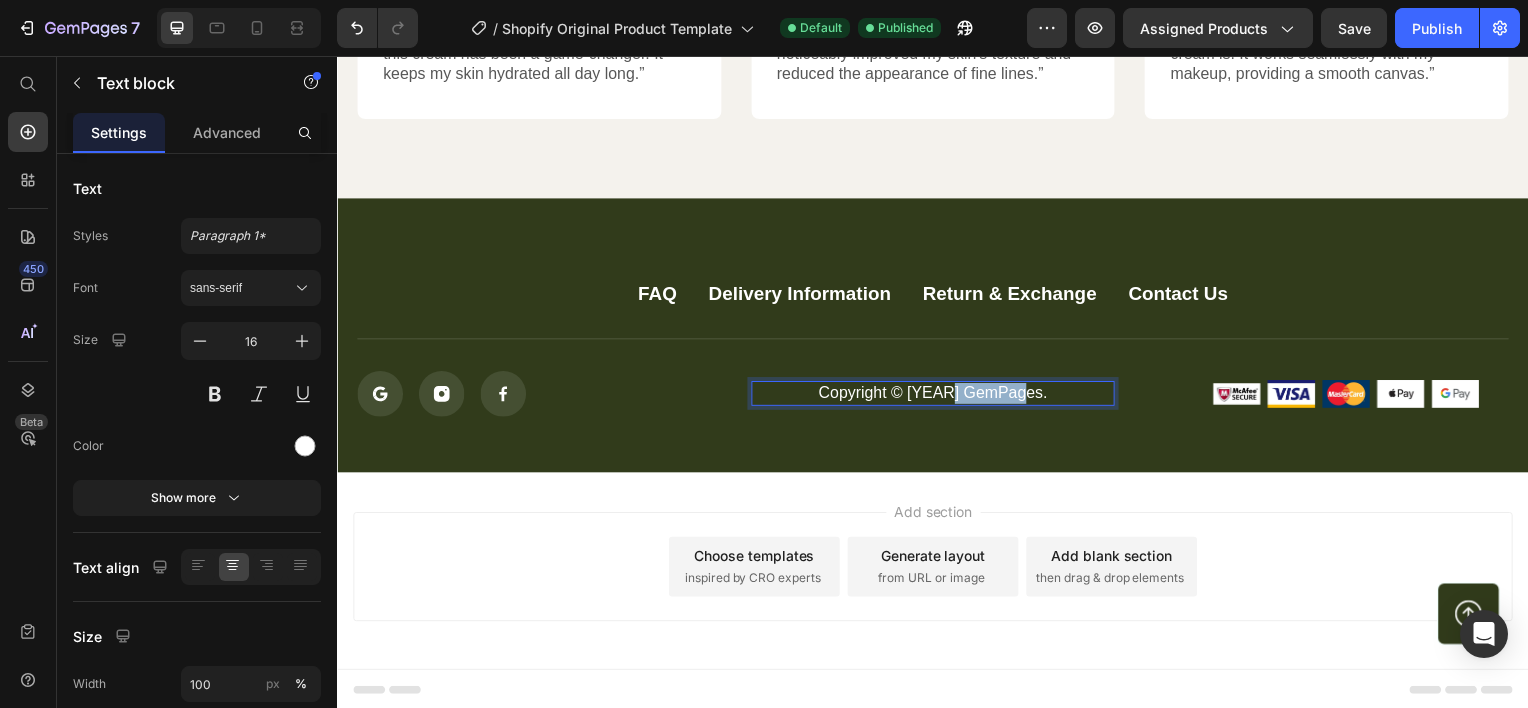 click on "Copyright © 2023 GemPages." at bounding box center (936, 395) 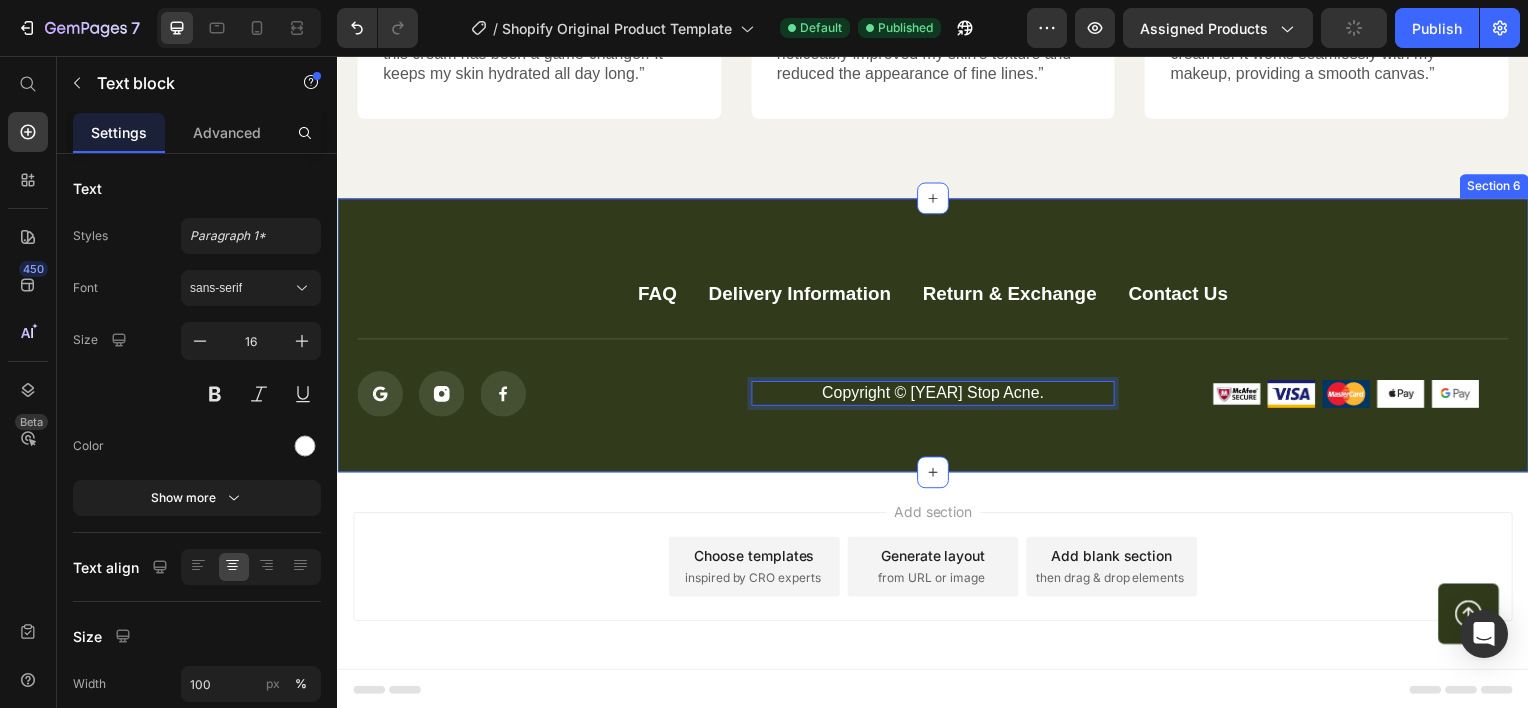 click on "FAQ Button Delivery Information Button Return & Exchange   Button Contact Us Button Row
Icon
Icon
Icon Icon List Copyright © 2023 Stop Acne.  Text block   0 Image Image Image Image Image Row Row
Button Row Section 6" at bounding box center (937, 337) 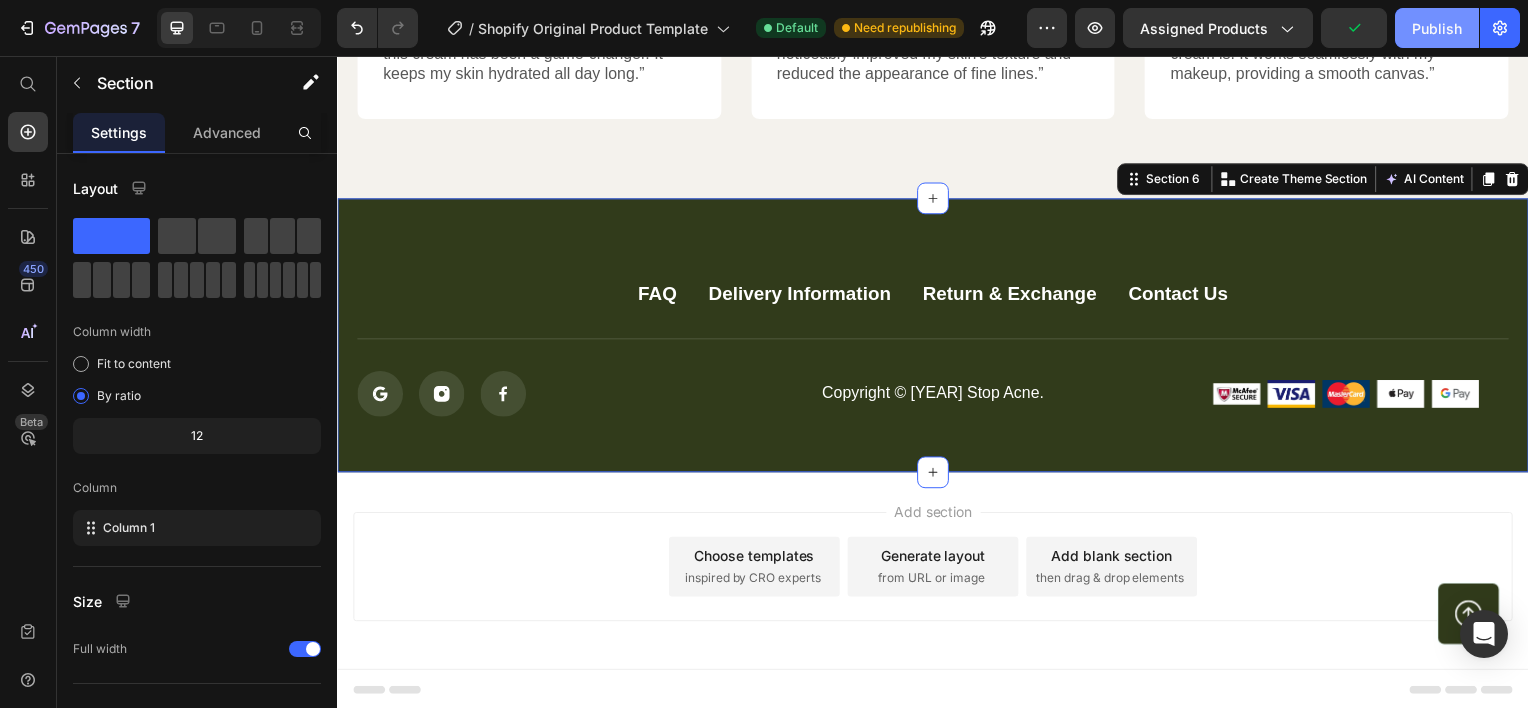click on "Publish" at bounding box center (1437, 28) 